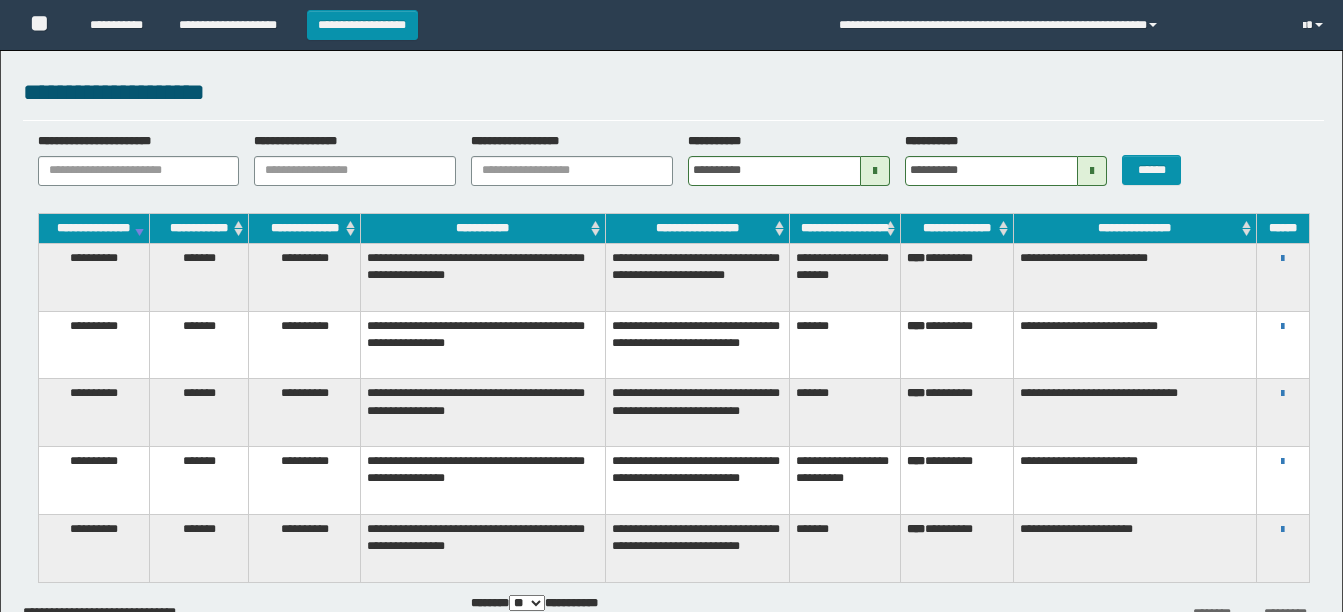 scroll, scrollTop: 0, scrollLeft: 0, axis: both 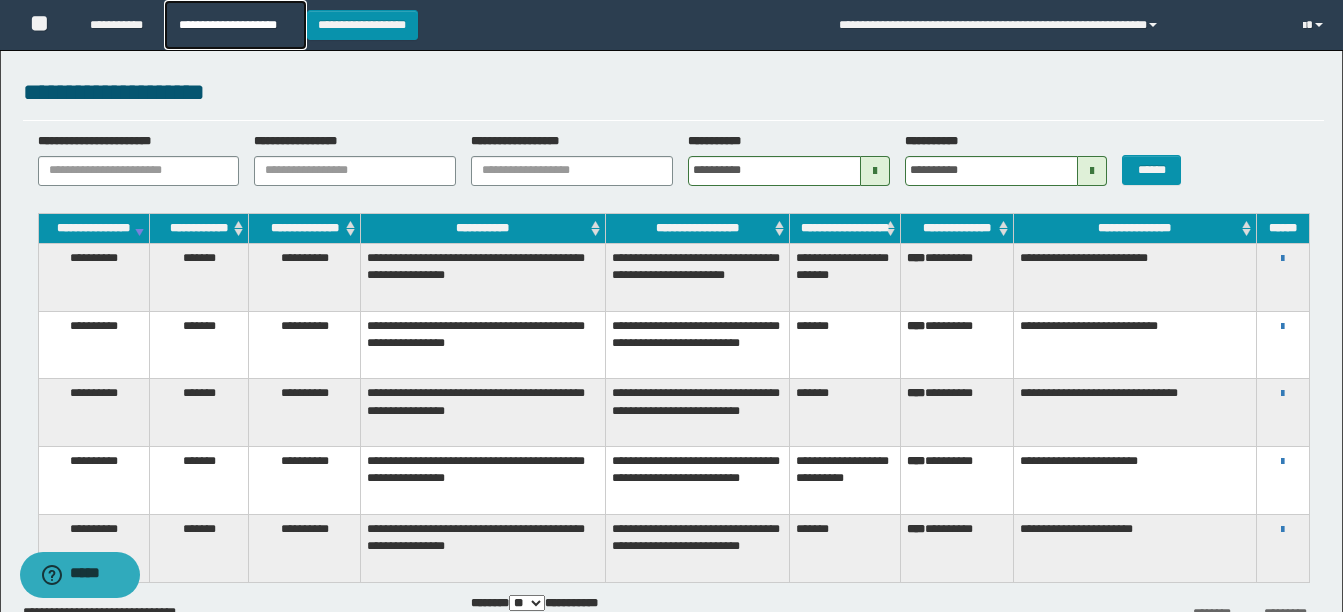 click on "**********" at bounding box center [235, 25] 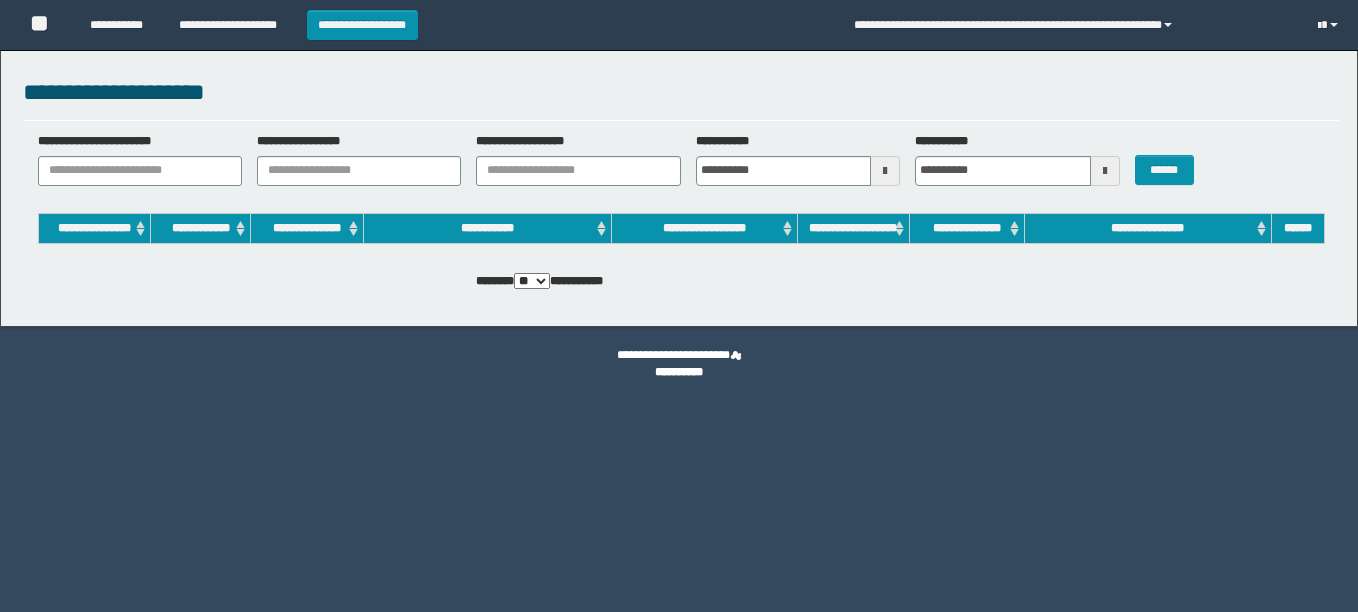 scroll, scrollTop: 0, scrollLeft: 0, axis: both 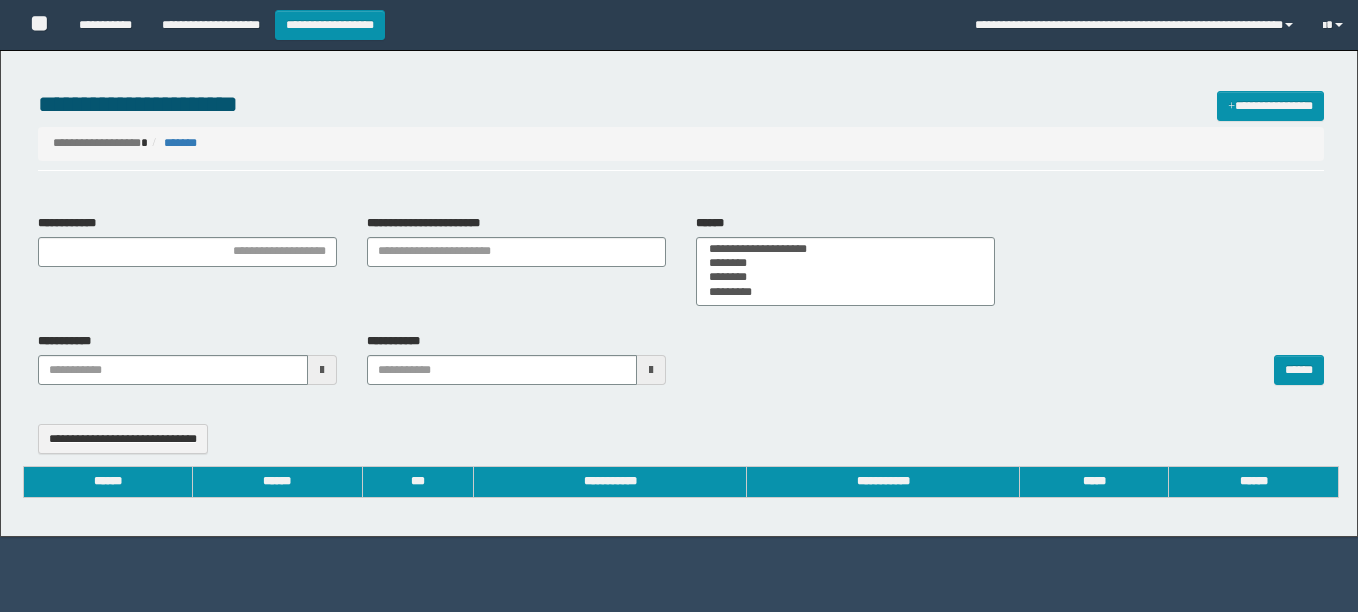 select 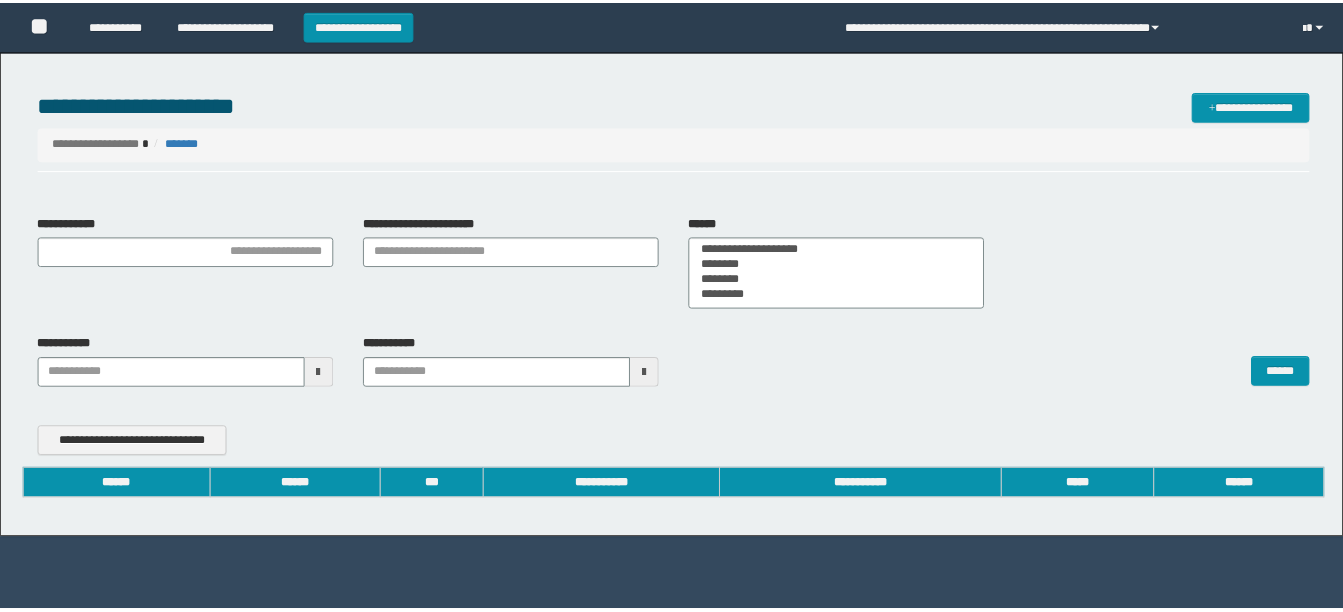 scroll, scrollTop: 0, scrollLeft: 0, axis: both 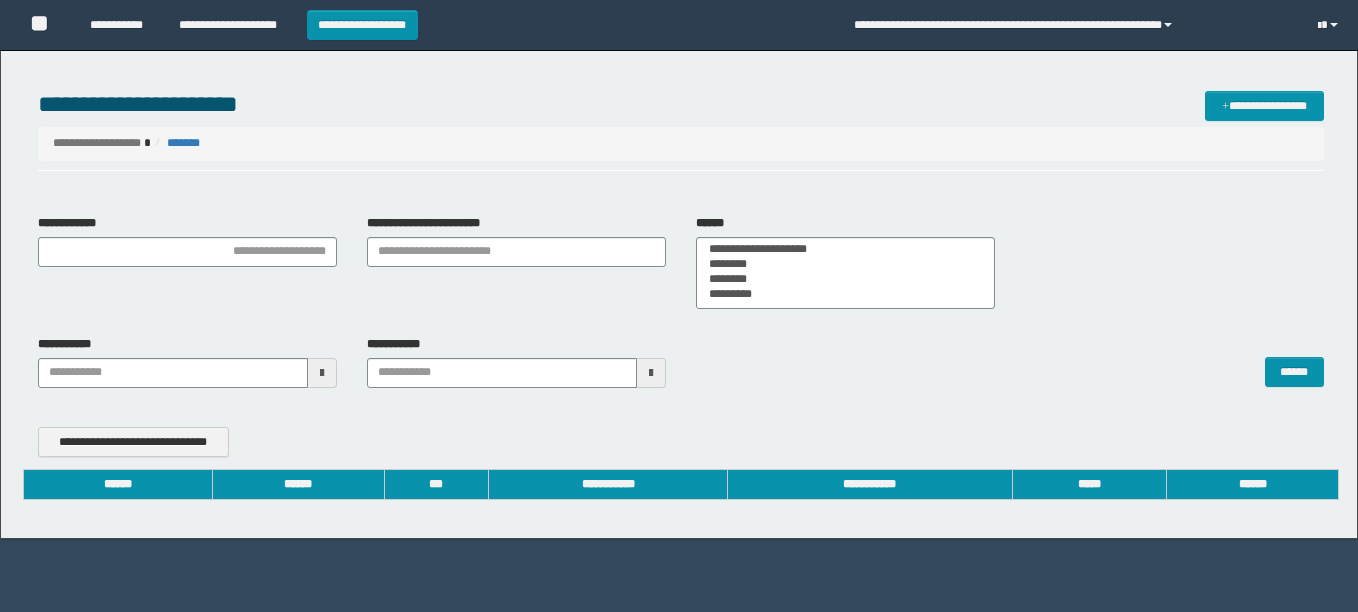 type on "**********" 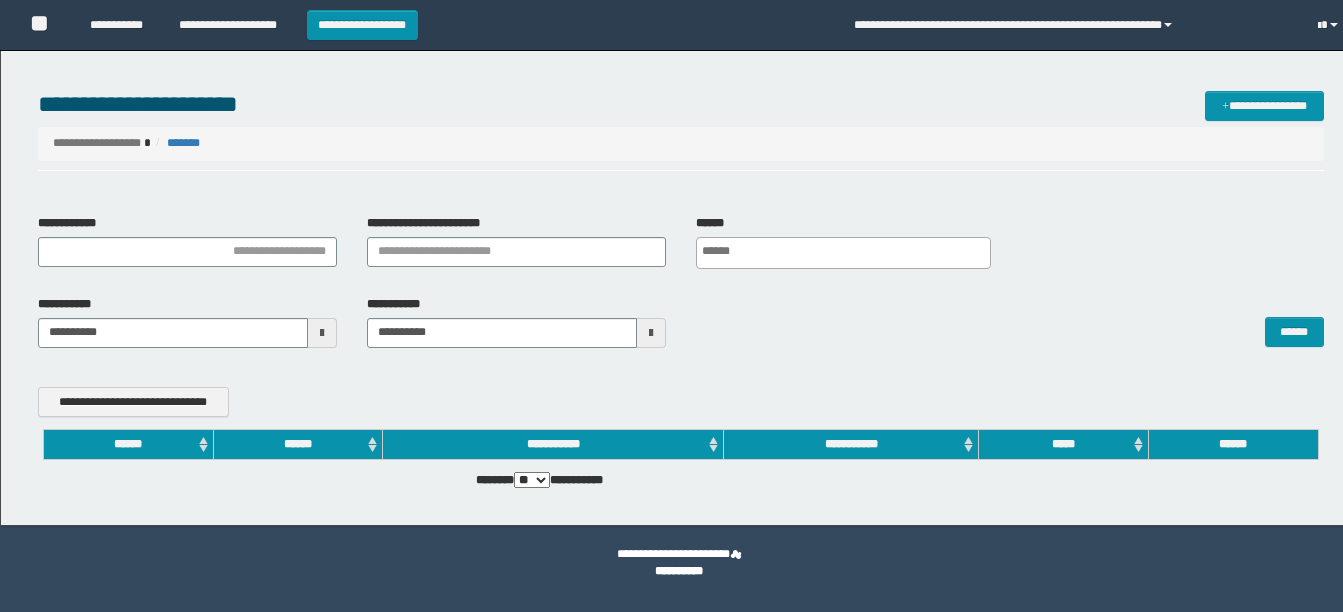 scroll, scrollTop: 0, scrollLeft: 0, axis: both 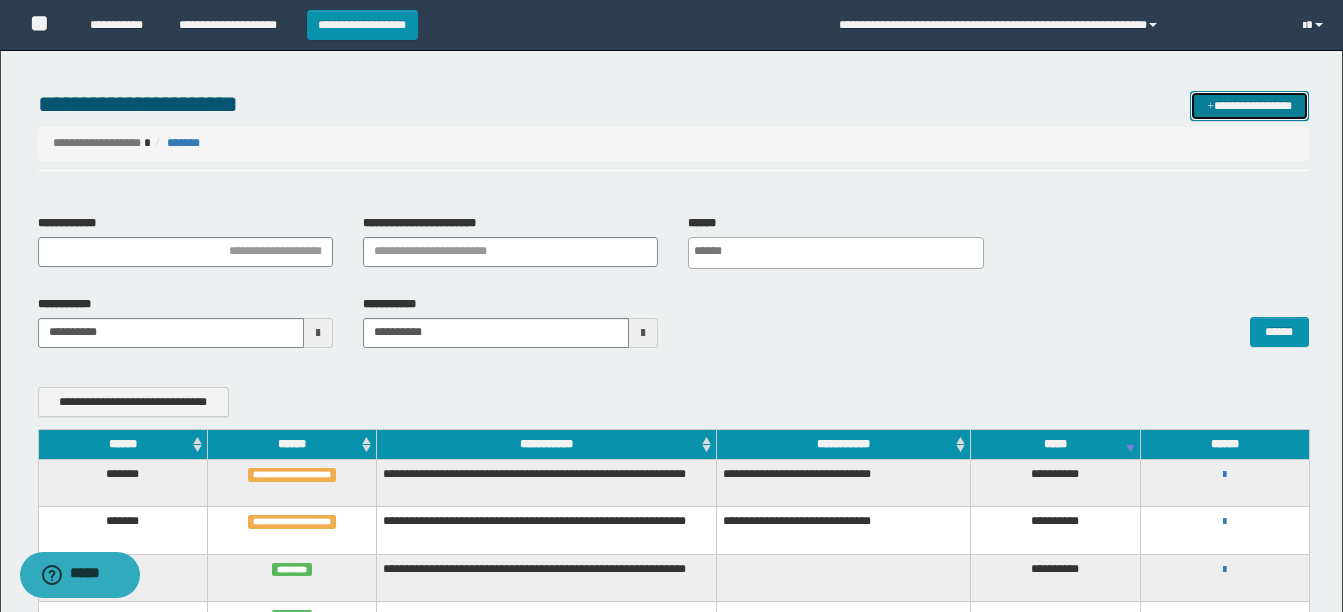 click on "**********" at bounding box center (1249, 106) 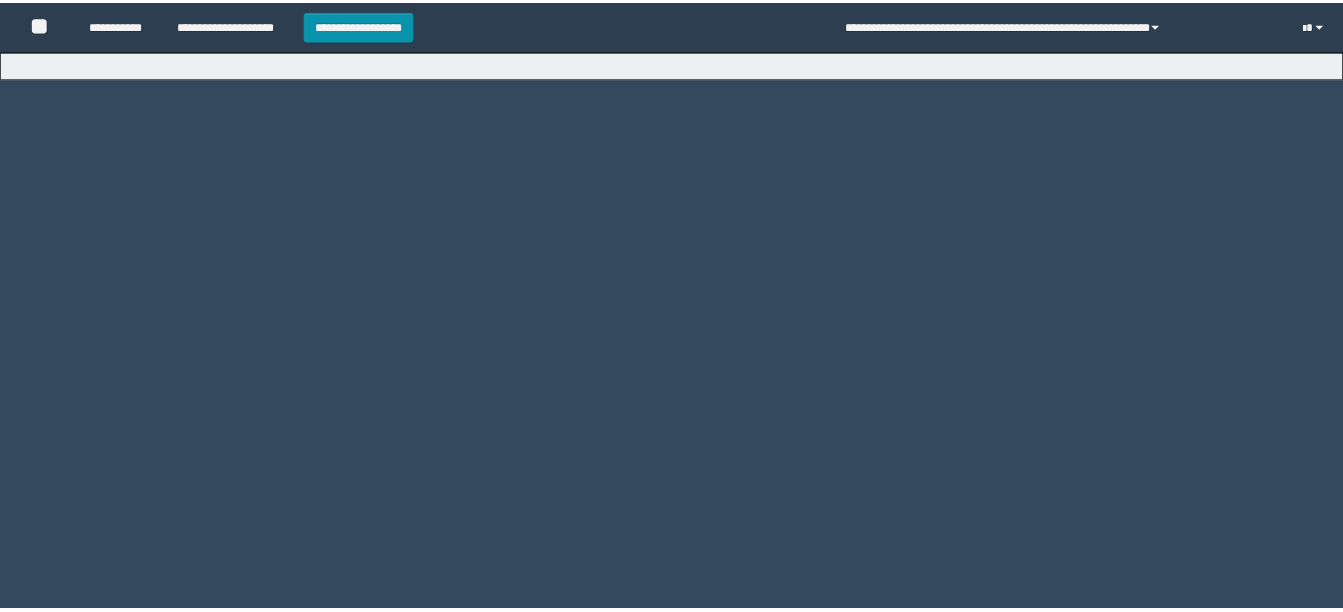 scroll, scrollTop: 0, scrollLeft: 0, axis: both 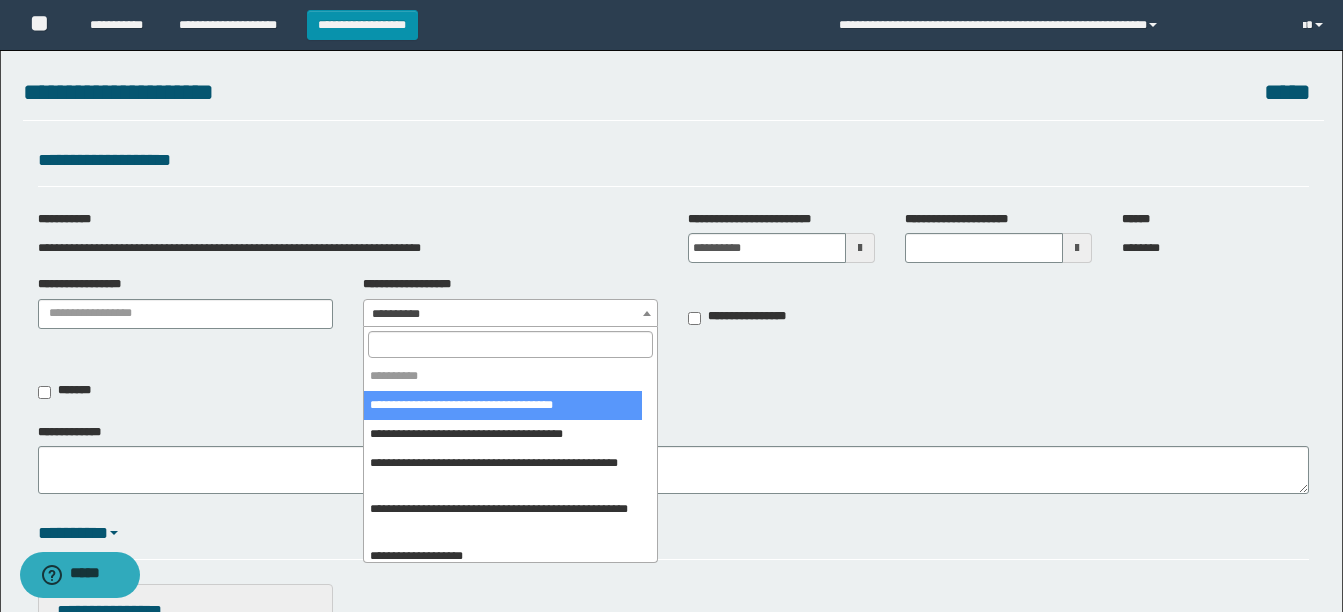 click on "**********" at bounding box center [510, 314] 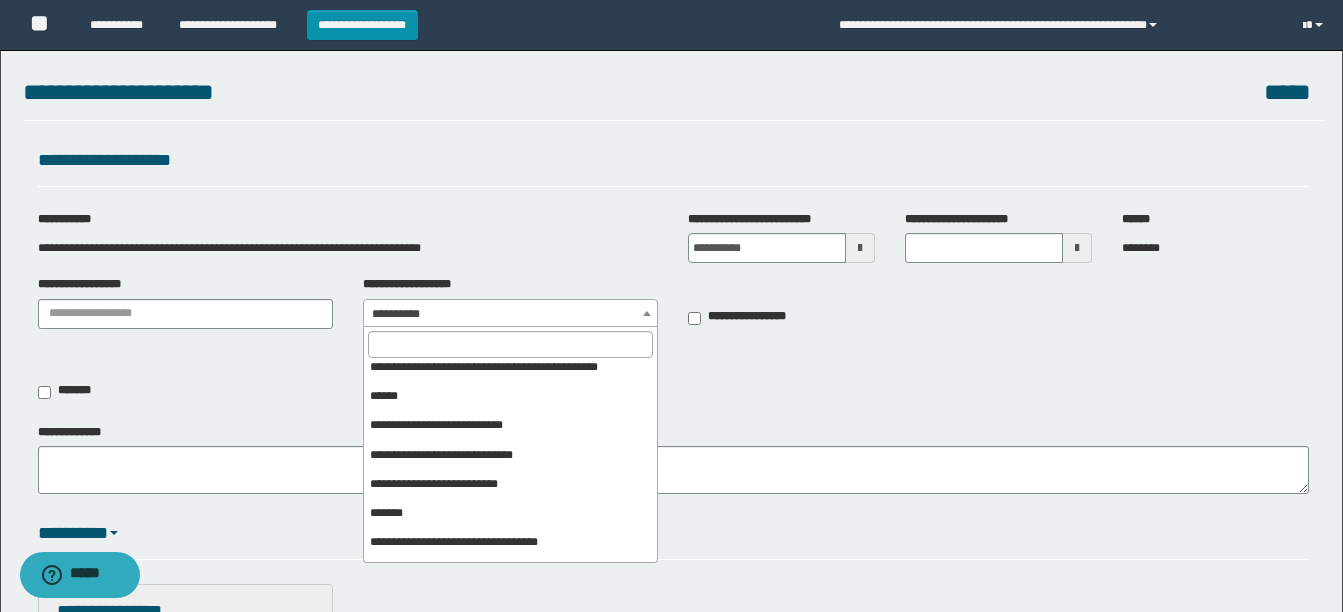 scroll, scrollTop: 283, scrollLeft: 0, axis: vertical 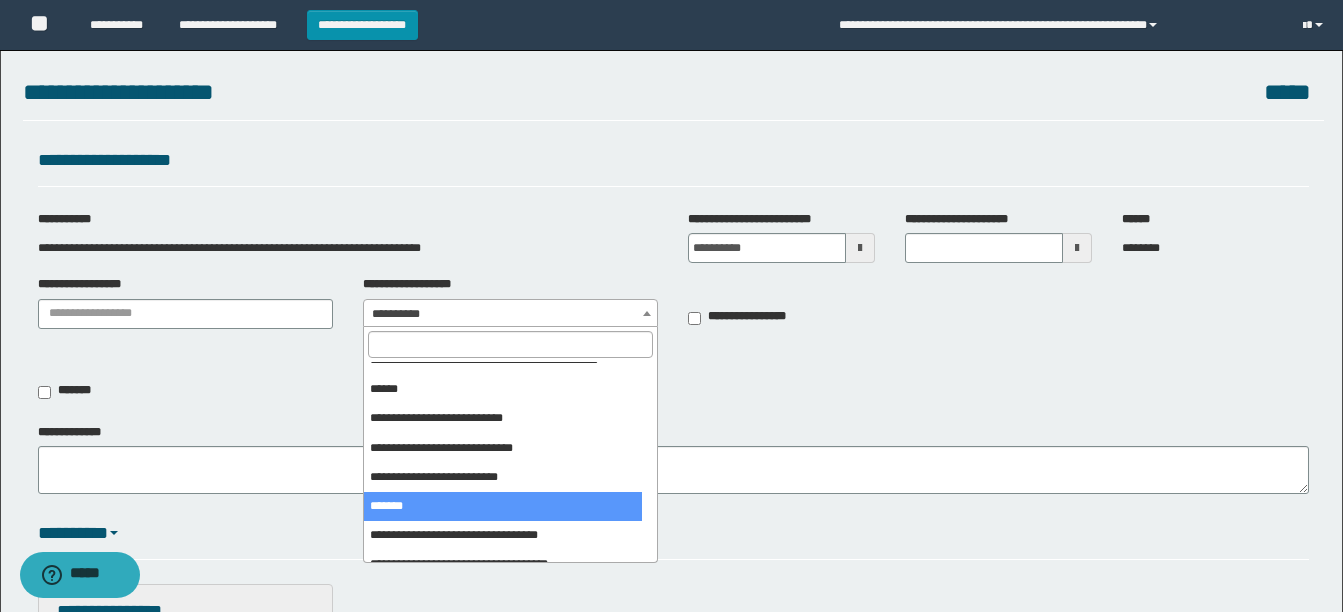 select on "***" 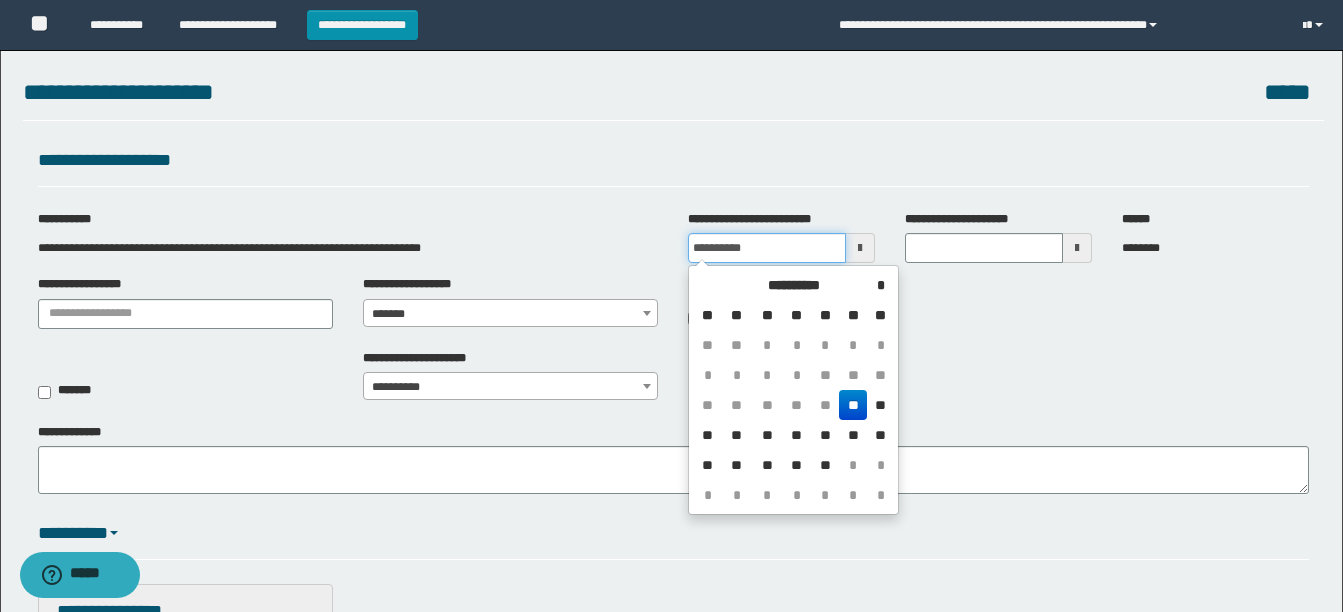 click on "**********" at bounding box center (767, 248) 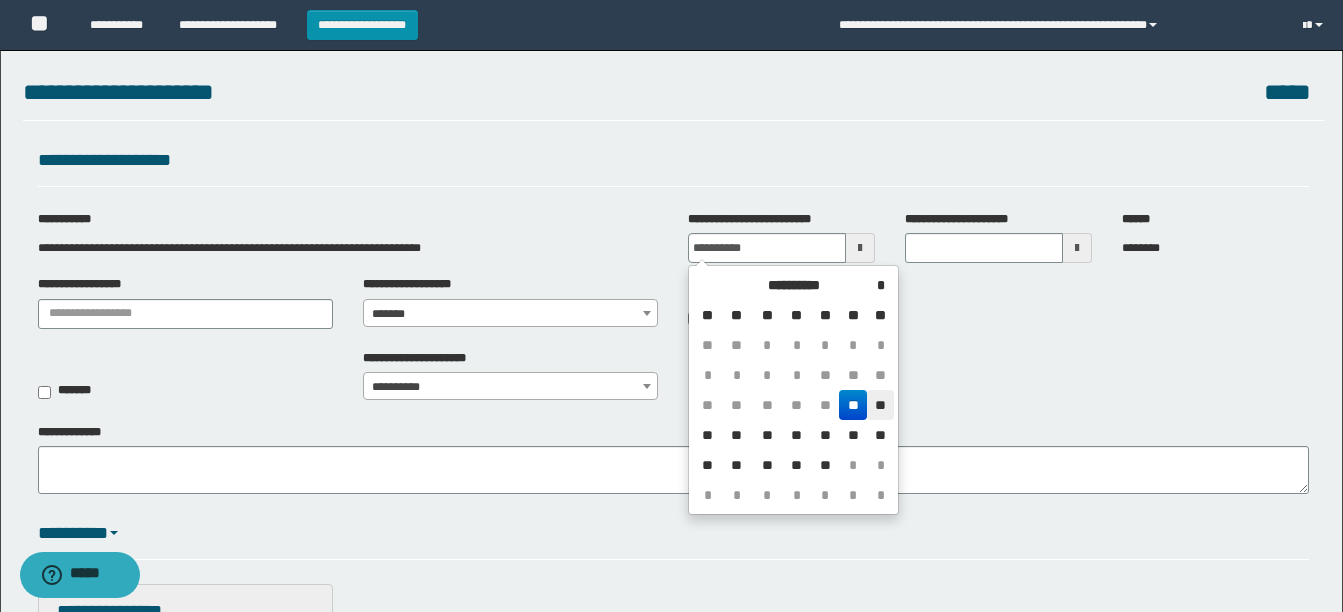 click on "**" at bounding box center (880, 405) 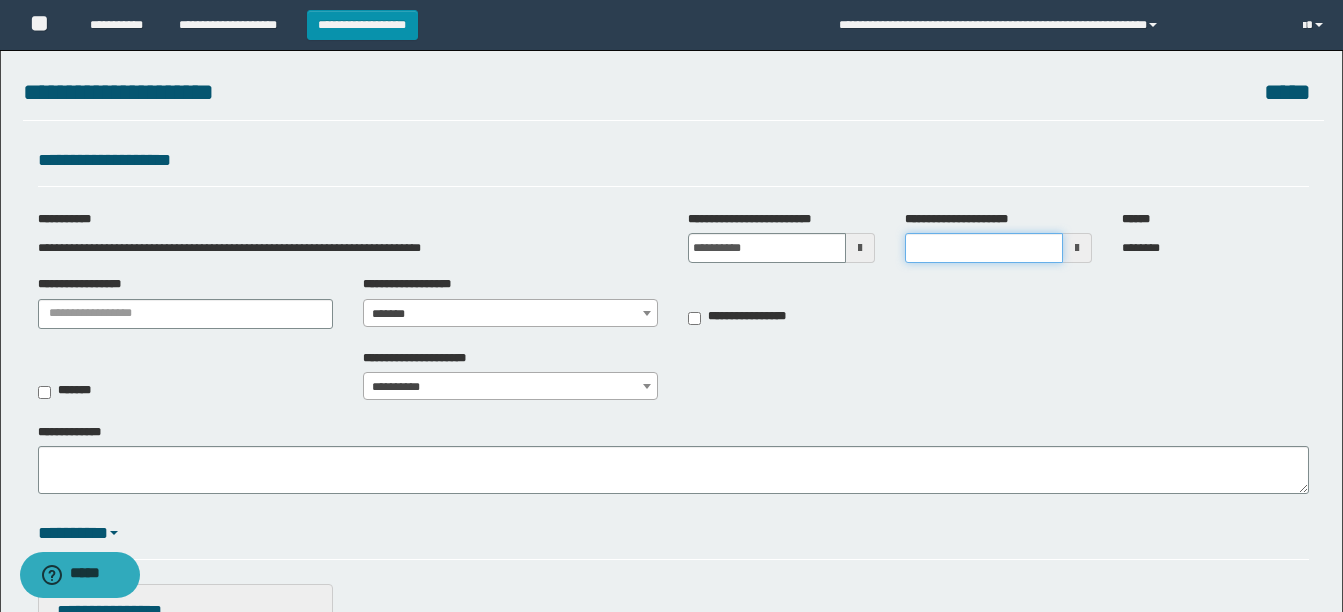 click on "**********" at bounding box center [984, 248] 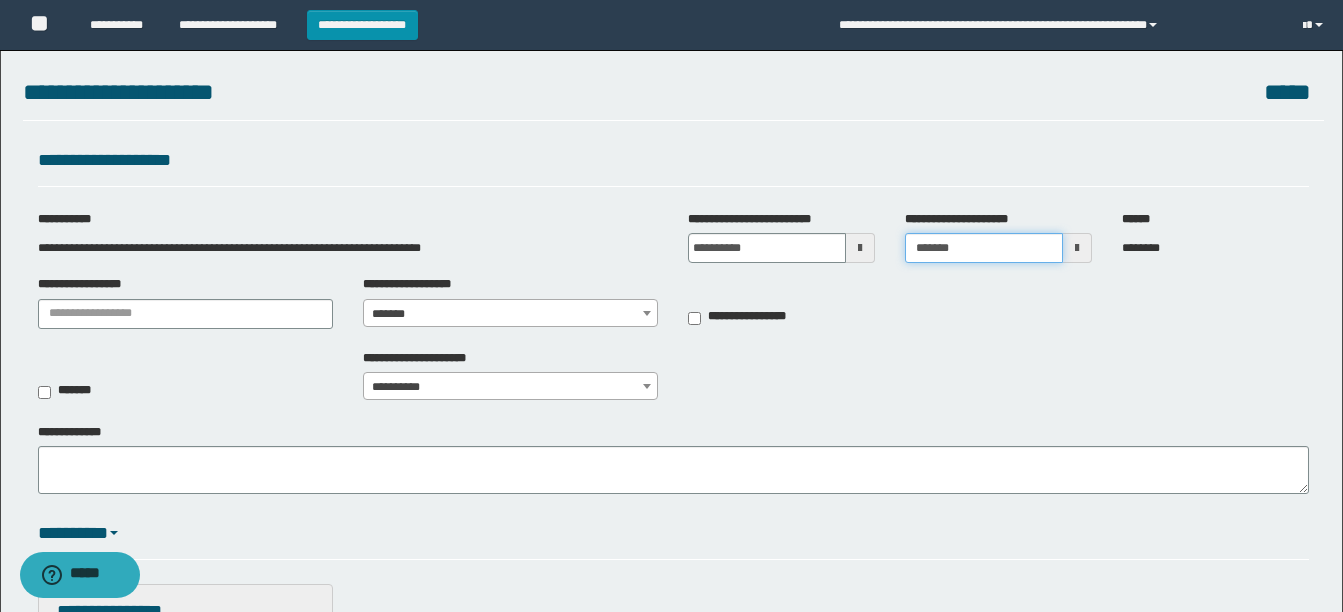 type on "*******" 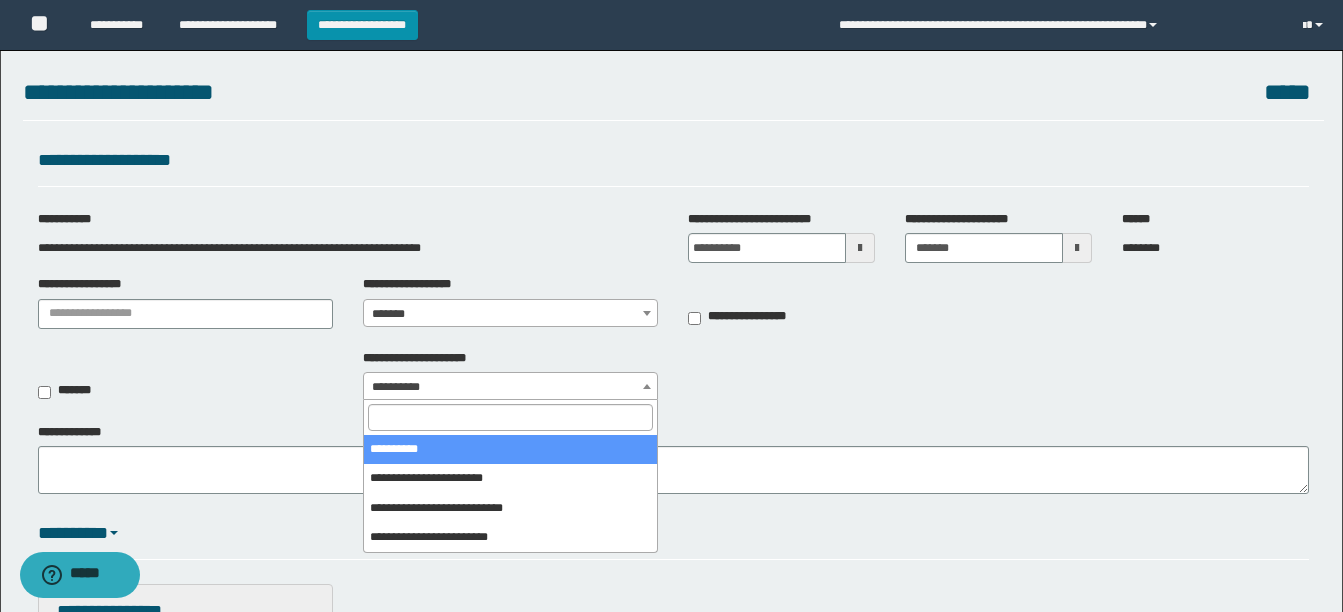 click at bounding box center [647, 386] 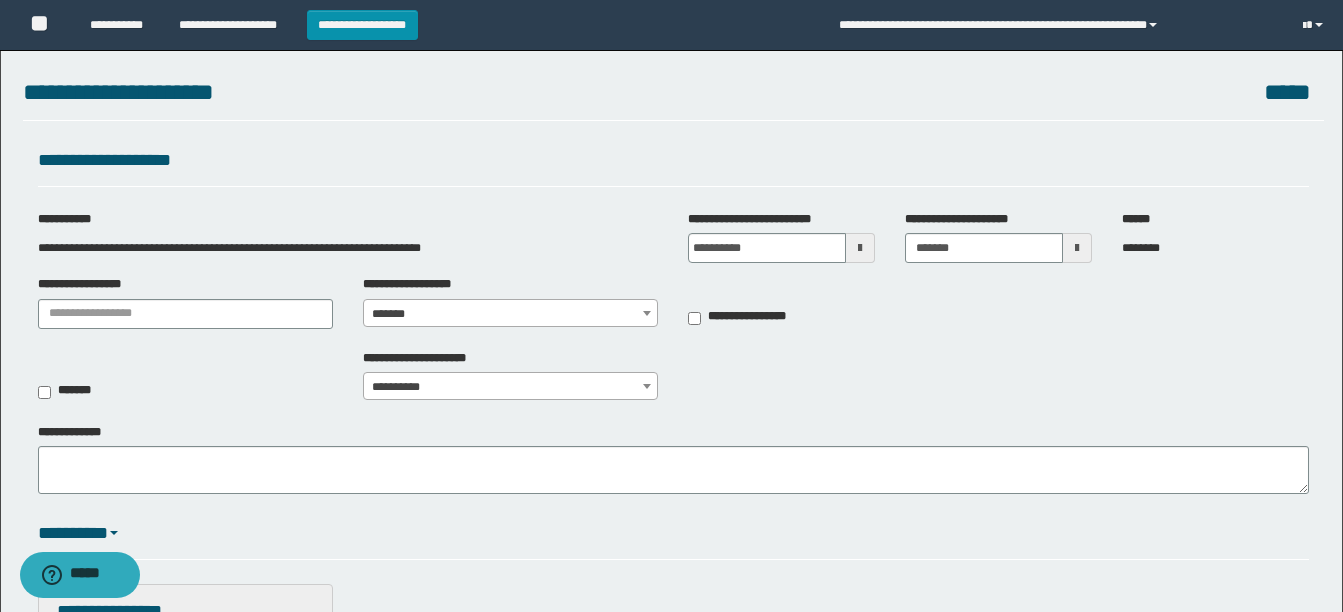 click at bounding box center [647, 386] 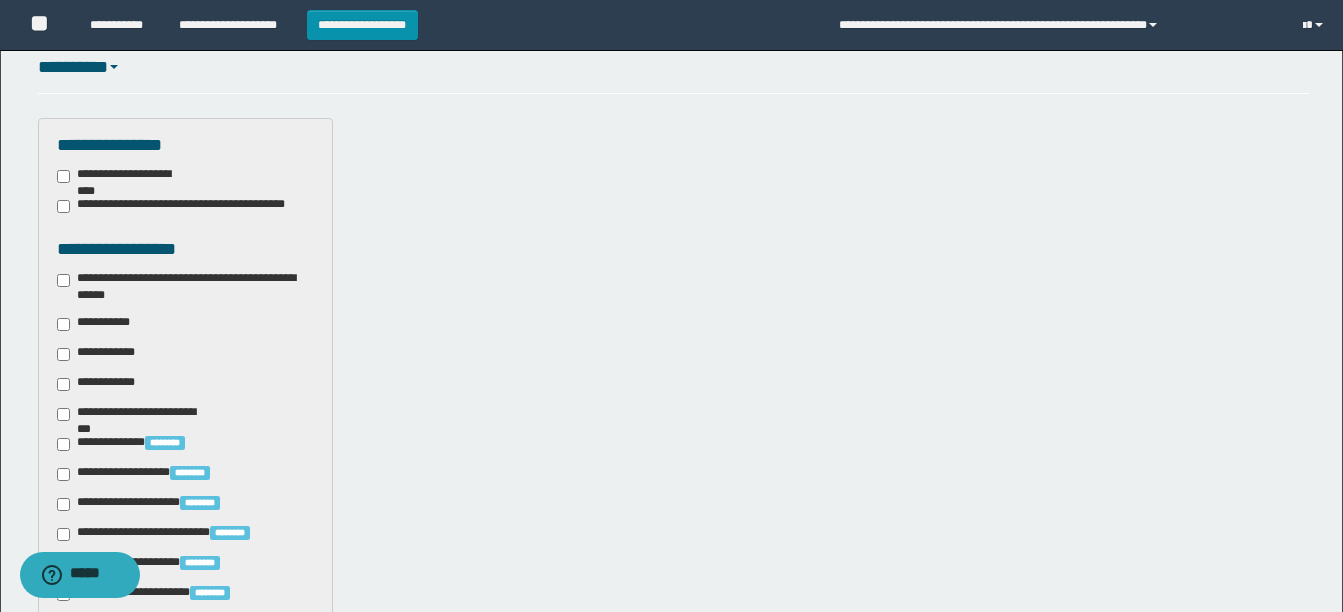 scroll, scrollTop: 510, scrollLeft: 0, axis: vertical 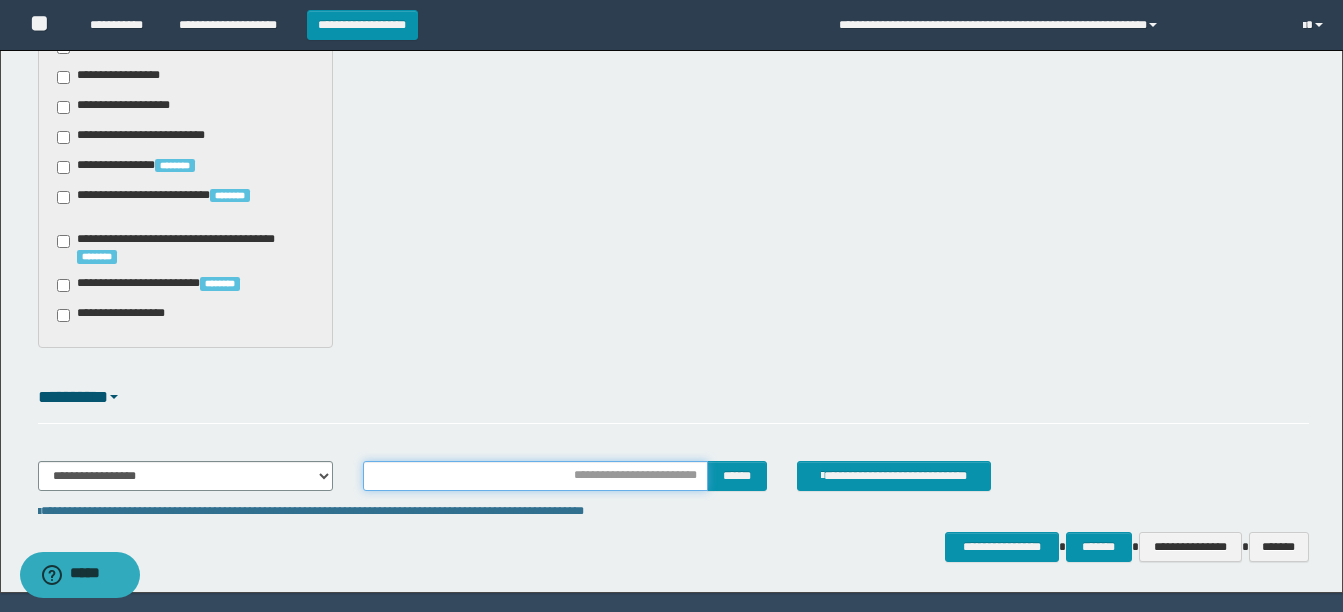 click at bounding box center [535, 476] 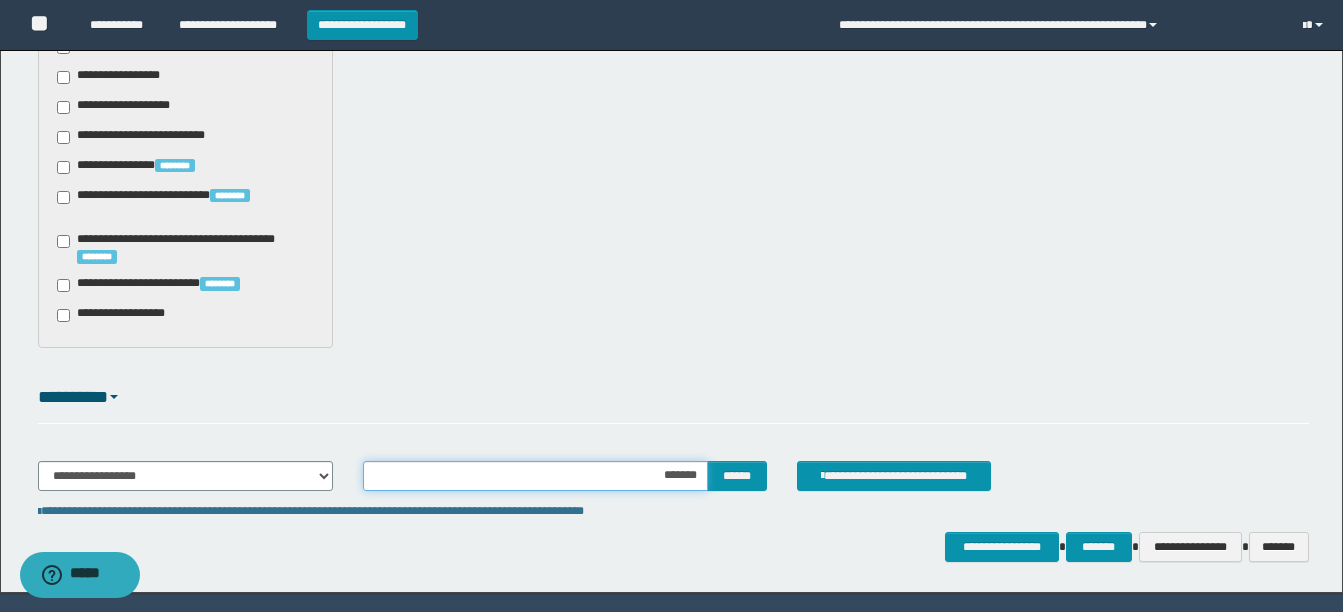 type on "********" 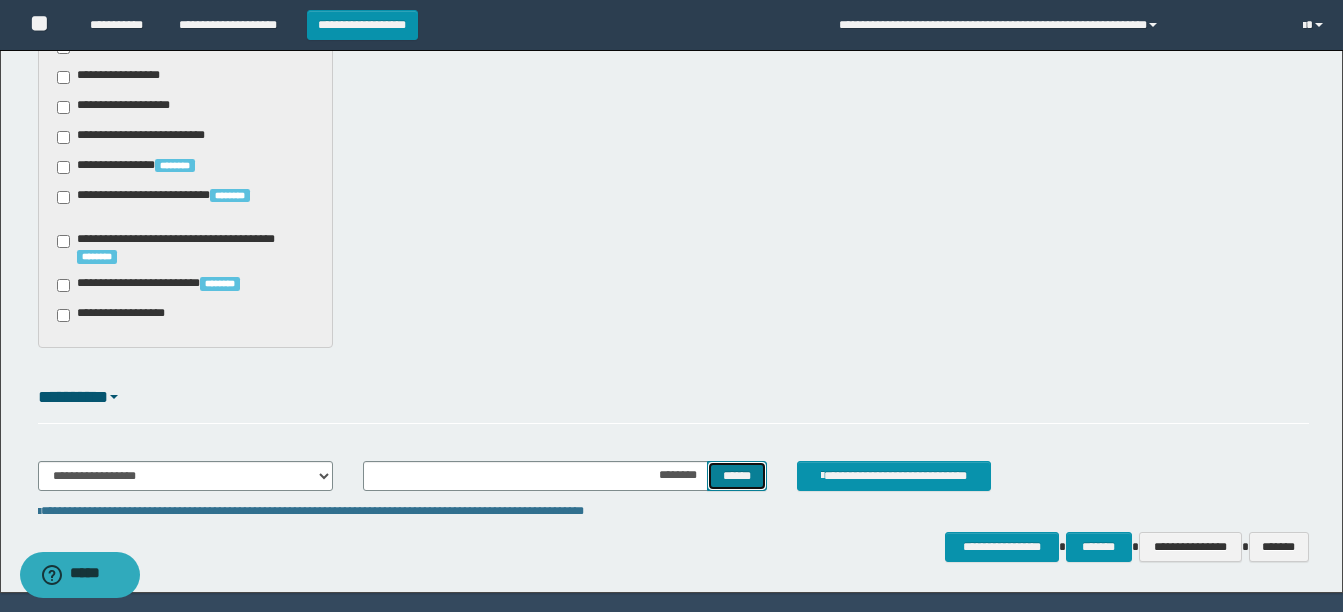 click on "******" at bounding box center (736, 476) 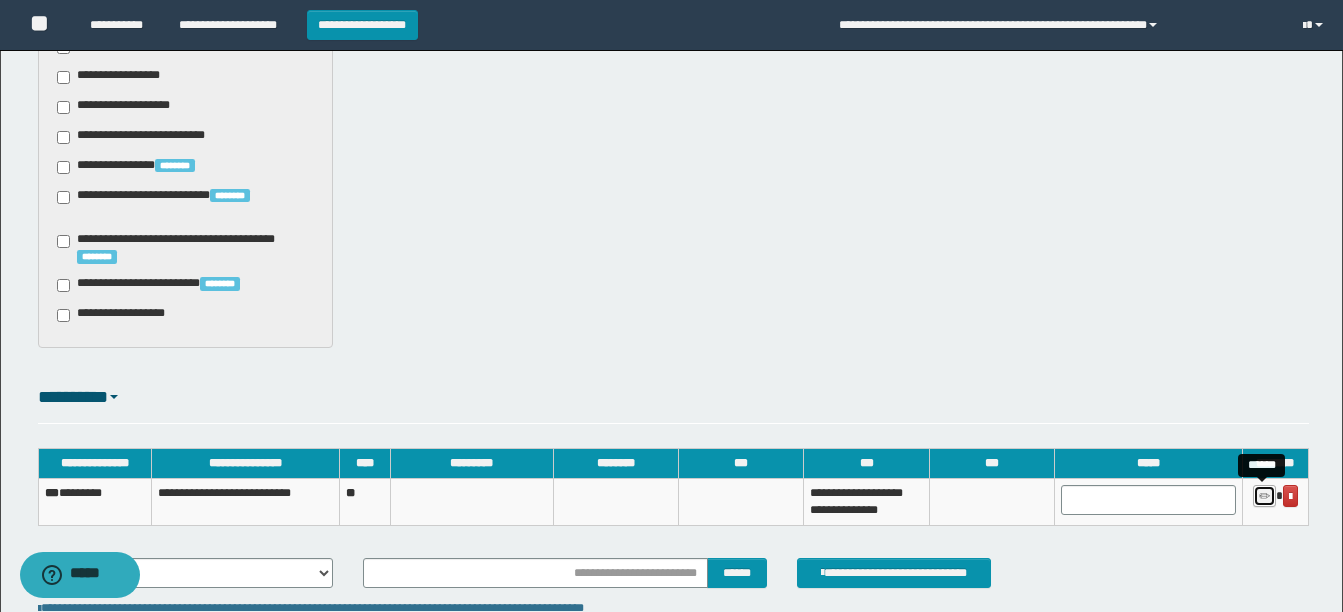 click at bounding box center [1264, 496] 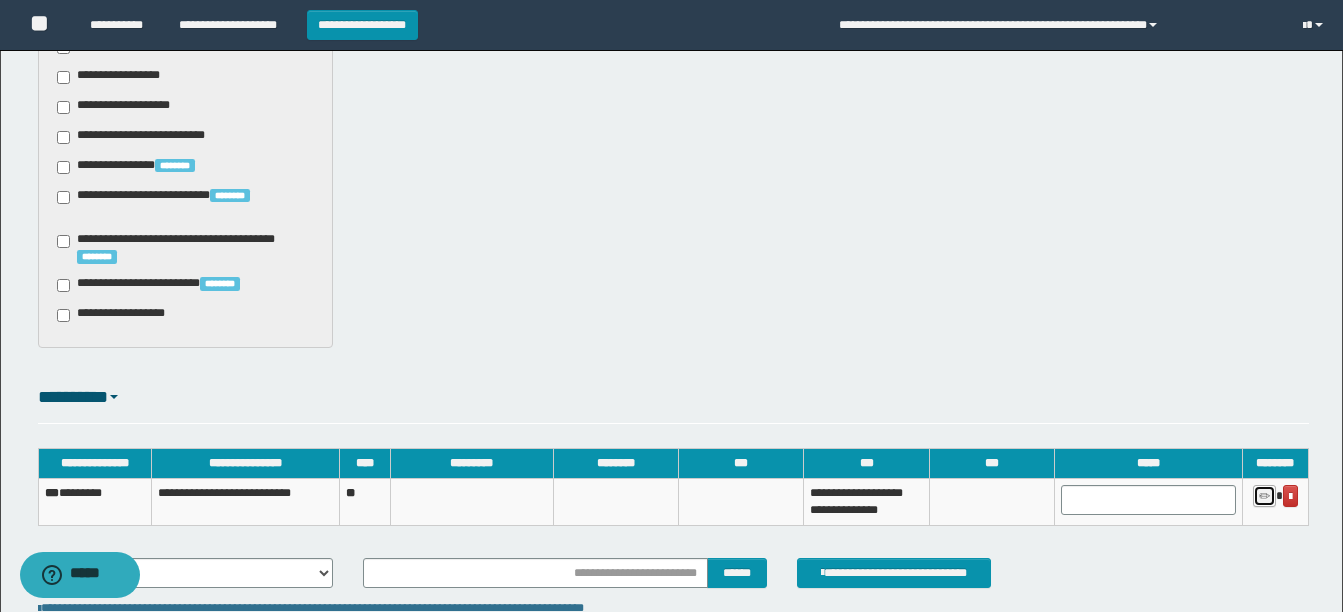 type on "********" 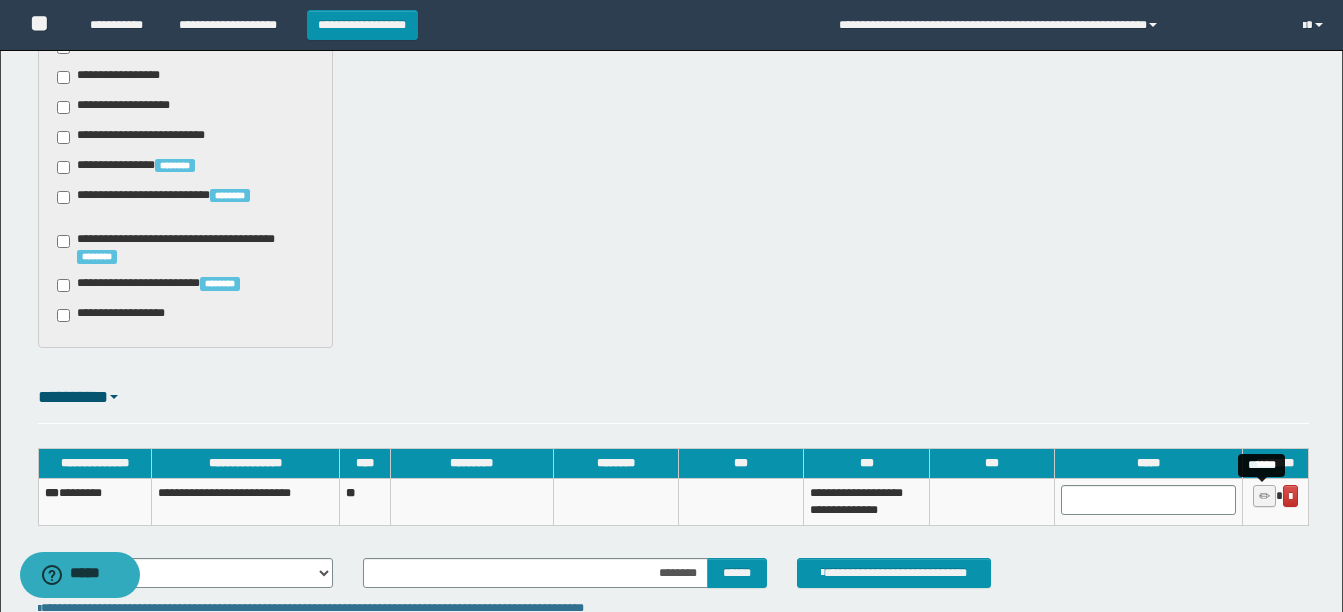type 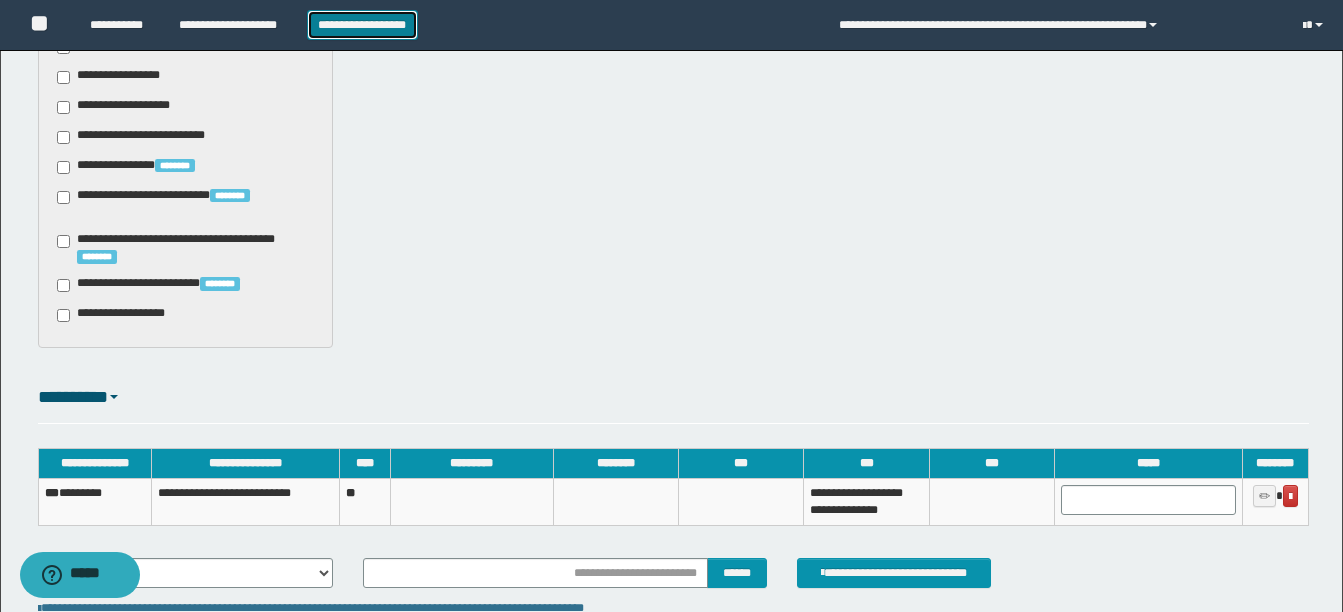click on "**********" at bounding box center (362, 25) 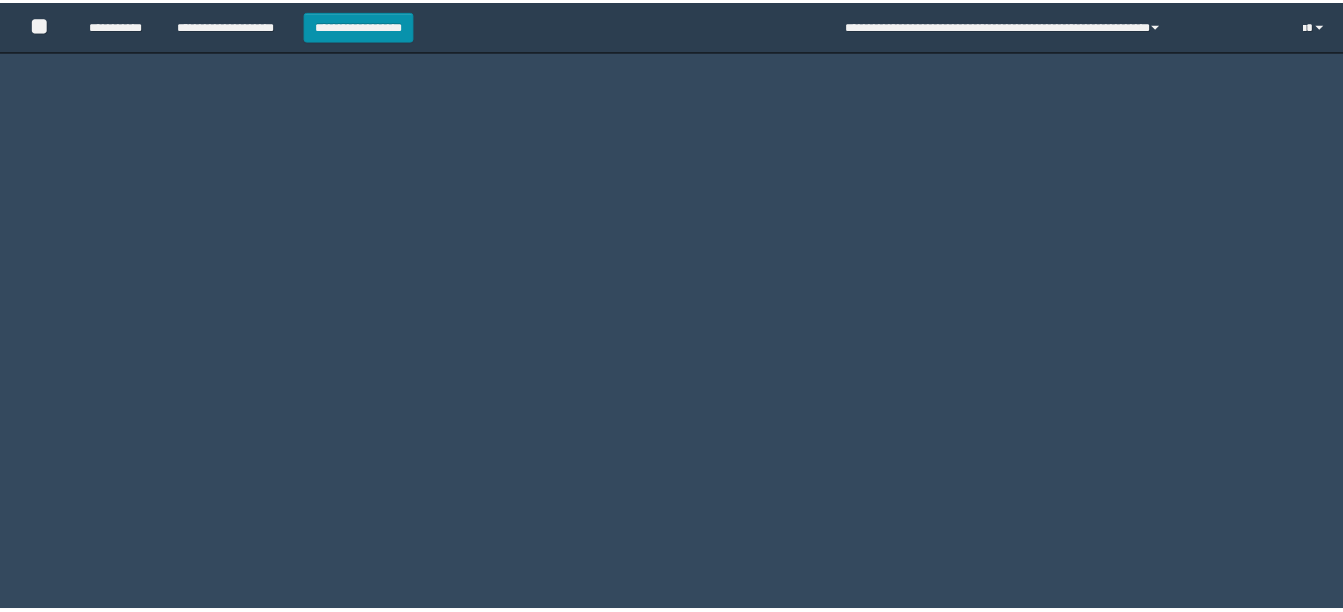 scroll, scrollTop: 0, scrollLeft: 0, axis: both 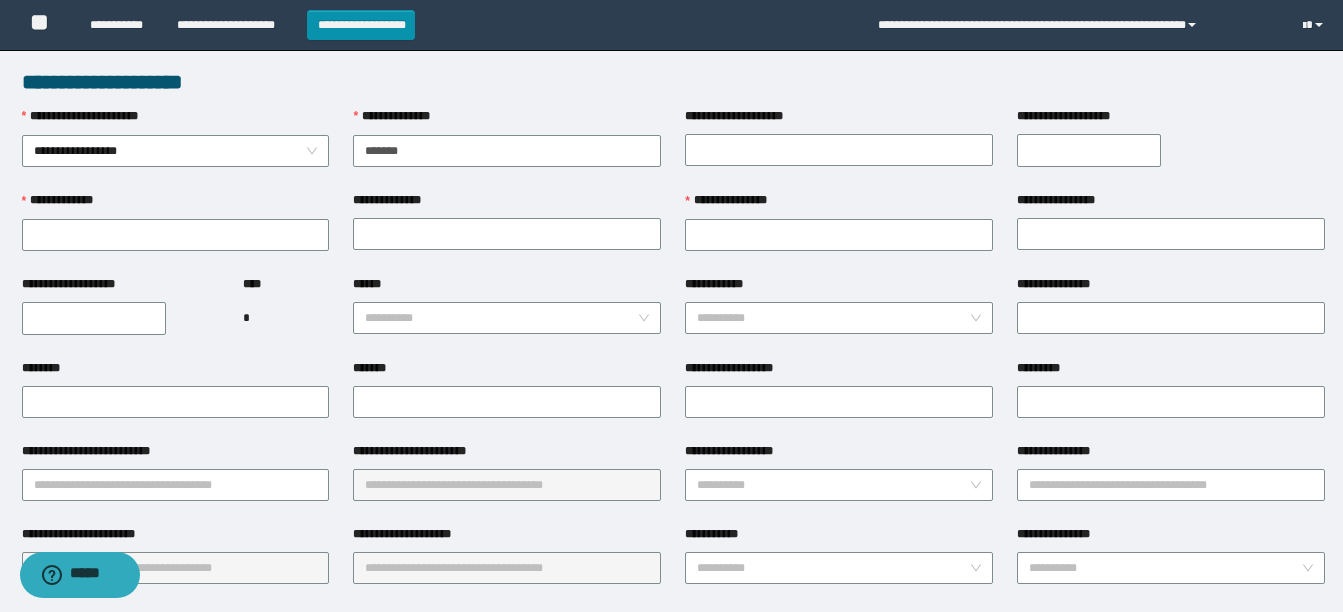 type on "********" 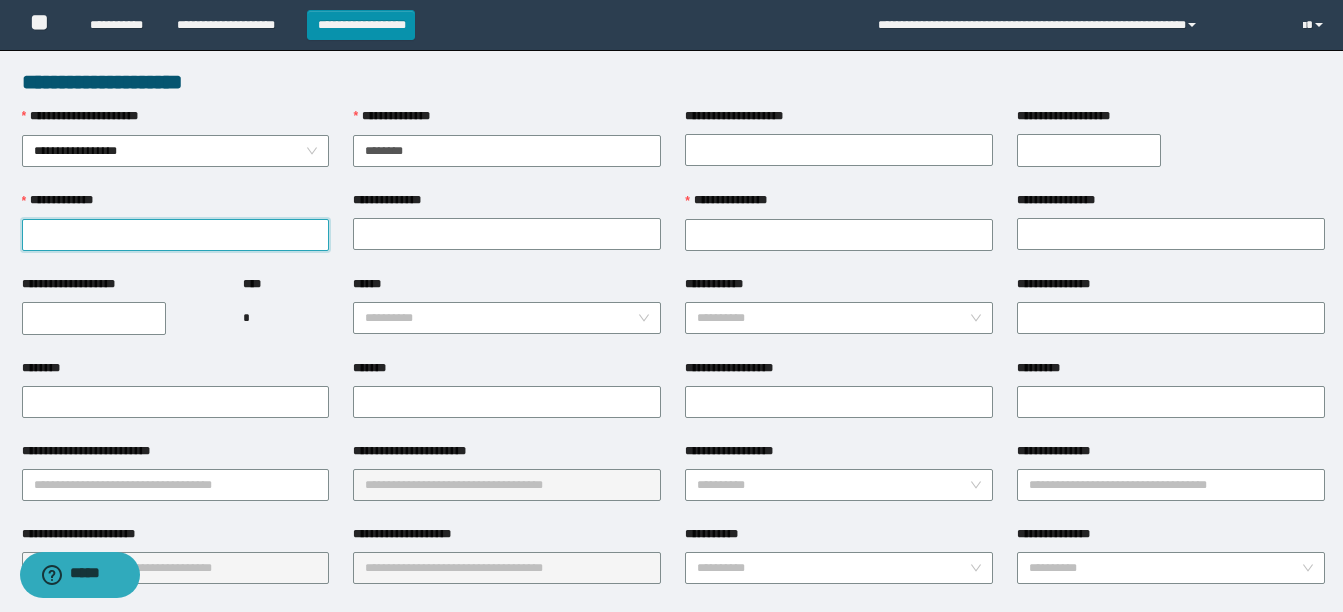 click on "**********" at bounding box center (176, 235) 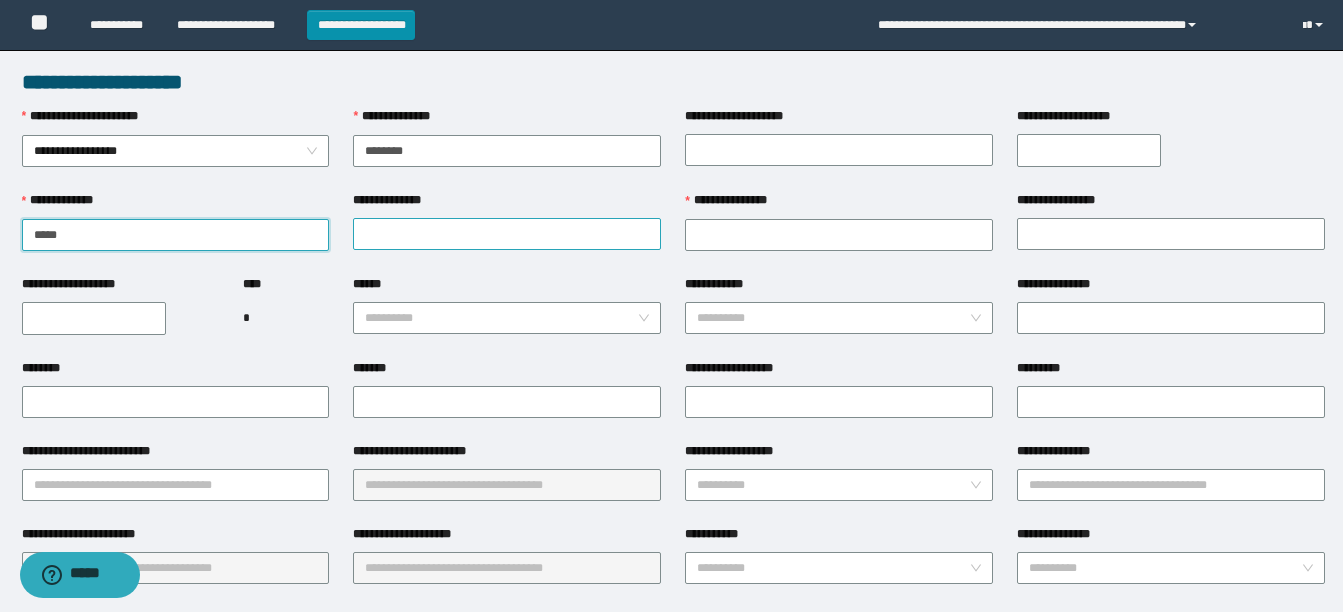 type on "****" 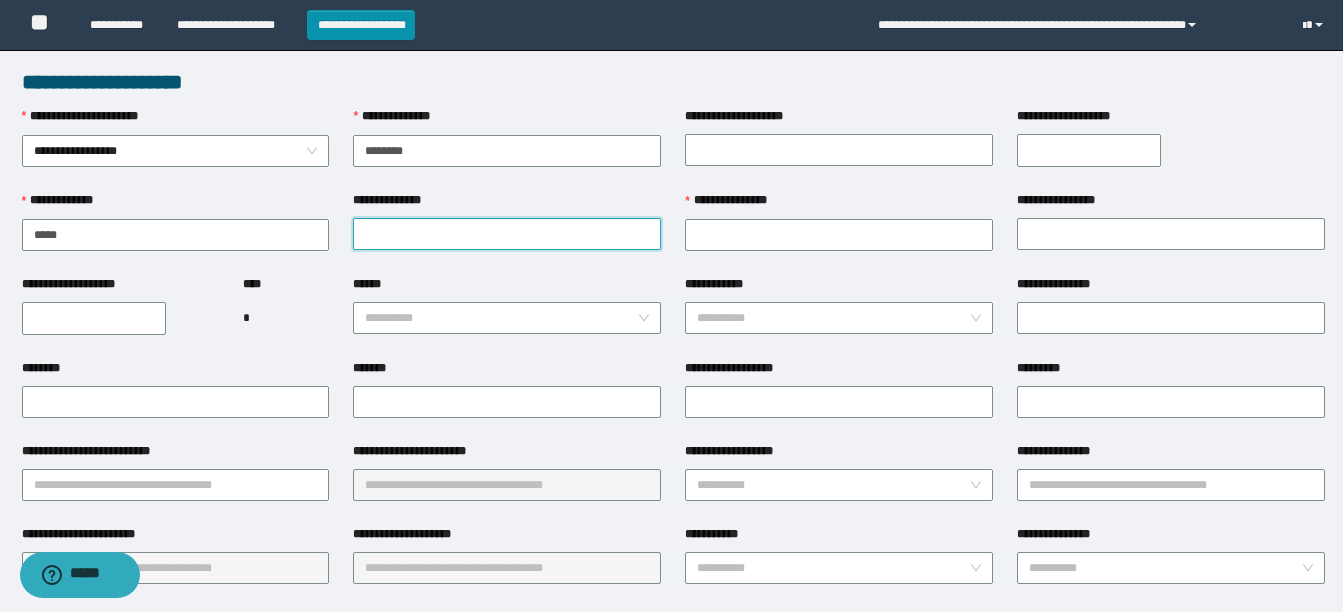 click on "**********" at bounding box center [507, 234] 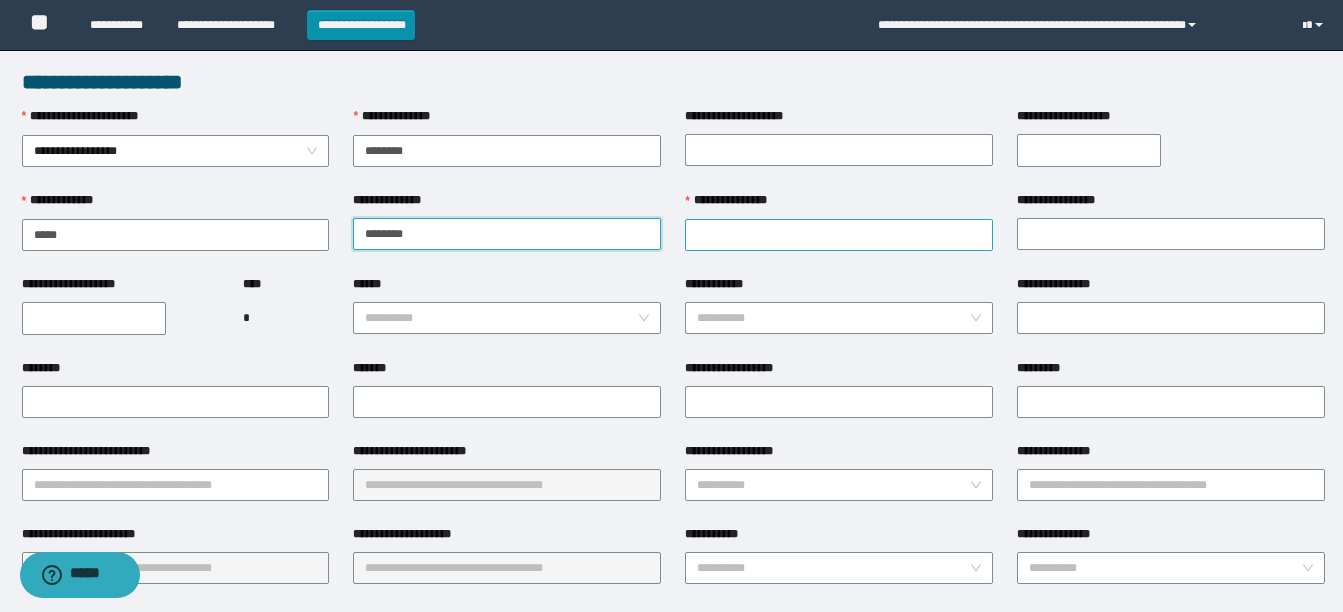 type on "*******" 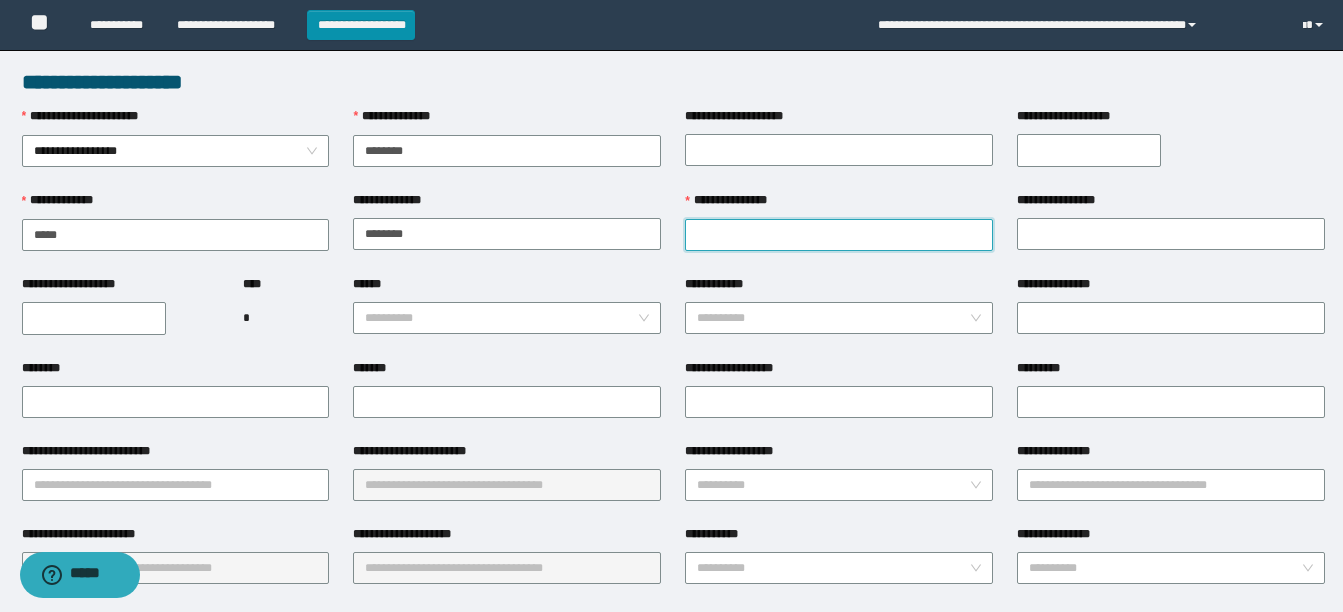 click on "**********" at bounding box center [839, 235] 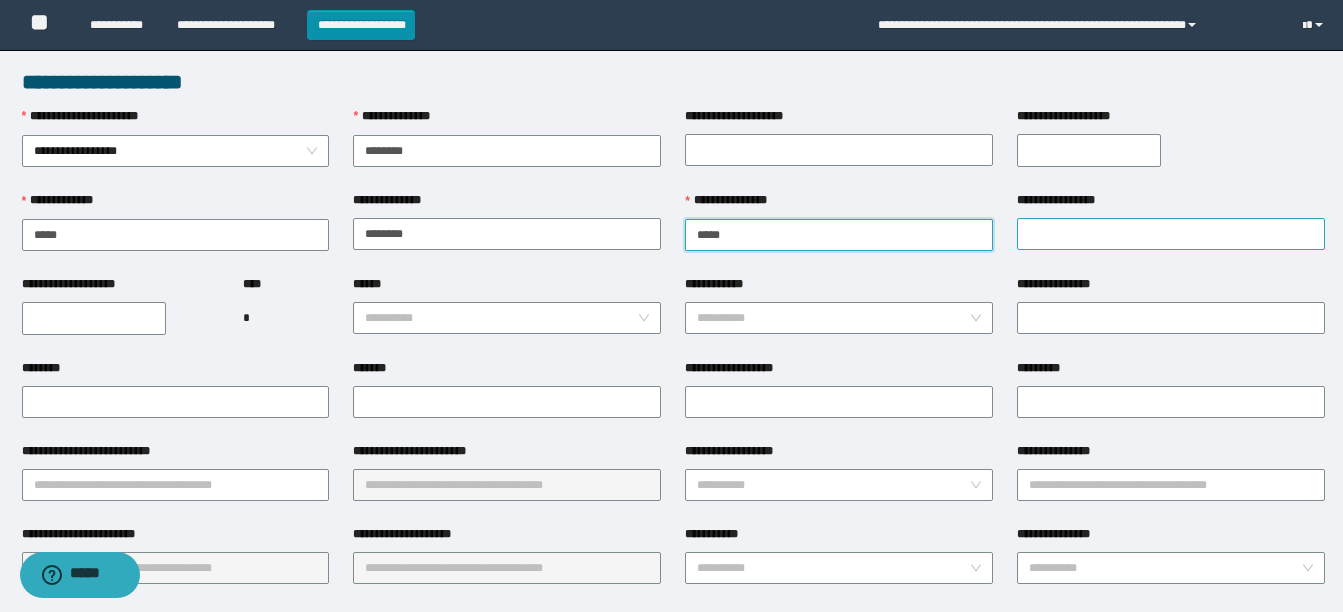 type on "*****" 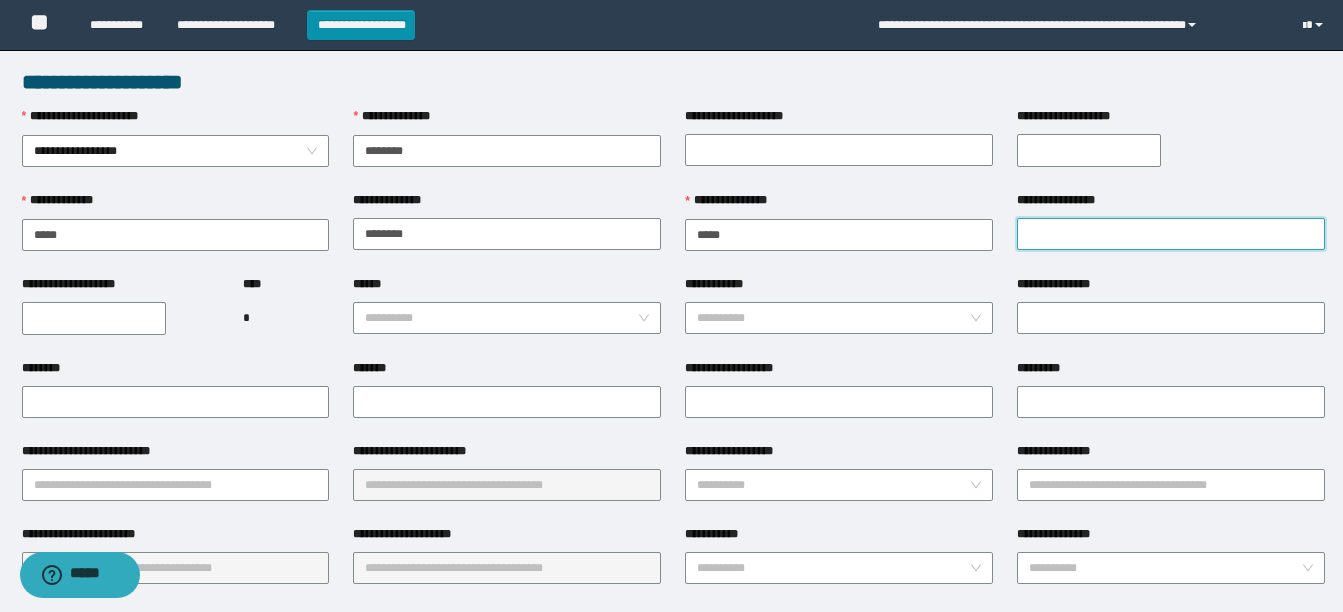 click on "**********" at bounding box center [1171, 234] 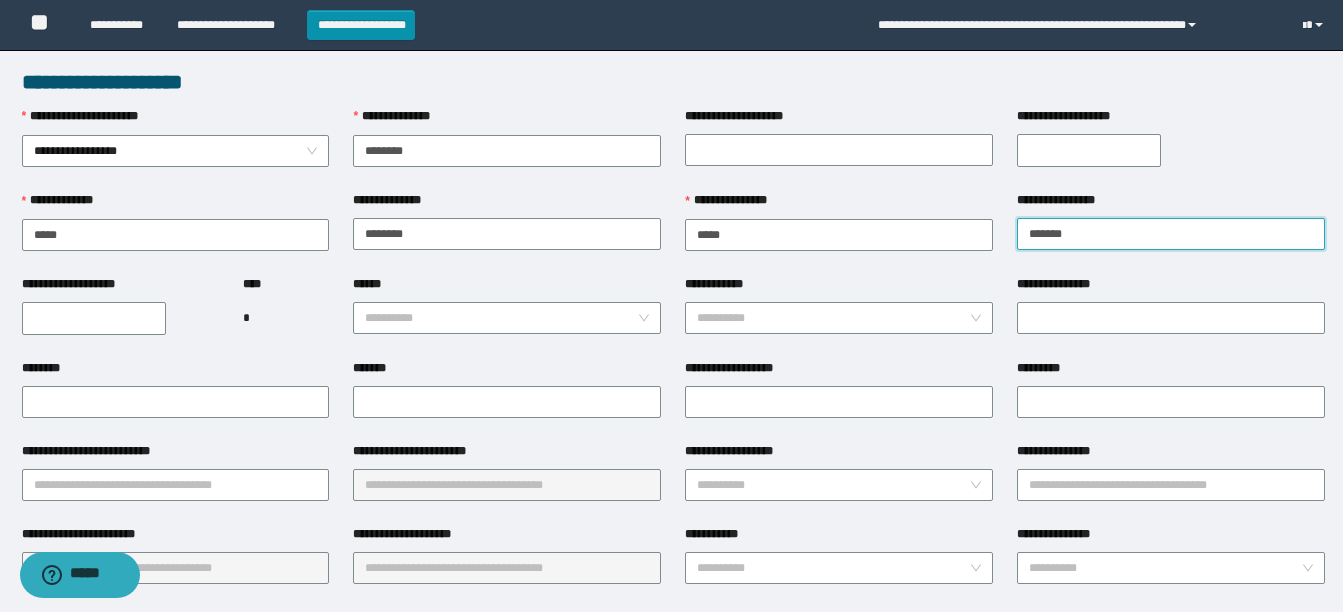 type on "*******" 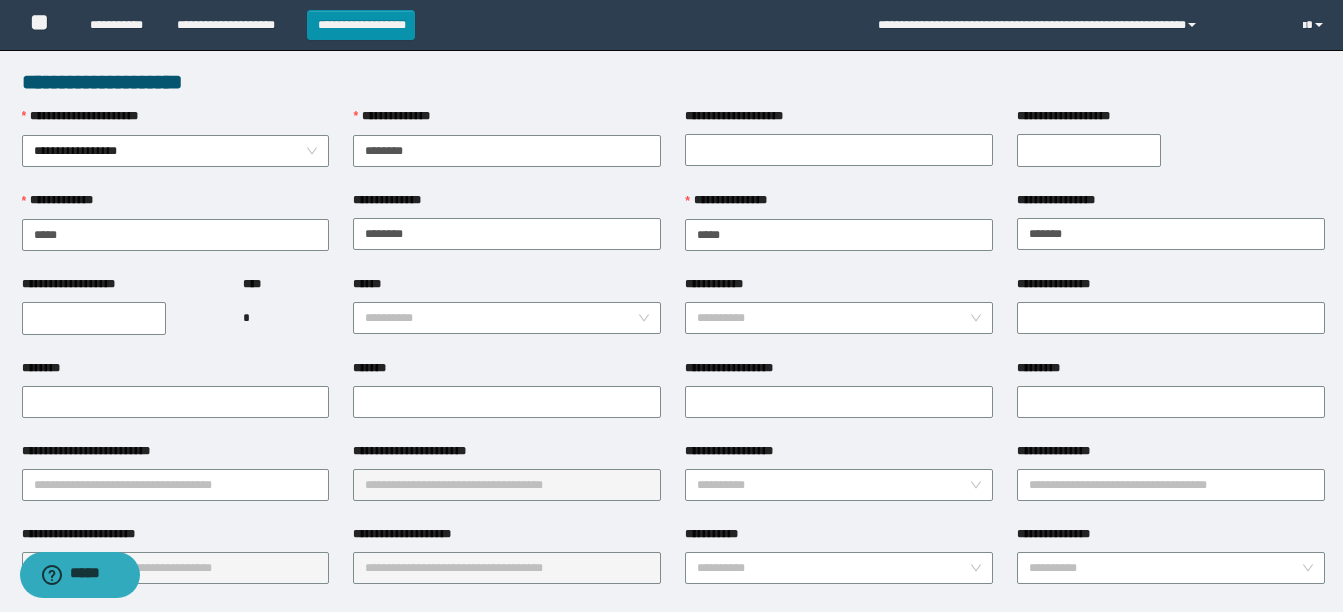 type on "**********" 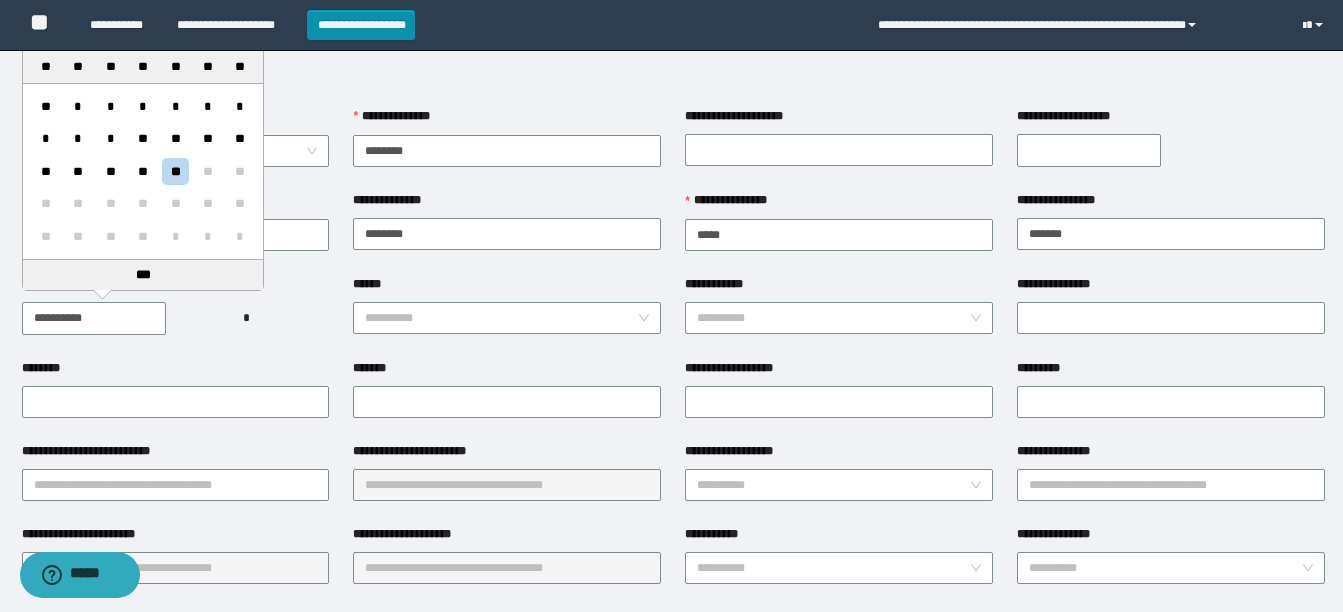 click on "**********" at bounding box center [94, 318] 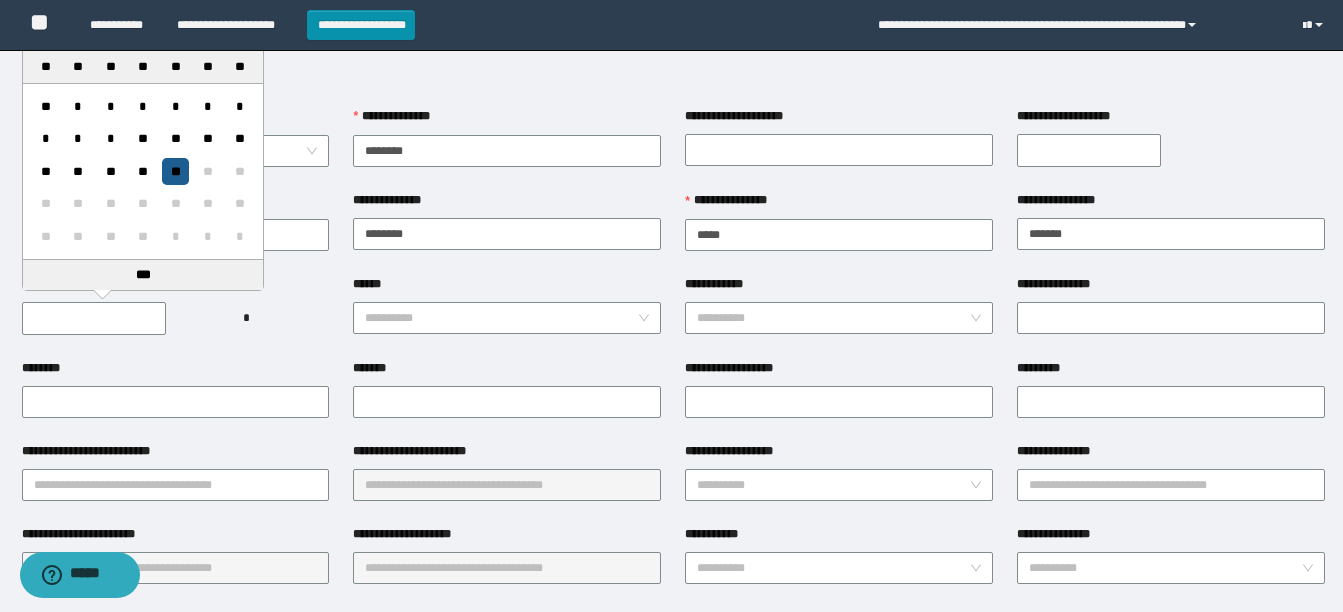 click on "**" at bounding box center [175, 171] 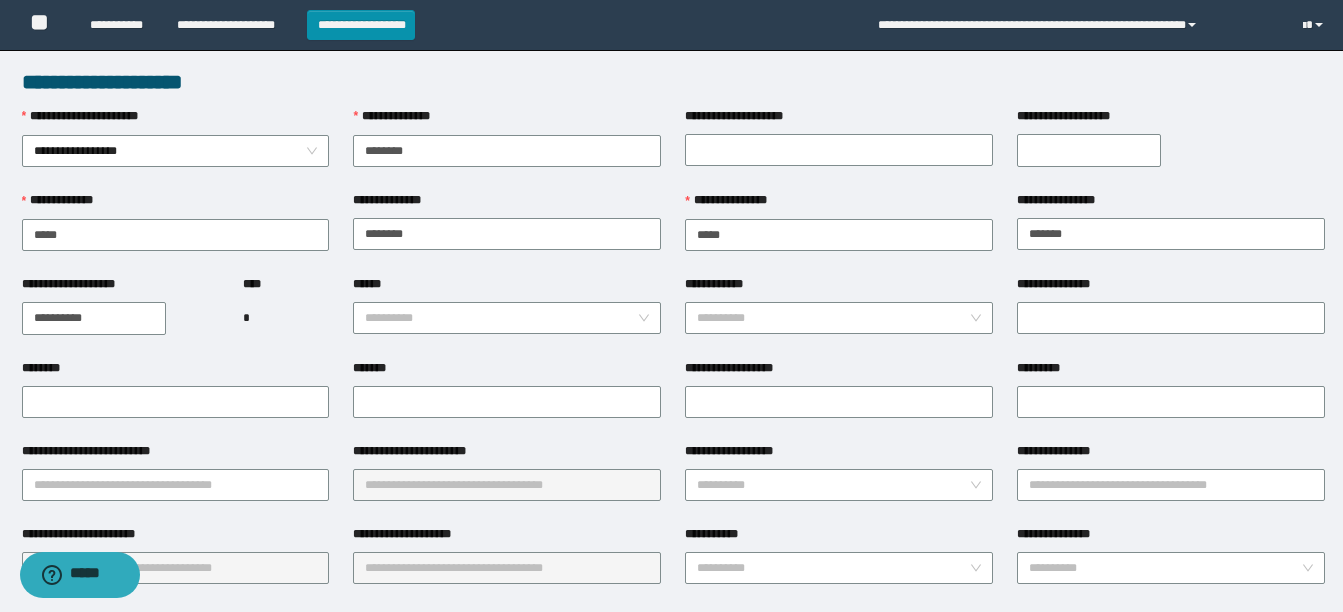 click on "**********" at bounding box center [94, 318] 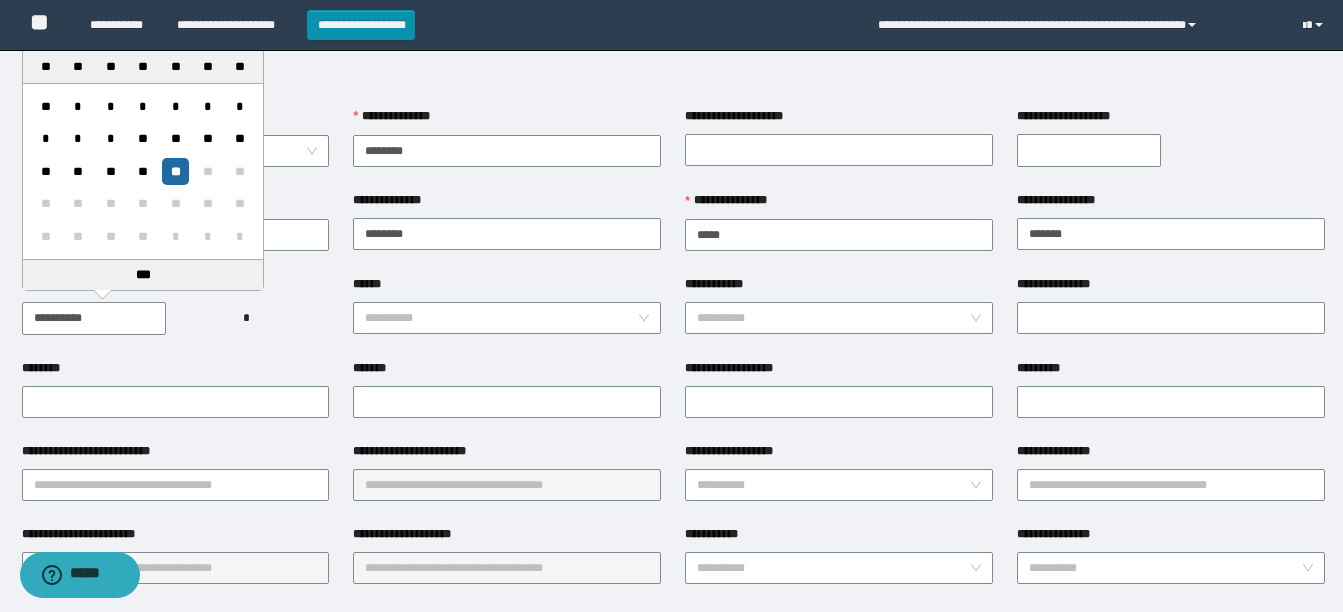 click on "**********" at bounding box center (94, 318) 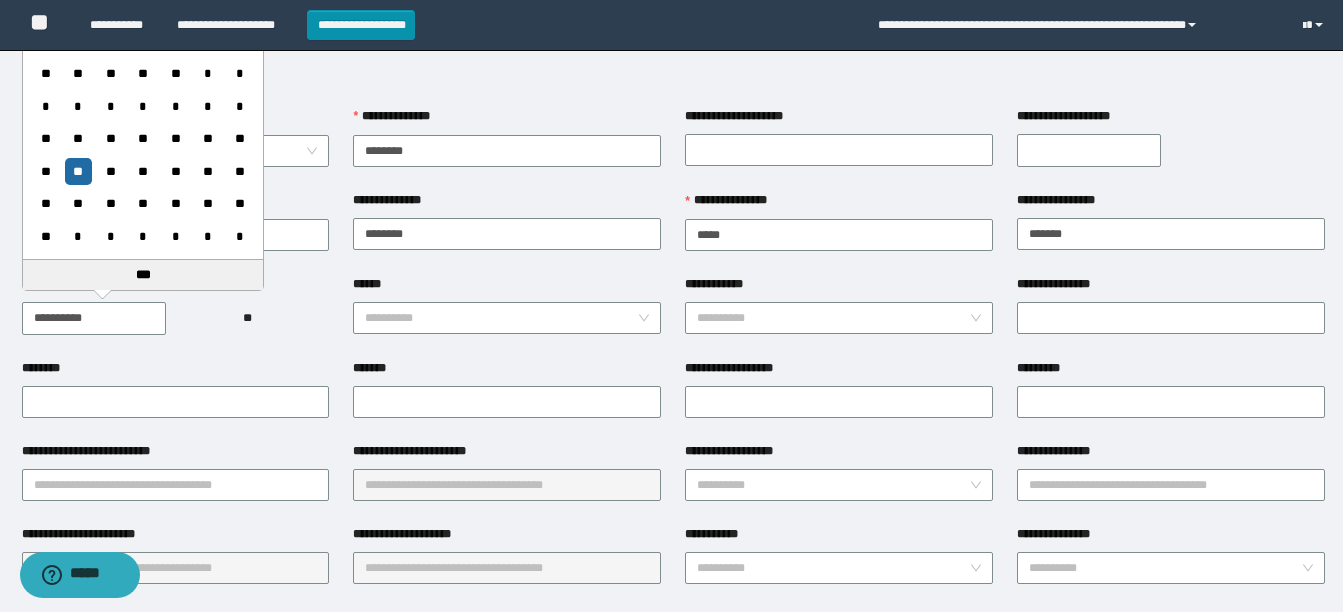 type on "**********" 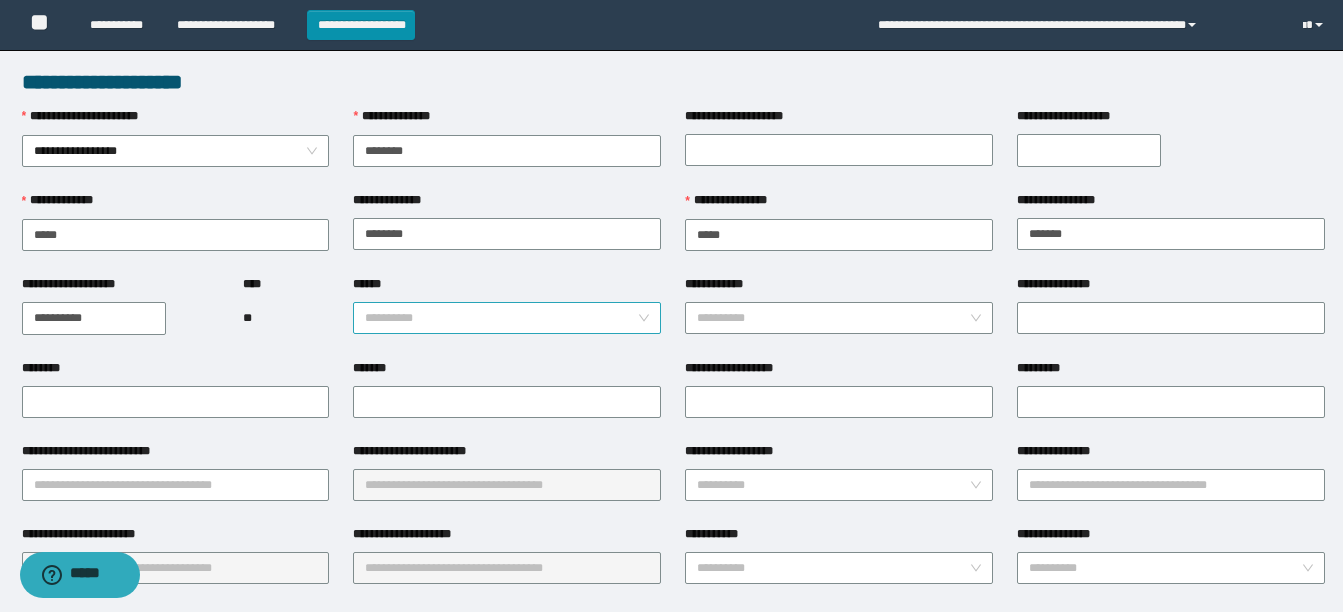 drag, startPoint x: 463, startPoint y: 298, endPoint x: 448, endPoint y: 319, distance: 25.806976 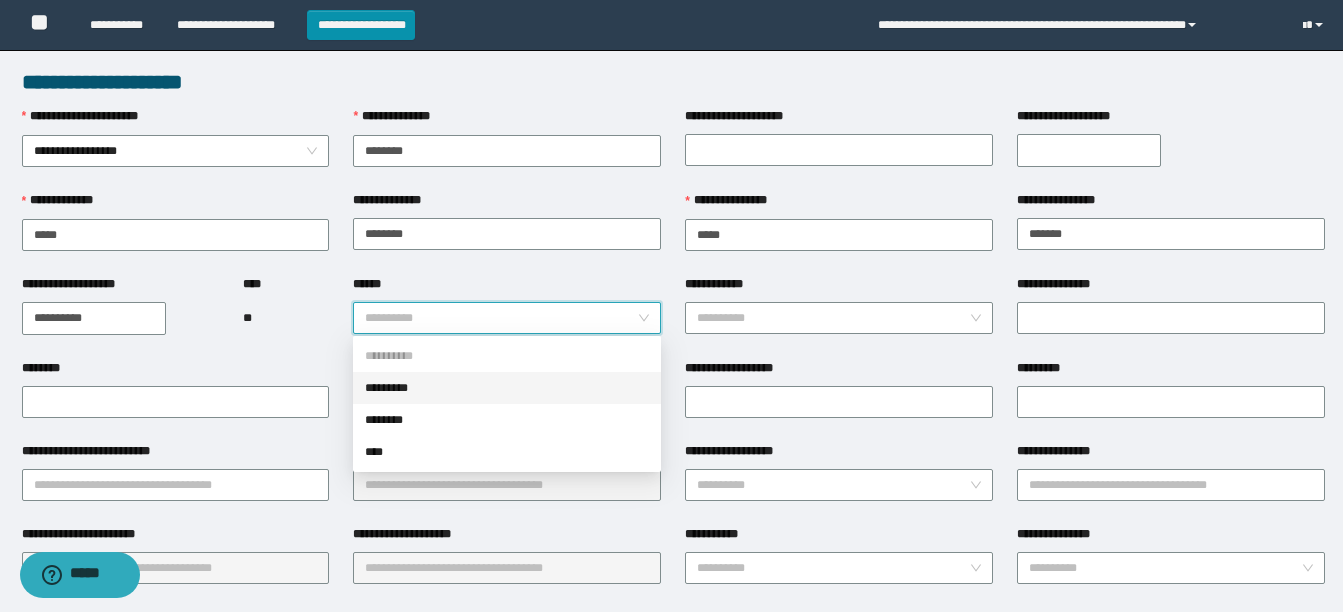 click on "******" at bounding box center [501, 318] 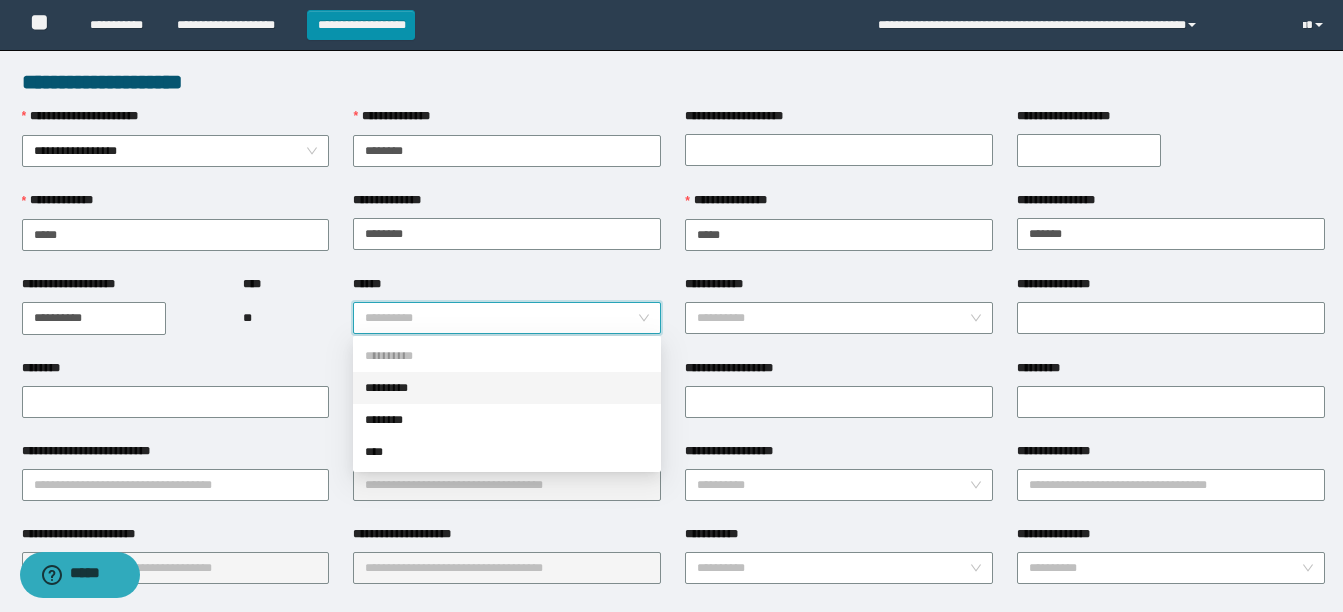 click on "*********" at bounding box center [507, 388] 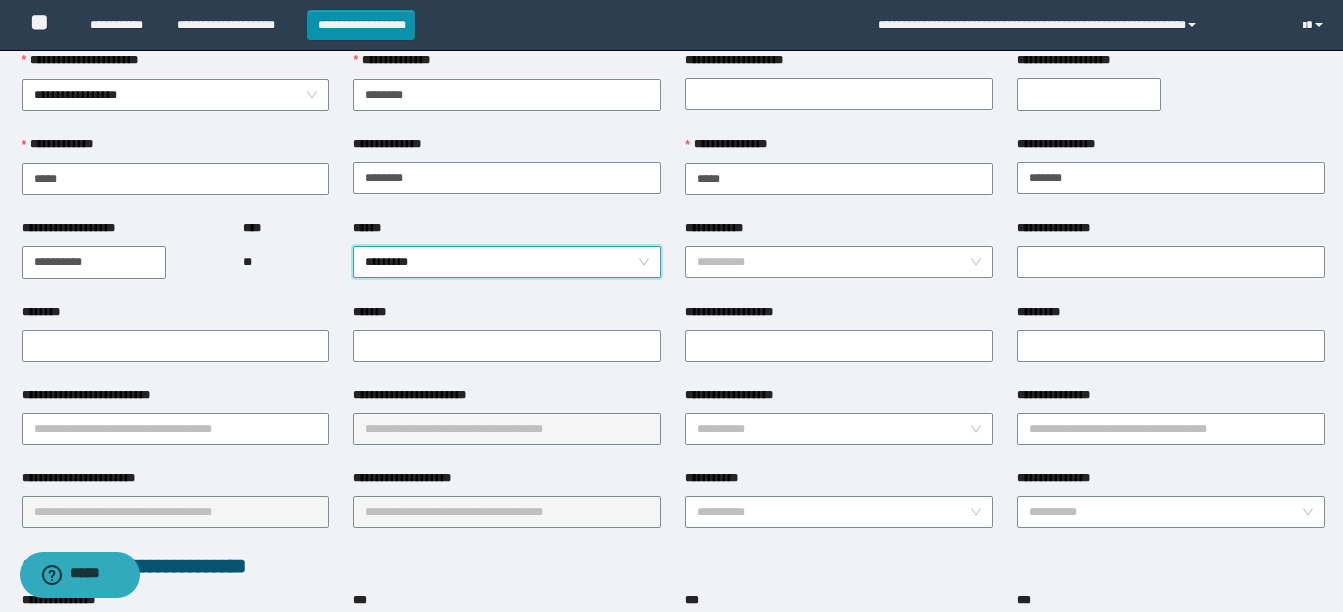 scroll, scrollTop: 79, scrollLeft: 0, axis: vertical 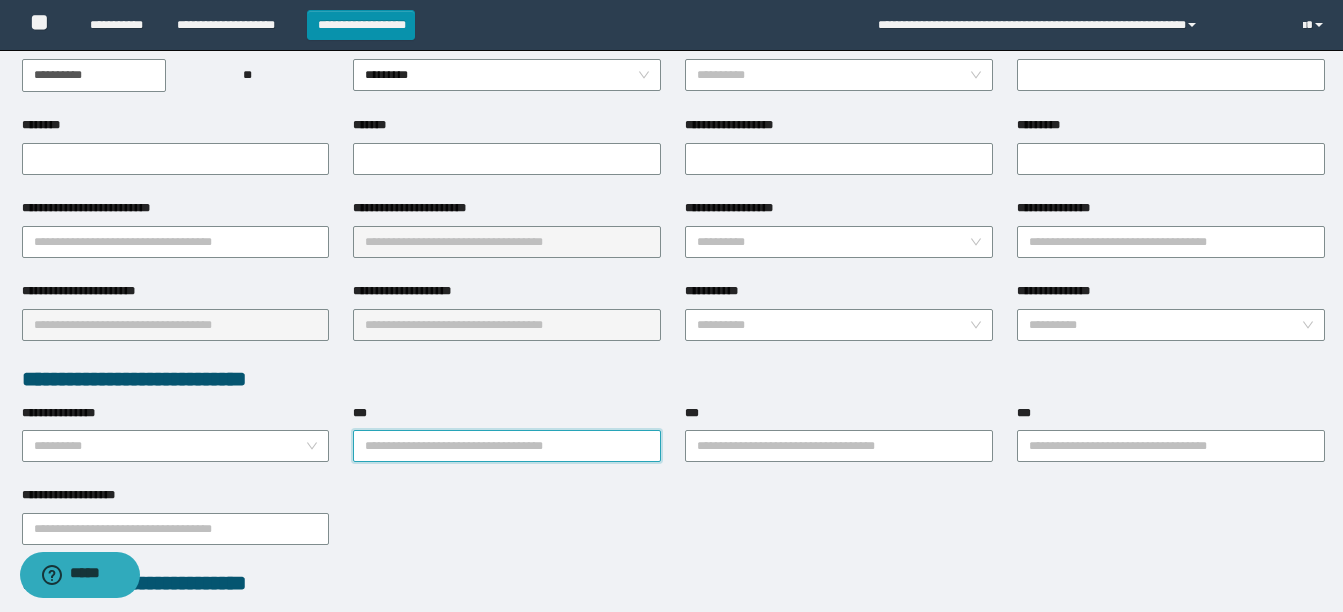 click on "***" at bounding box center [507, 446] 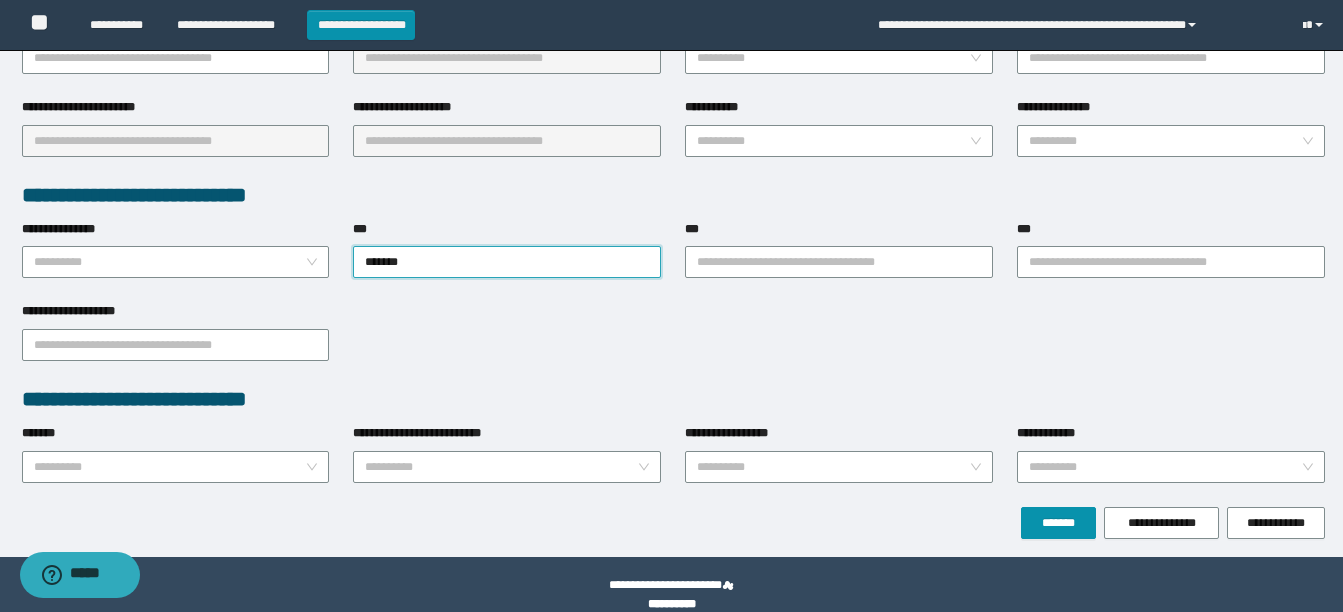 scroll, scrollTop: 438, scrollLeft: 0, axis: vertical 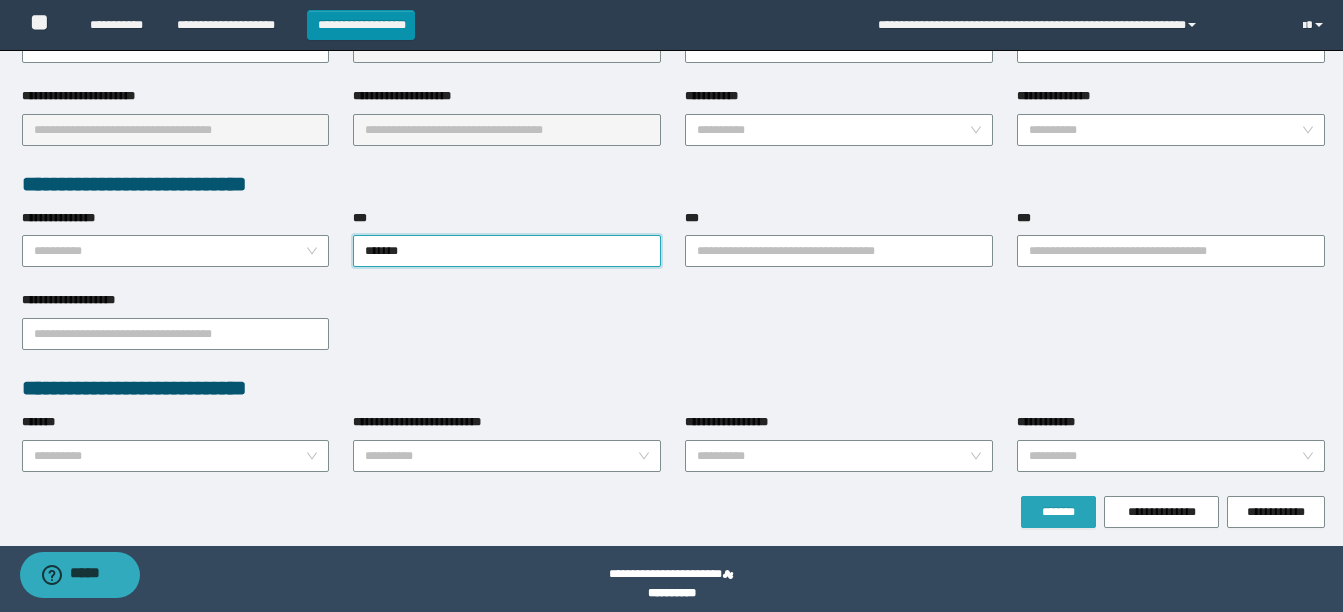 type on "*******" 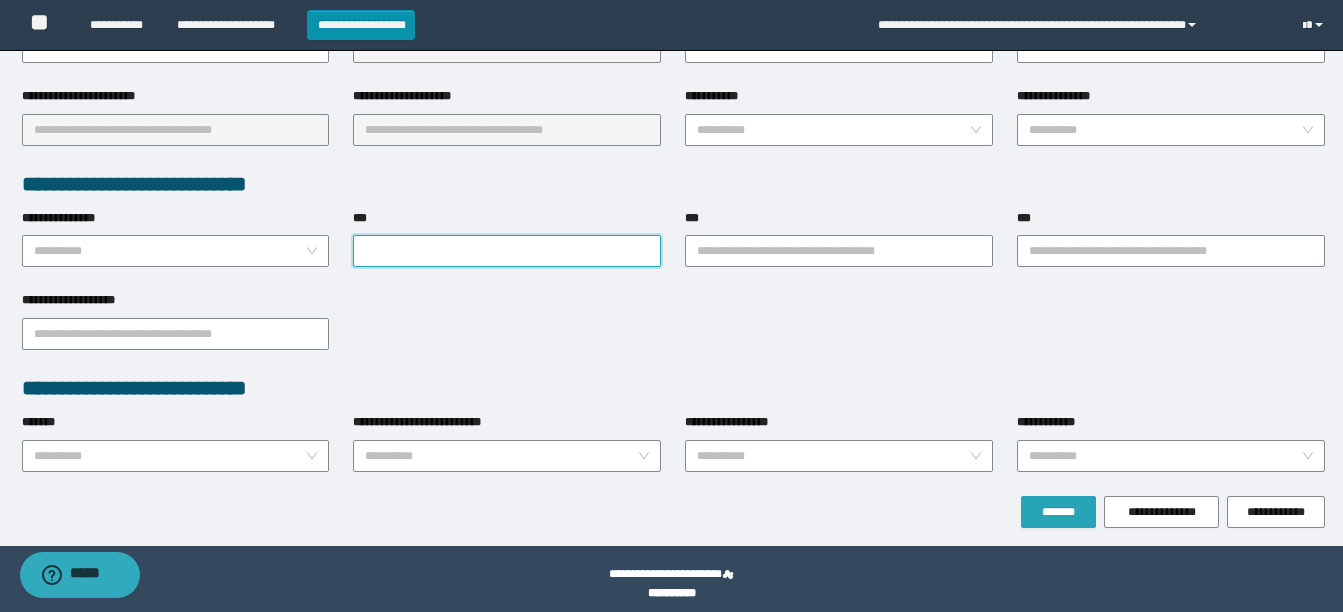click on "**********" at bounding box center [673, 79] 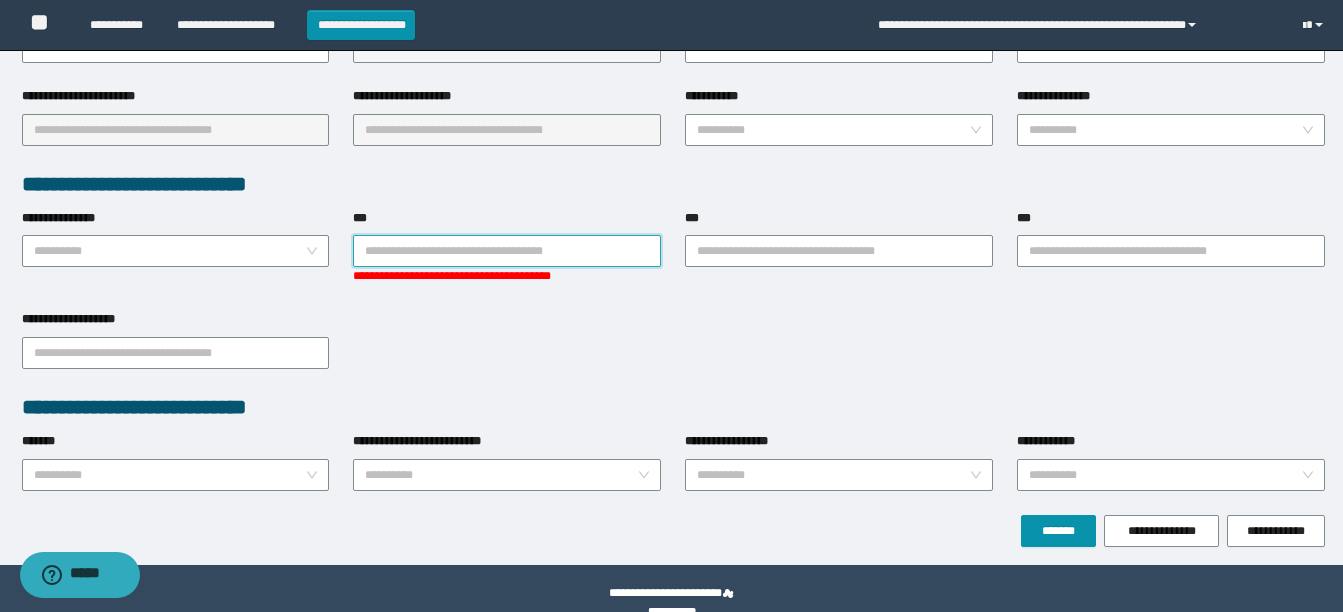 click on "***" at bounding box center [507, 251] 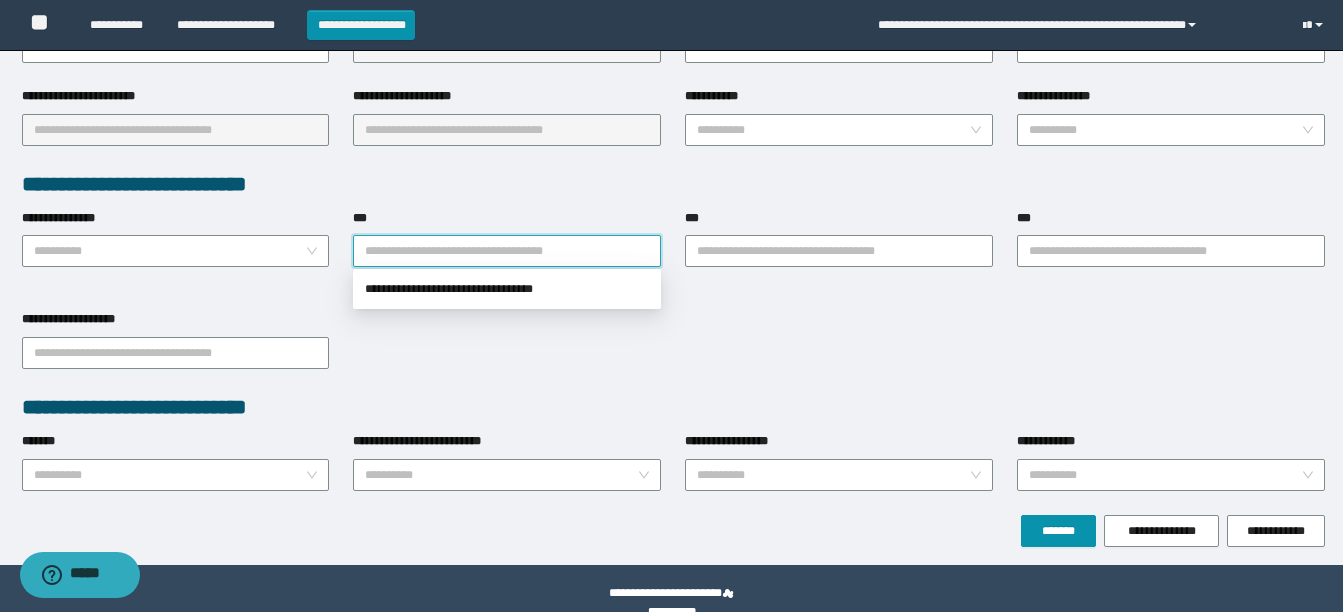 click on "***" at bounding box center [507, 251] 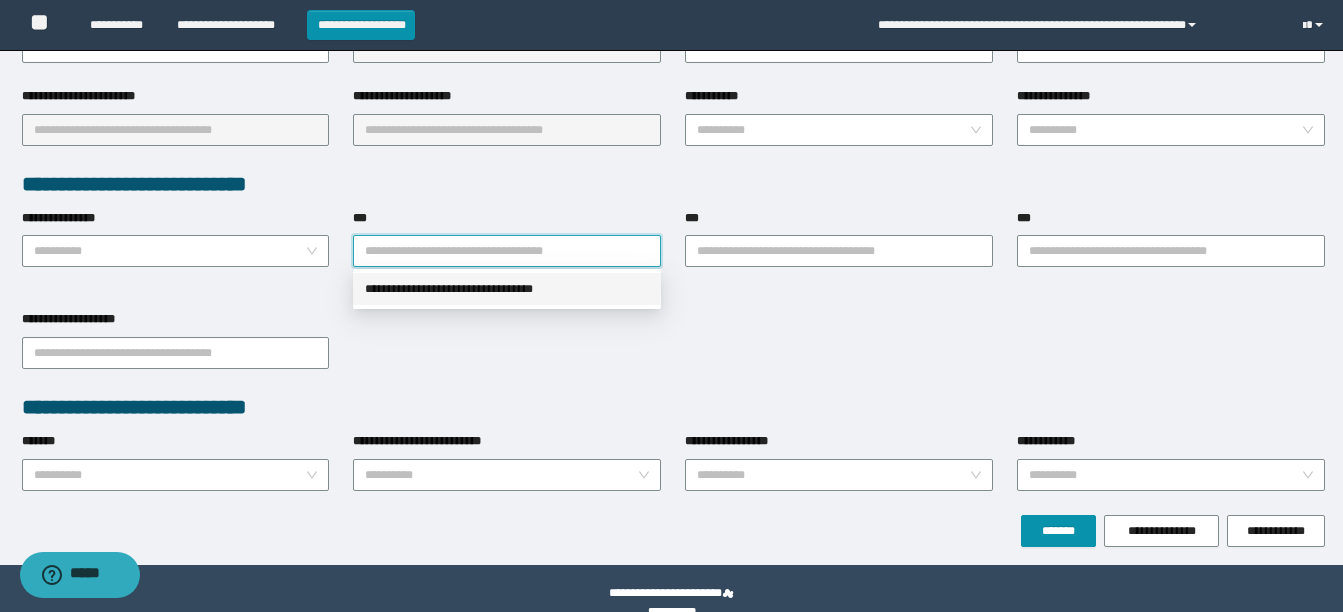 click on "**********" at bounding box center (507, 289) 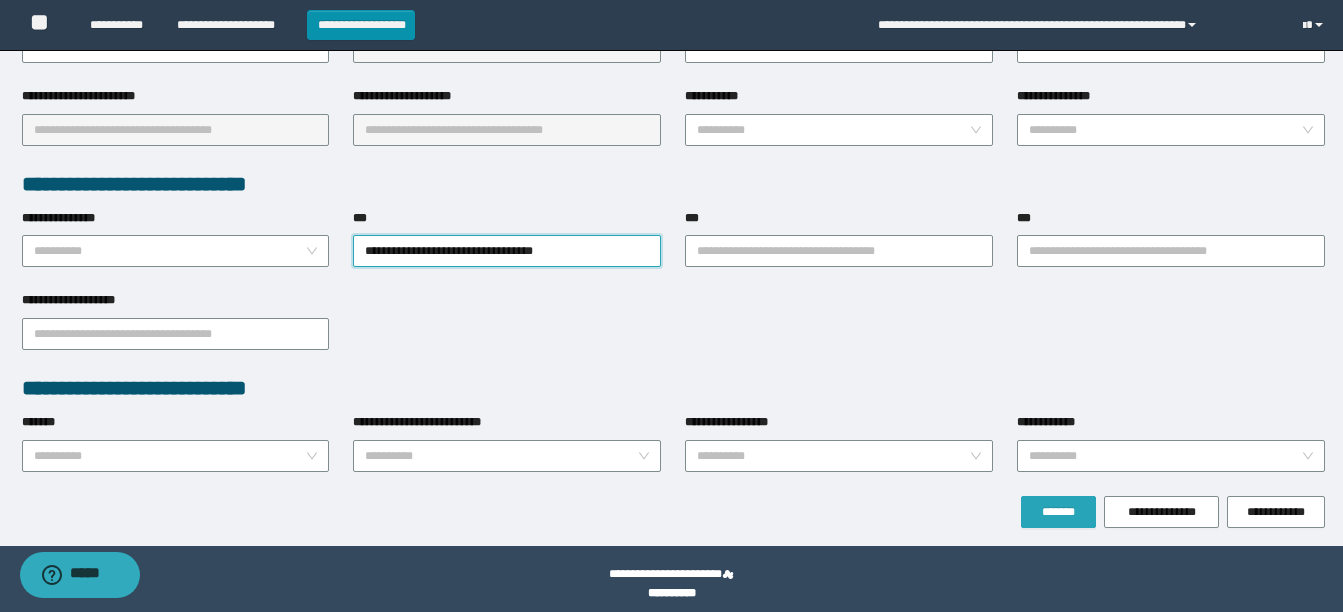 click on "*******" at bounding box center [1058, 512] 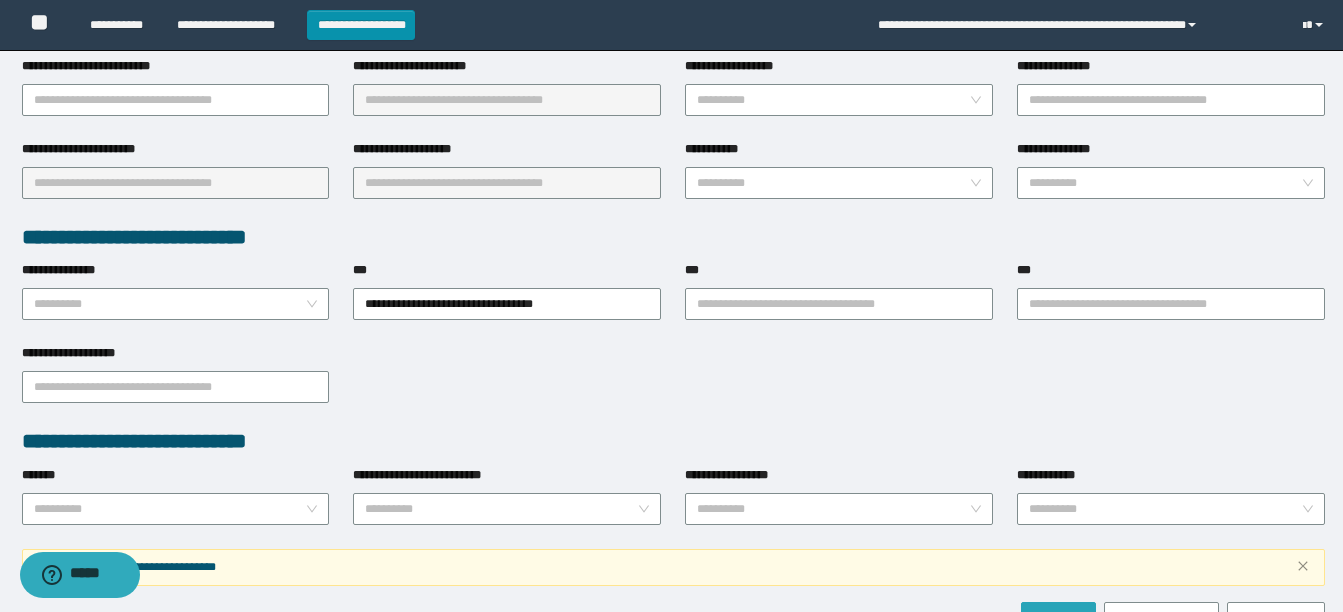 scroll, scrollTop: 491, scrollLeft: 0, axis: vertical 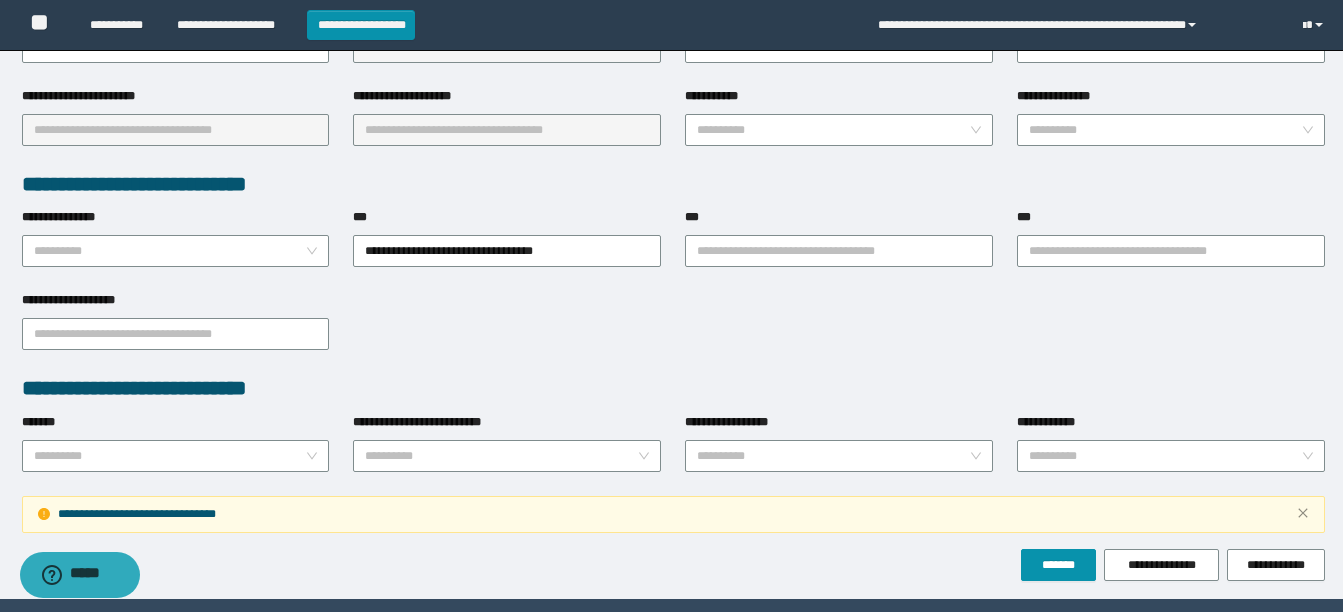 click on "**********" at bounding box center [673, 514] 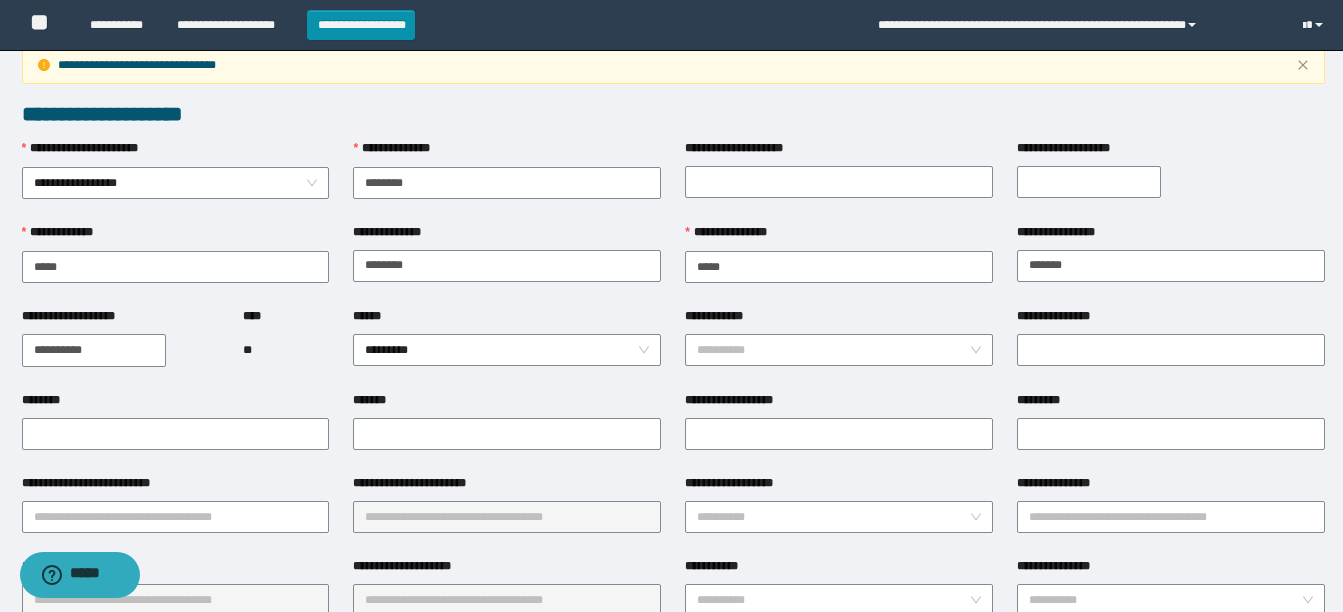 scroll, scrollTop: 0, scrollLeft: 0, axis: both 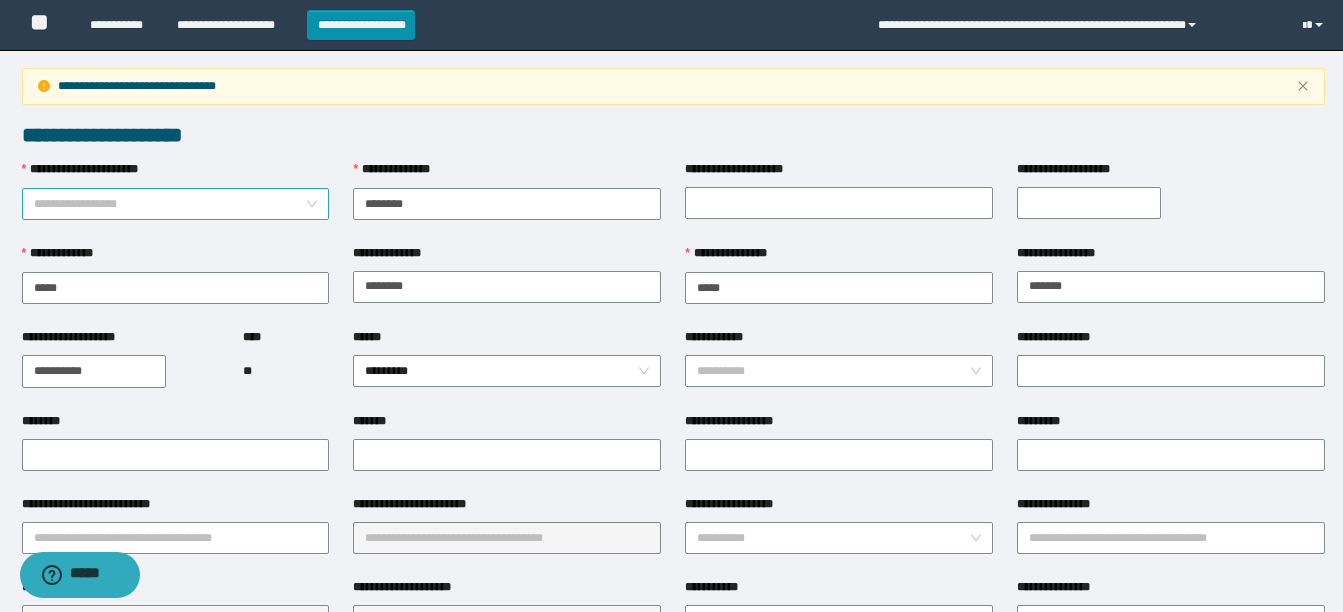 click on "**********" at bounding box center [176, 204] 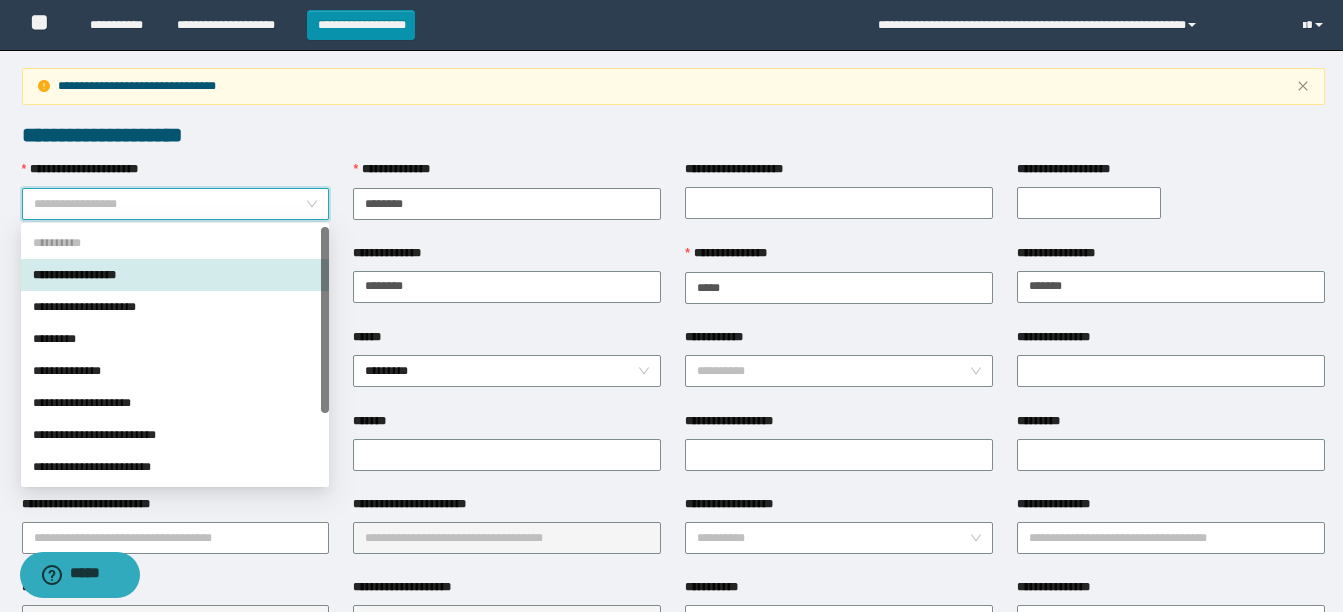 click on "**********" at bounding box center (175, 275) 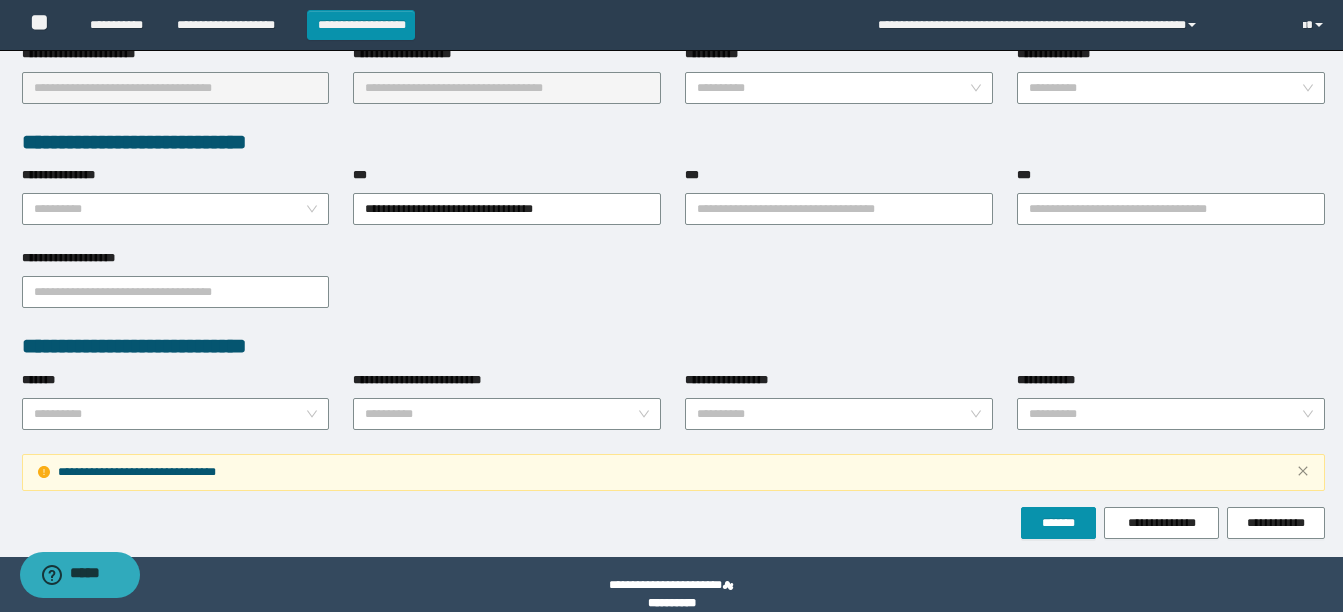 scroll, scrollTop: 554, scrollLeft: 0, axis: vertical 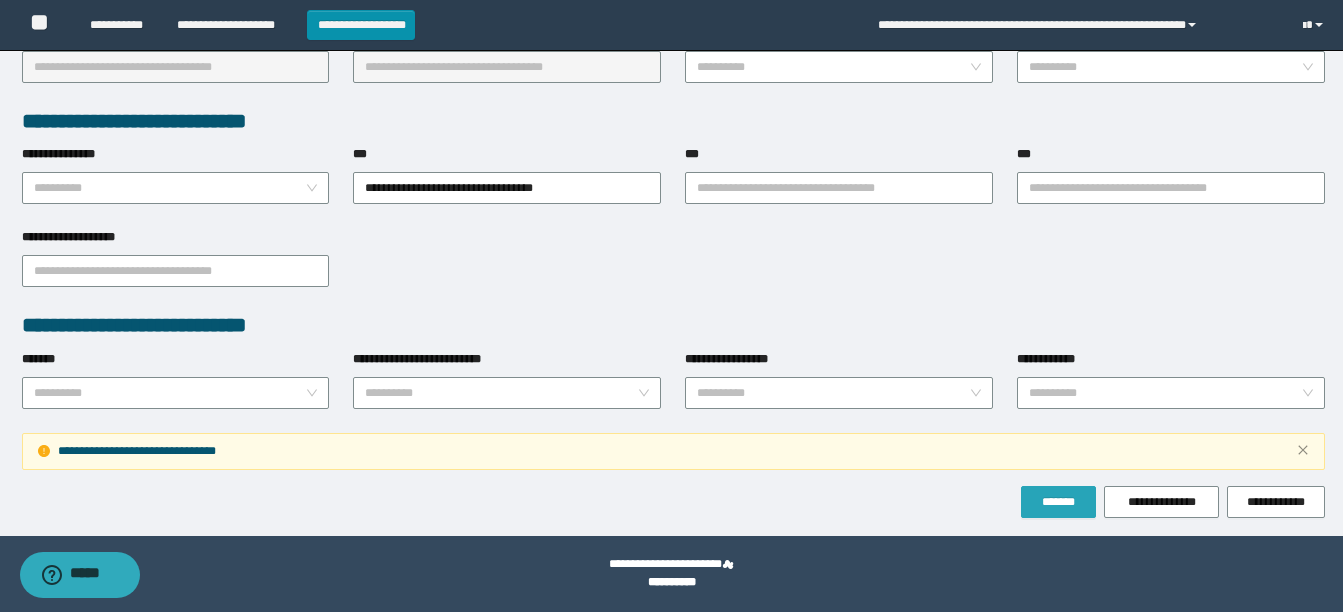 click on "*******" at bounding box center [1058, 502] 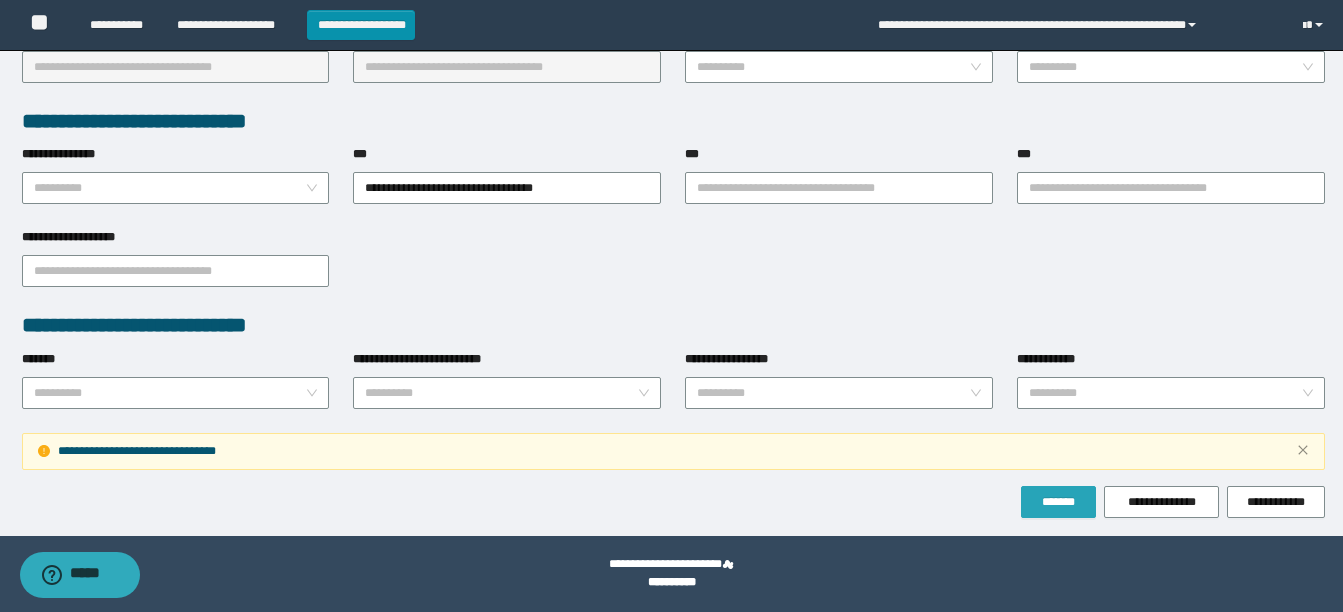 click on "*******" at bounding box center [1058, 502] 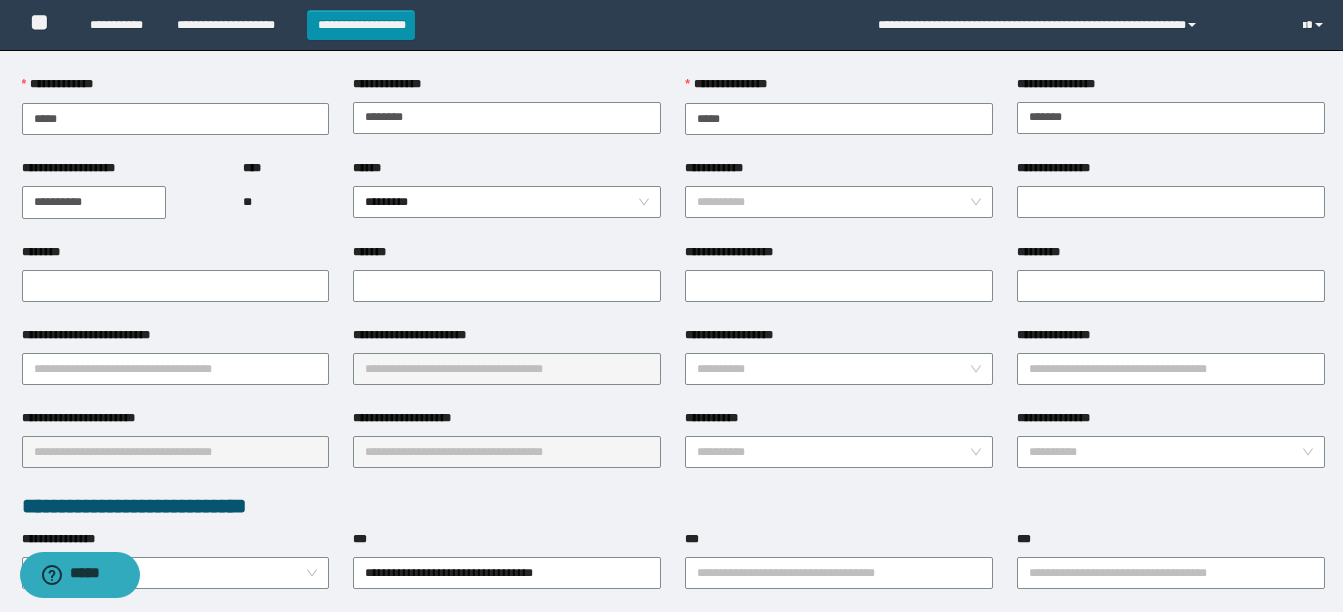 scroll, scrollTop: 0, scrollLeft: 0, axis: both 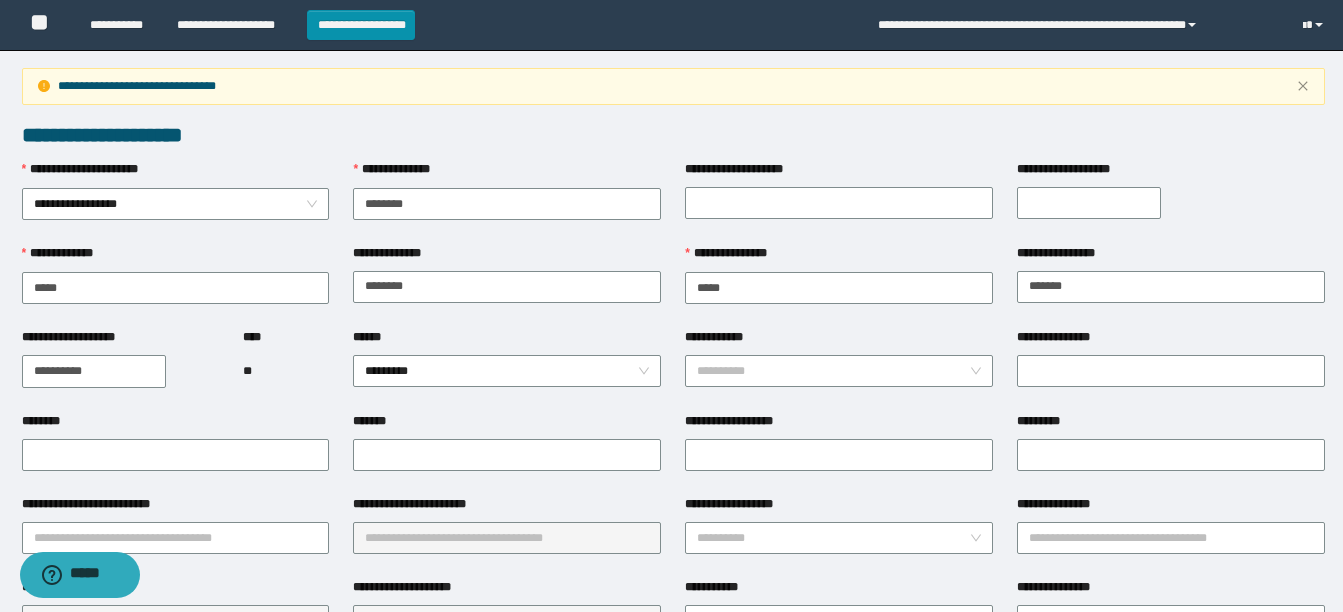 click on "**********" at bounding box center [673, 86] 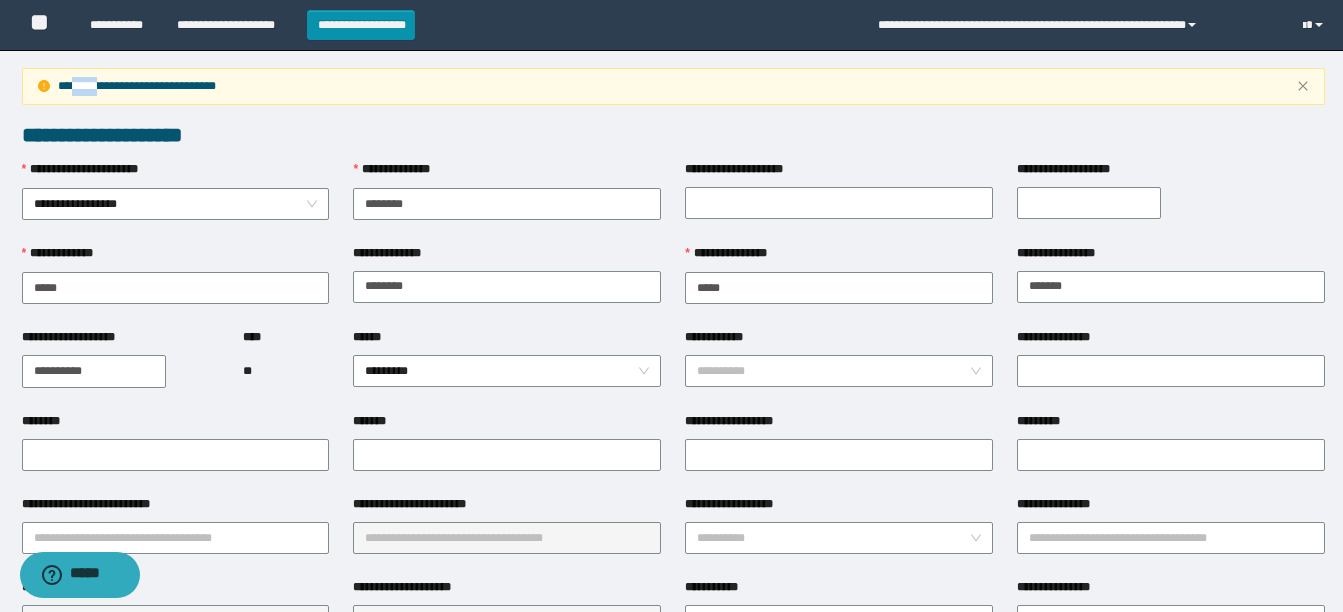 click on "**********" at bounding box center (673, 86) 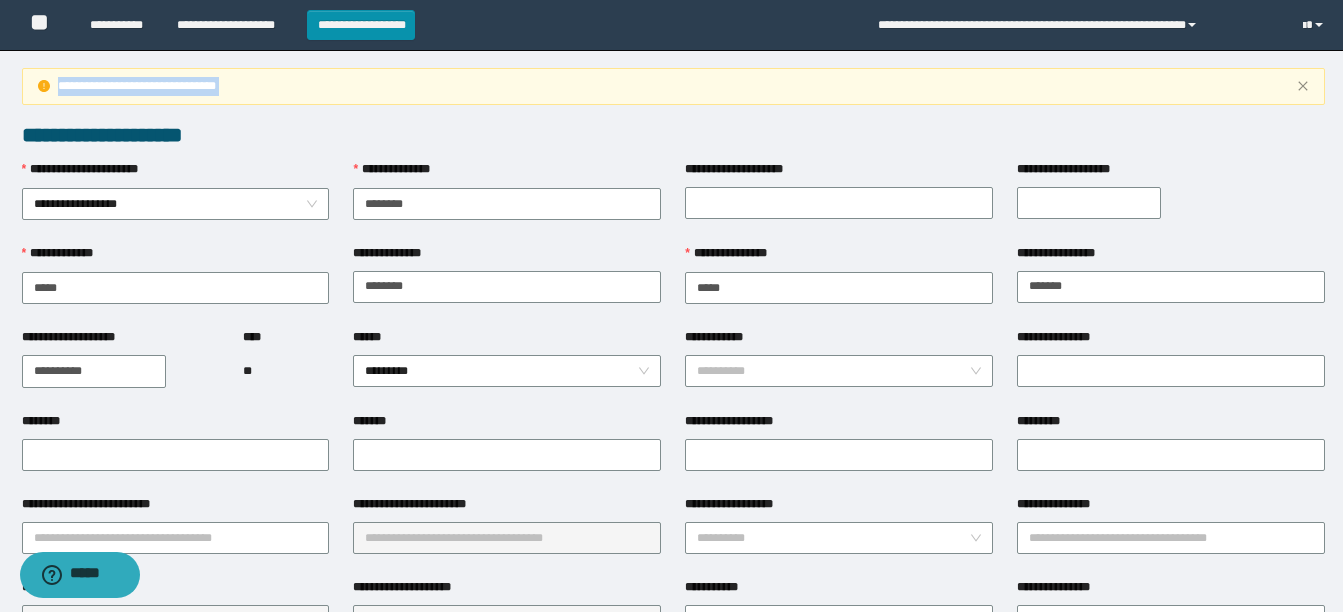 click on "**********" at bounding box center [673, 86] 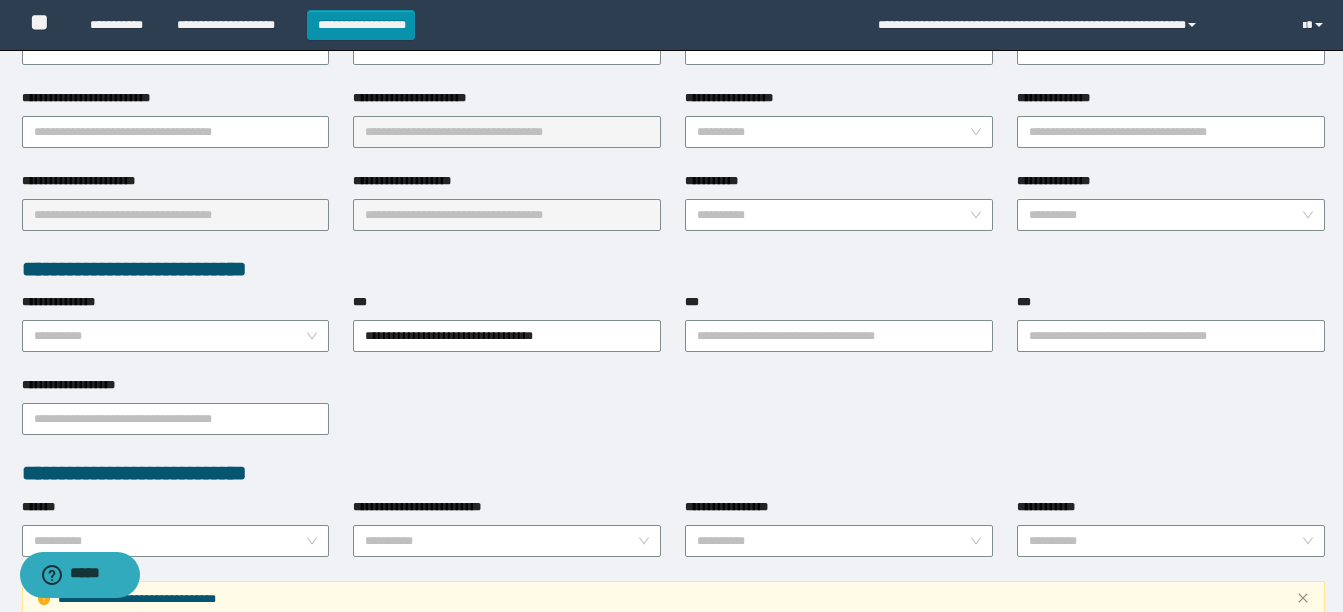 scroll, scrollTop: 554, scrollLeft: 0, axis: vertical 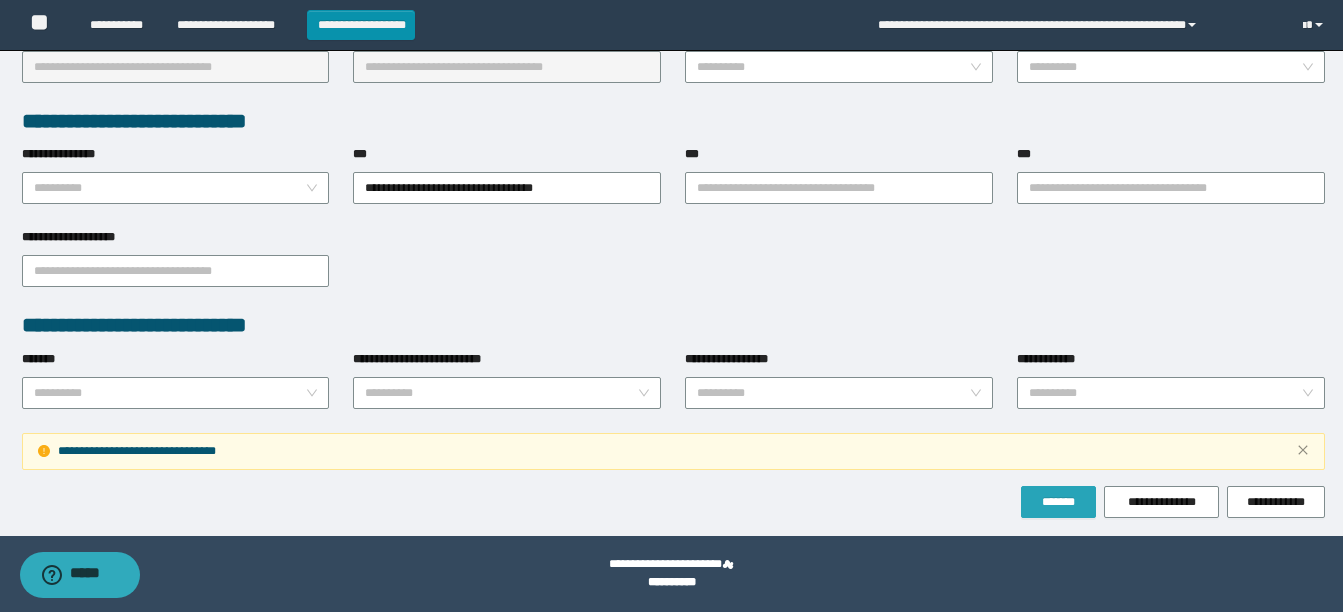 click on "*******" at bounding box center [1058, 502] 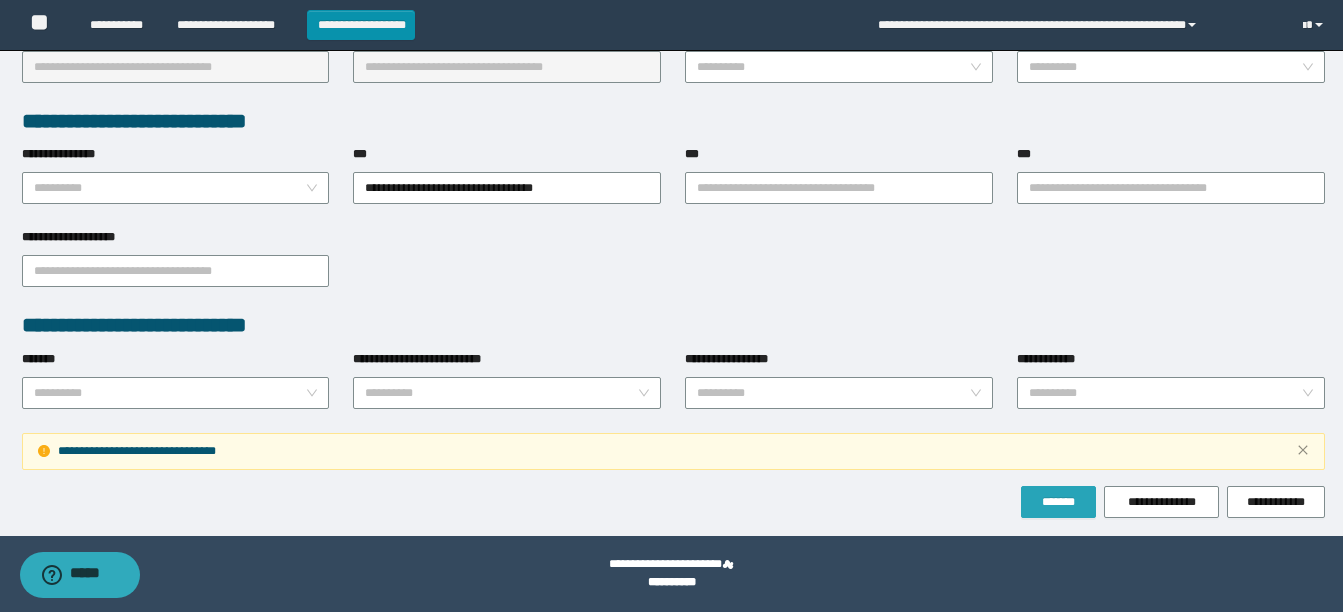 click on "*******" at bounding box center (1058, 502) 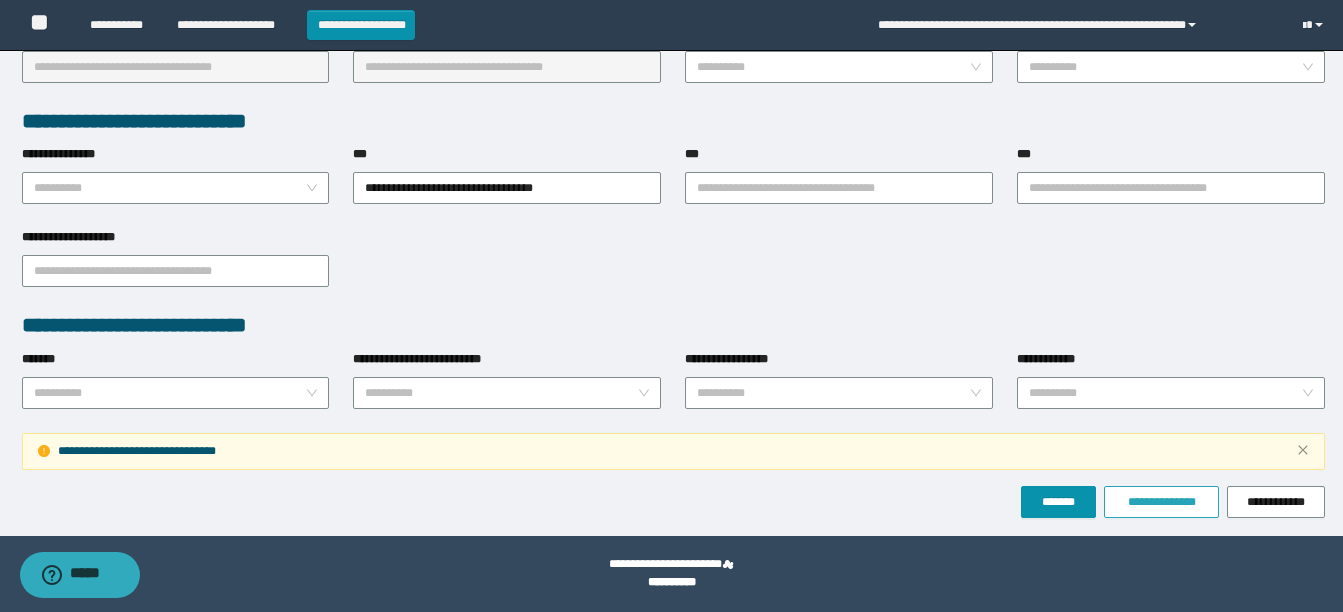 click on "**********" at bounding box center (1161, 502) 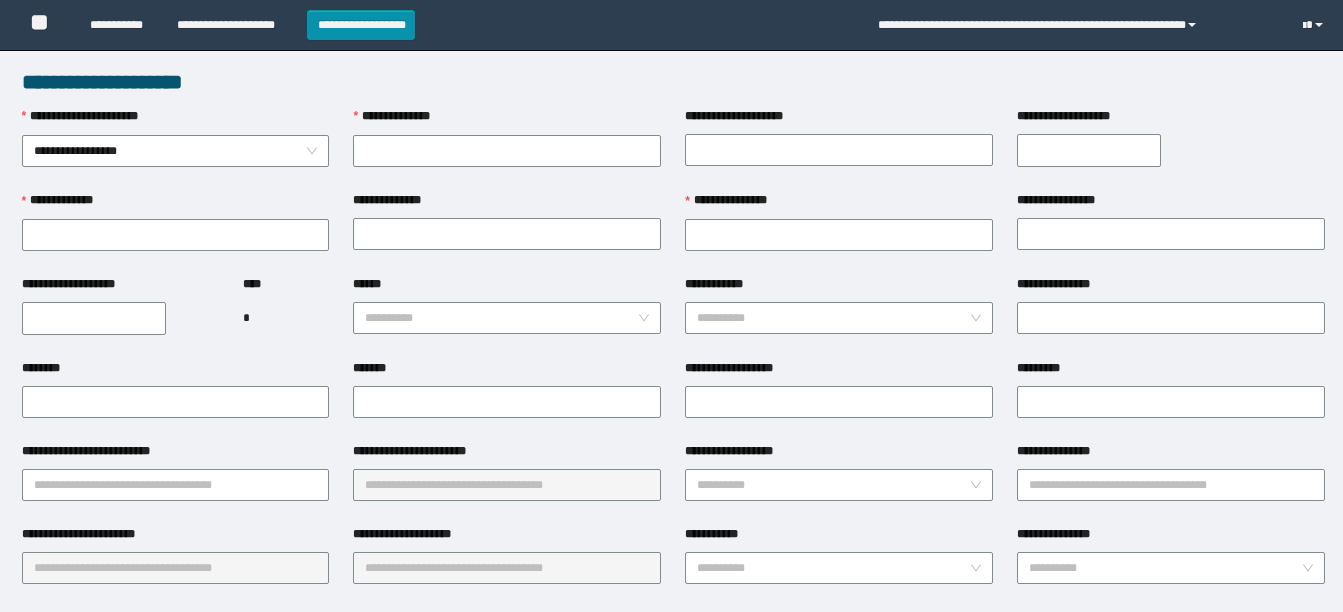 scroll, scrollTop: 0, scrollLeft: 0, axis: both 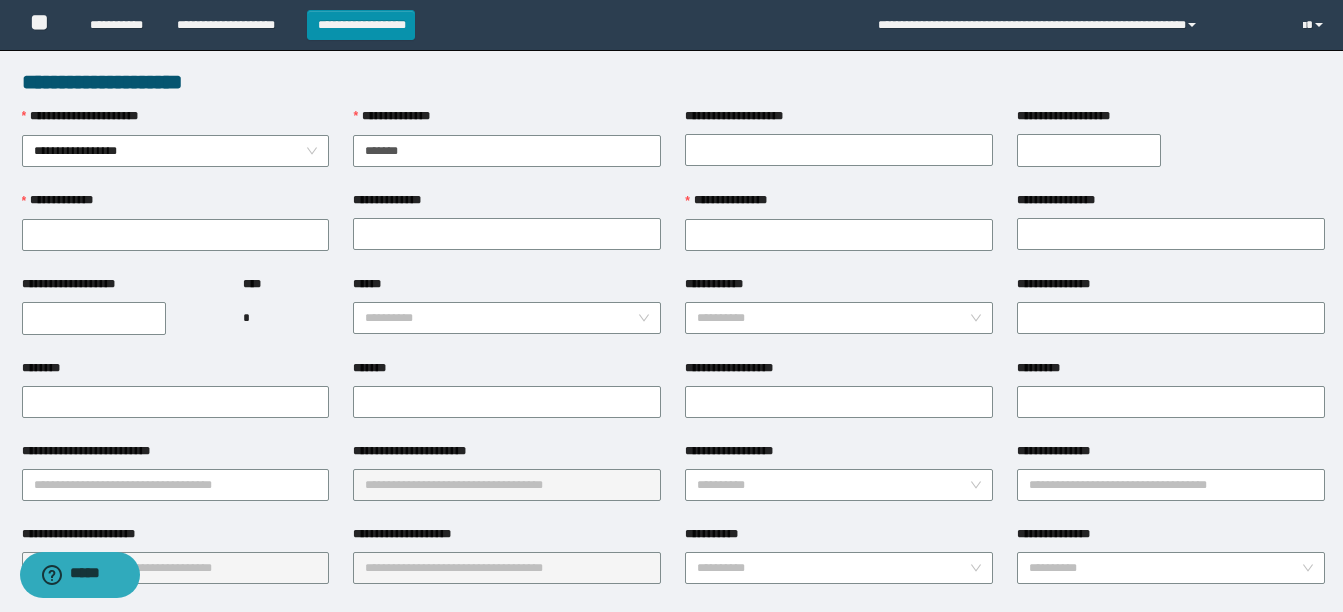 type on "********" 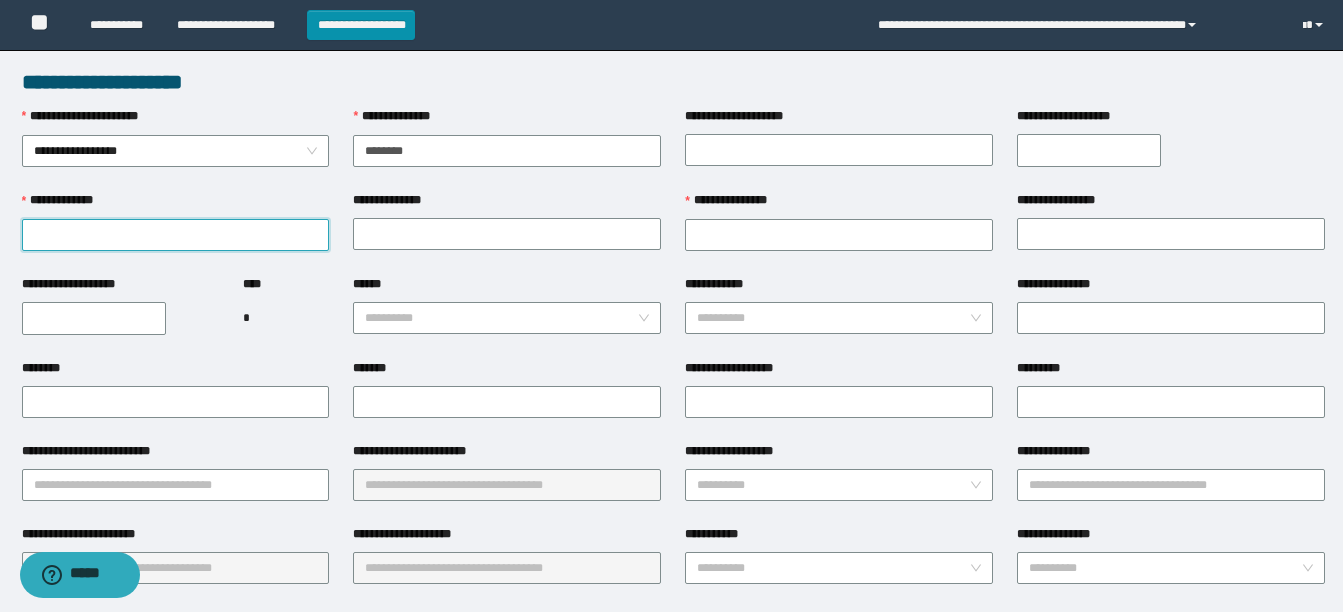 click on "**********" at bounding box center [176, 235] 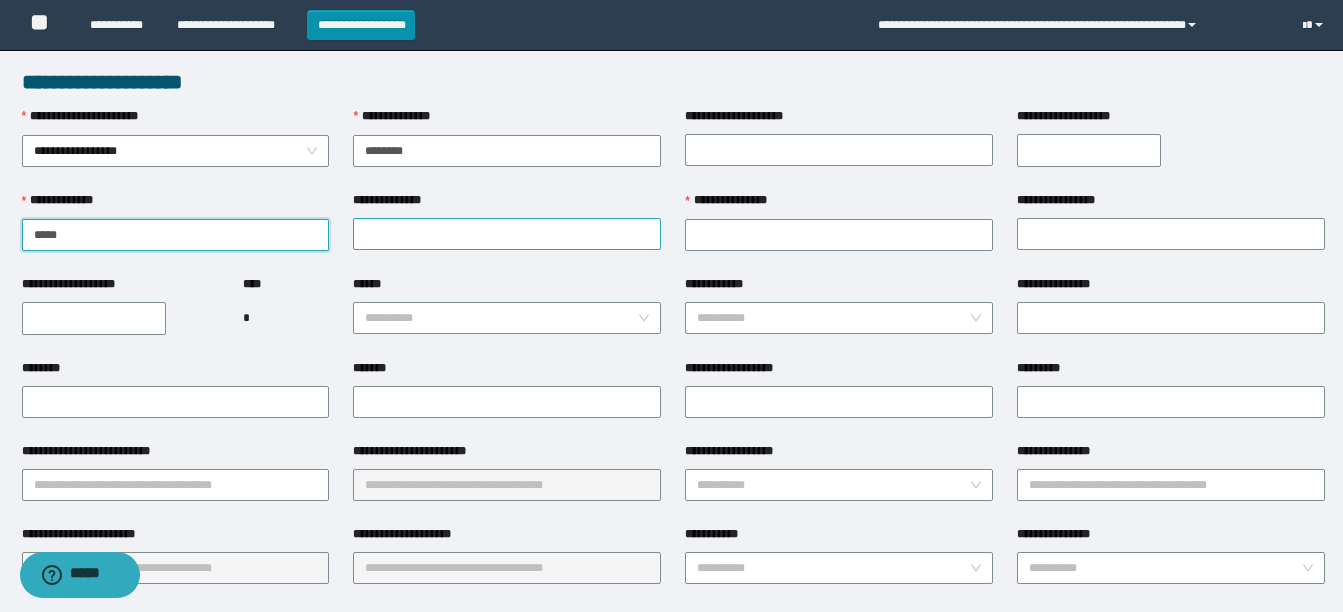type on "*****" 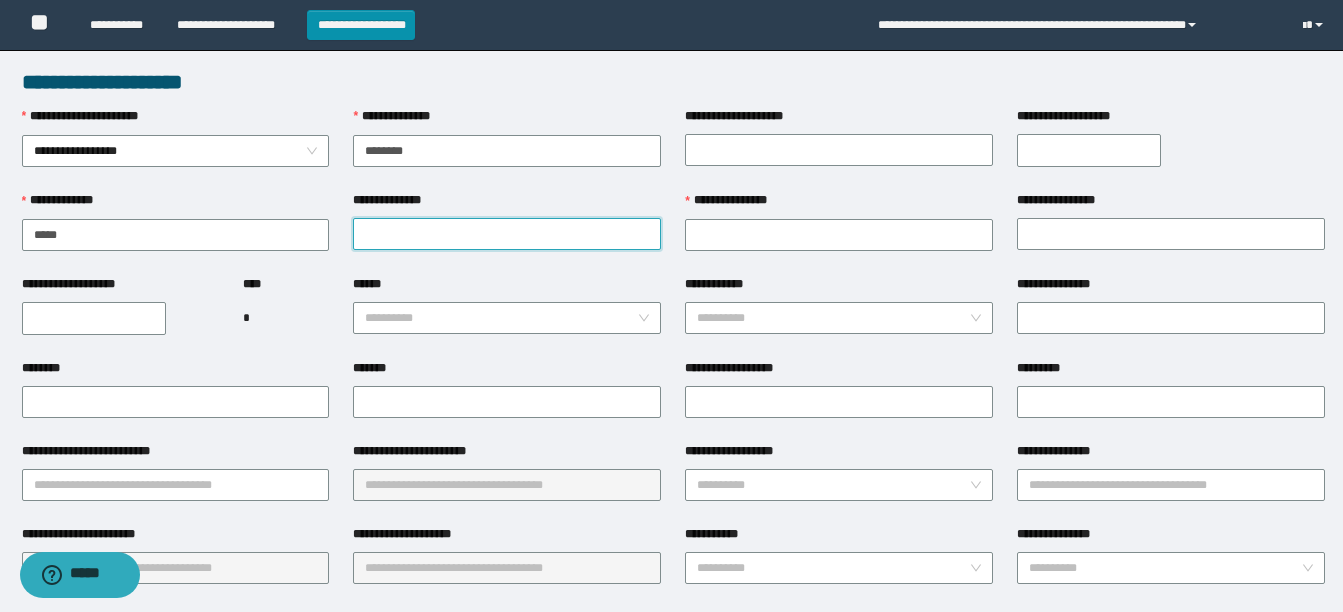 click on "**********" at bounding box center [507, 234] 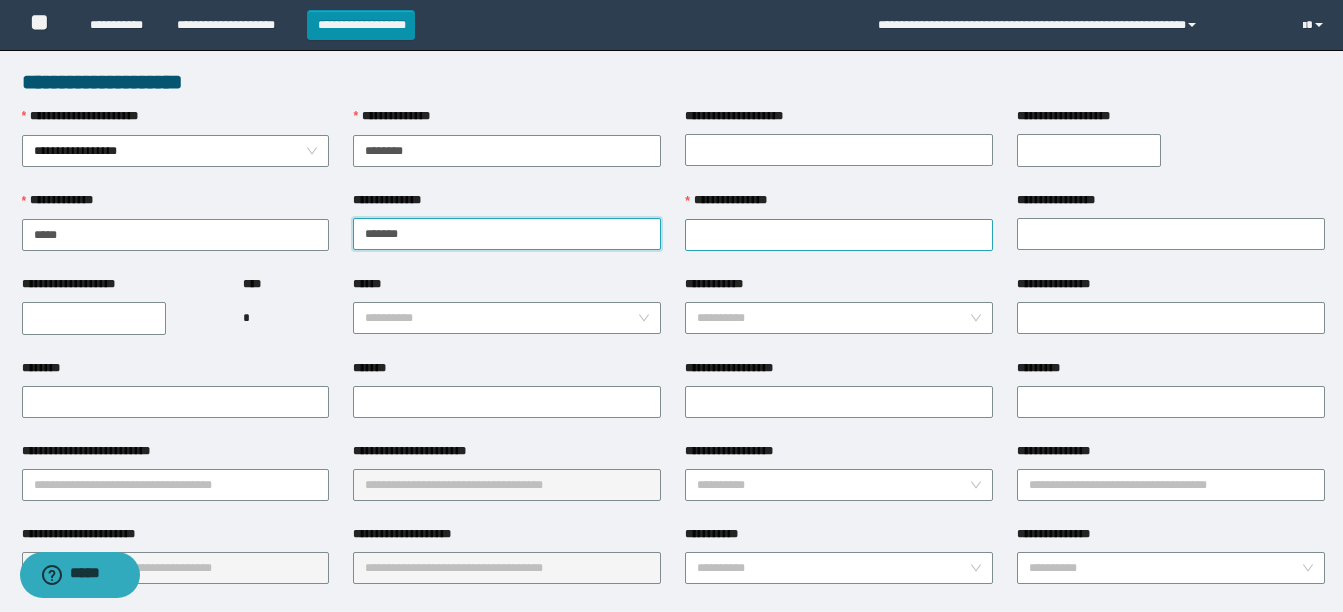 type on "*******" 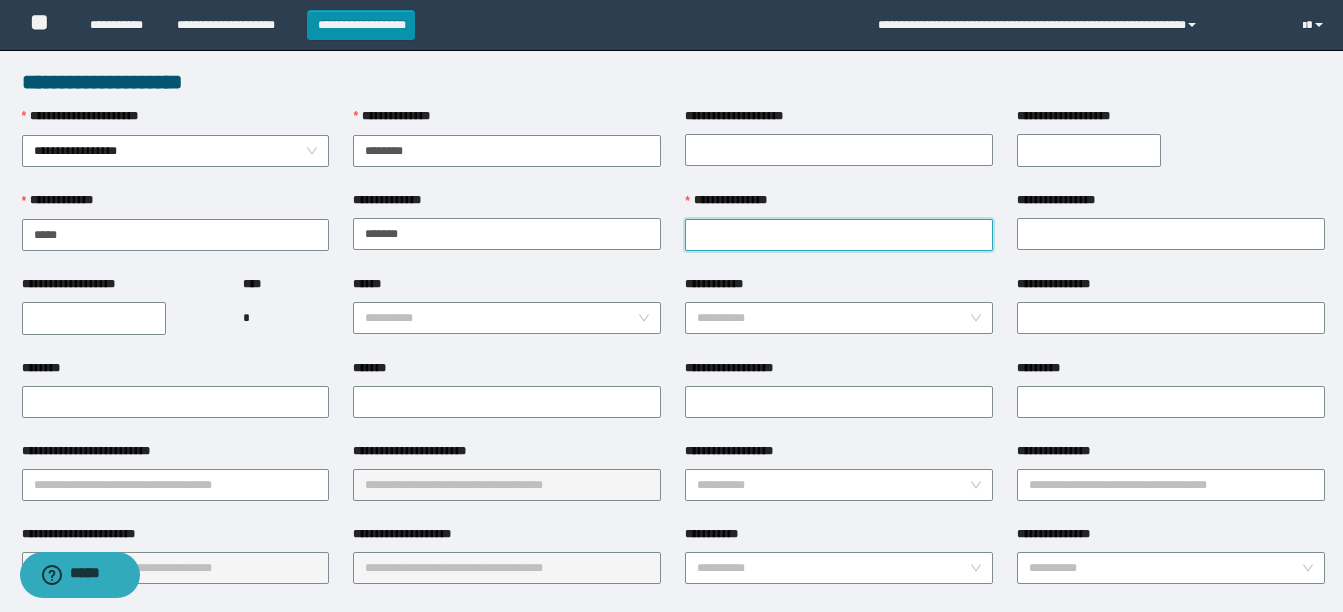 click on "**********" at bounding box center (839, 235) 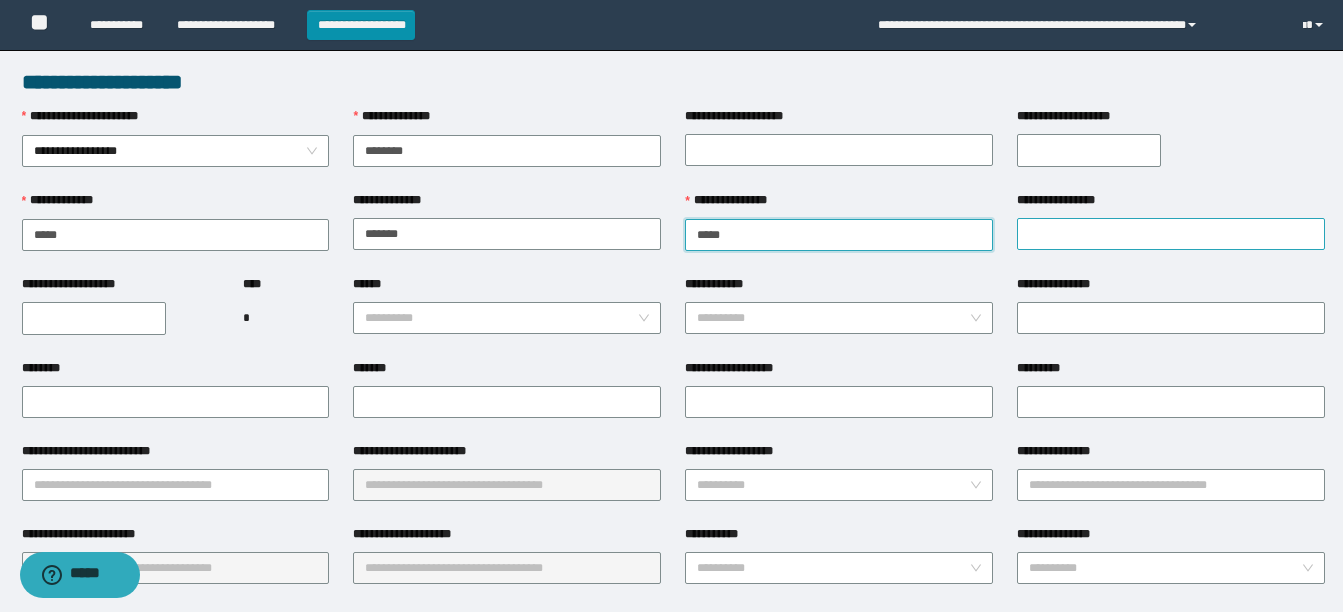 type on "*****" 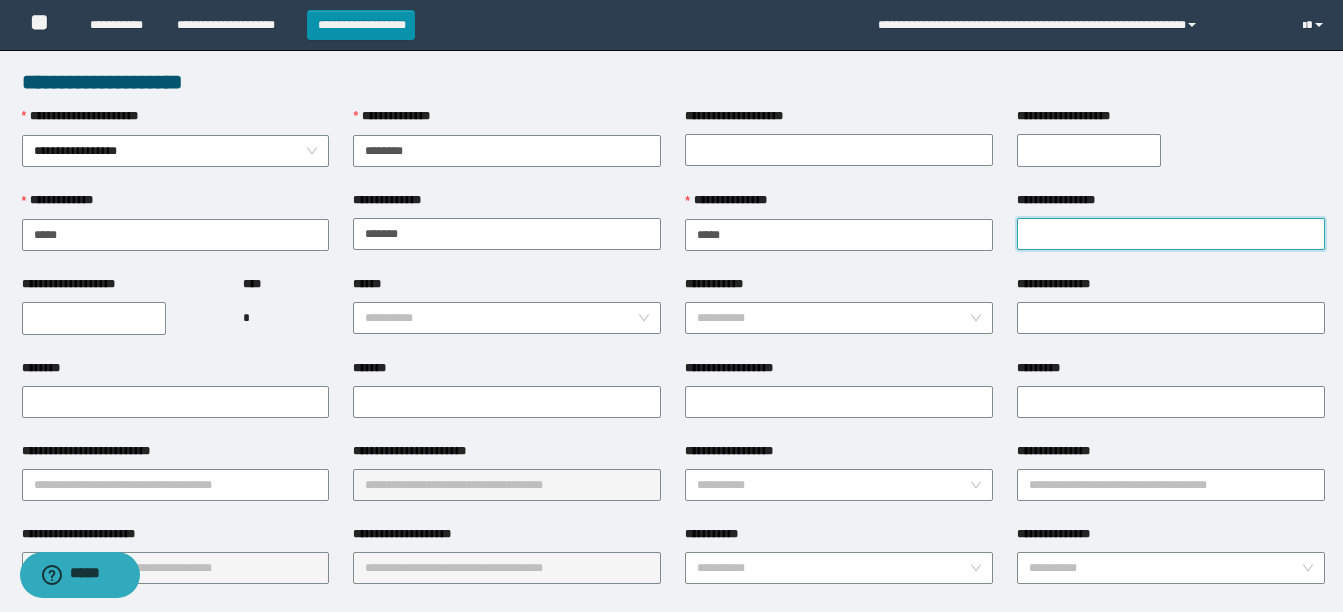 click on "**********" at bounding box center (1171, 234) 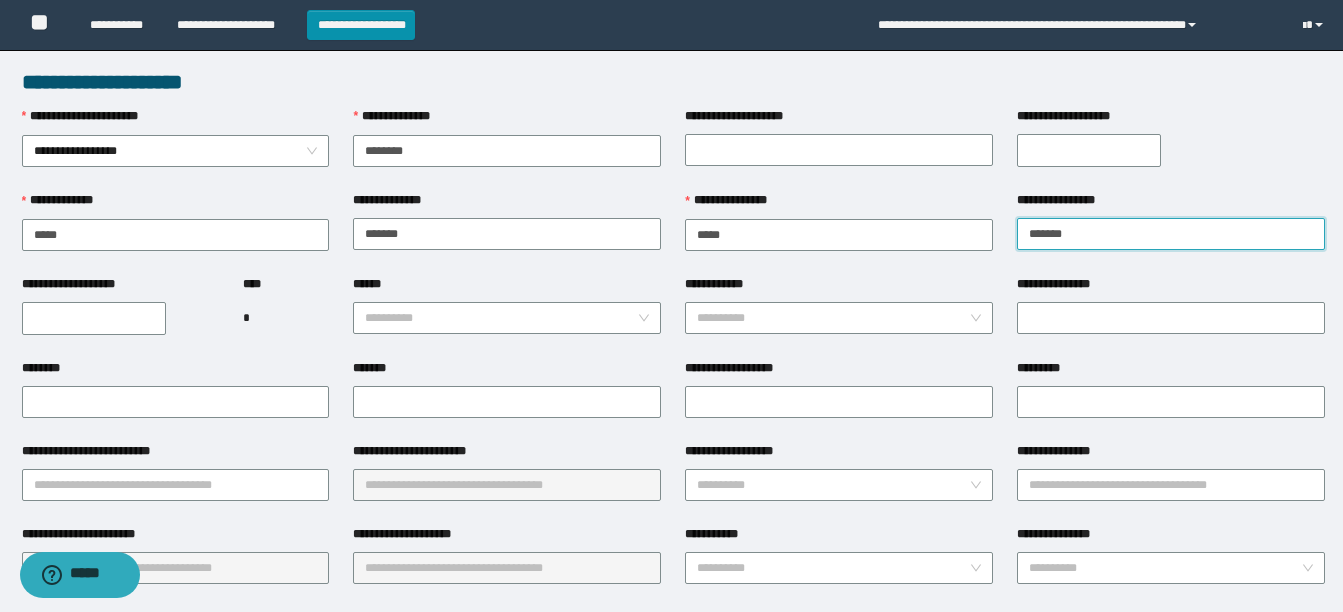 type on "*******" 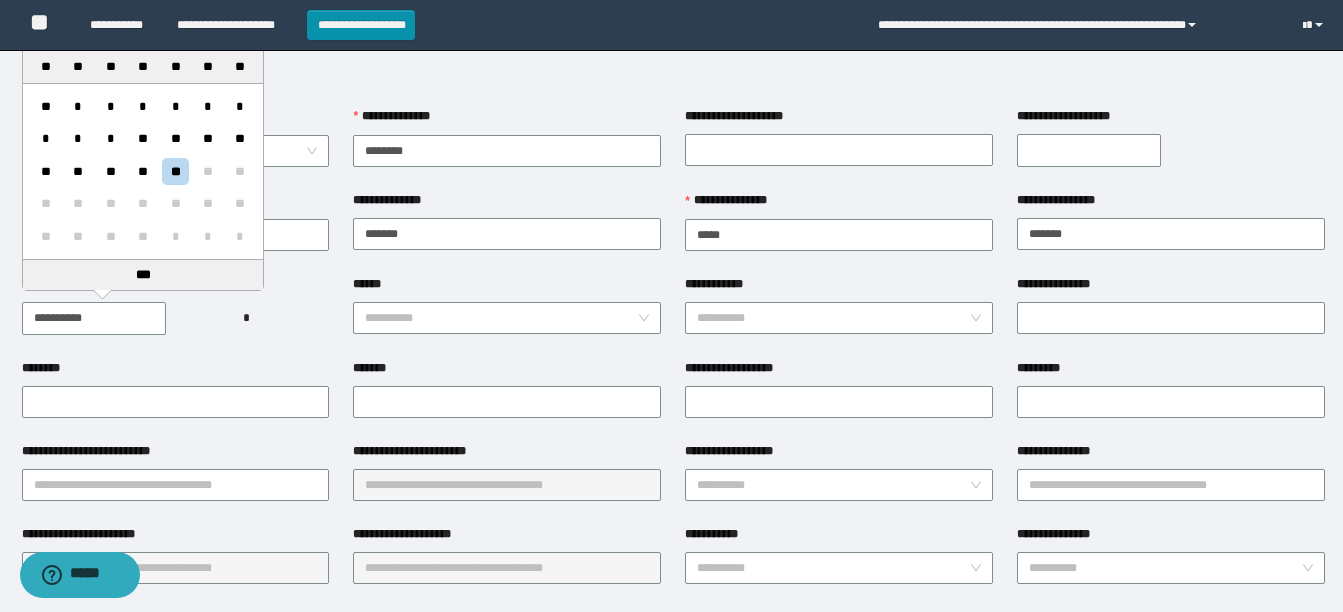click on "**********" at bounding box center (94, 318) 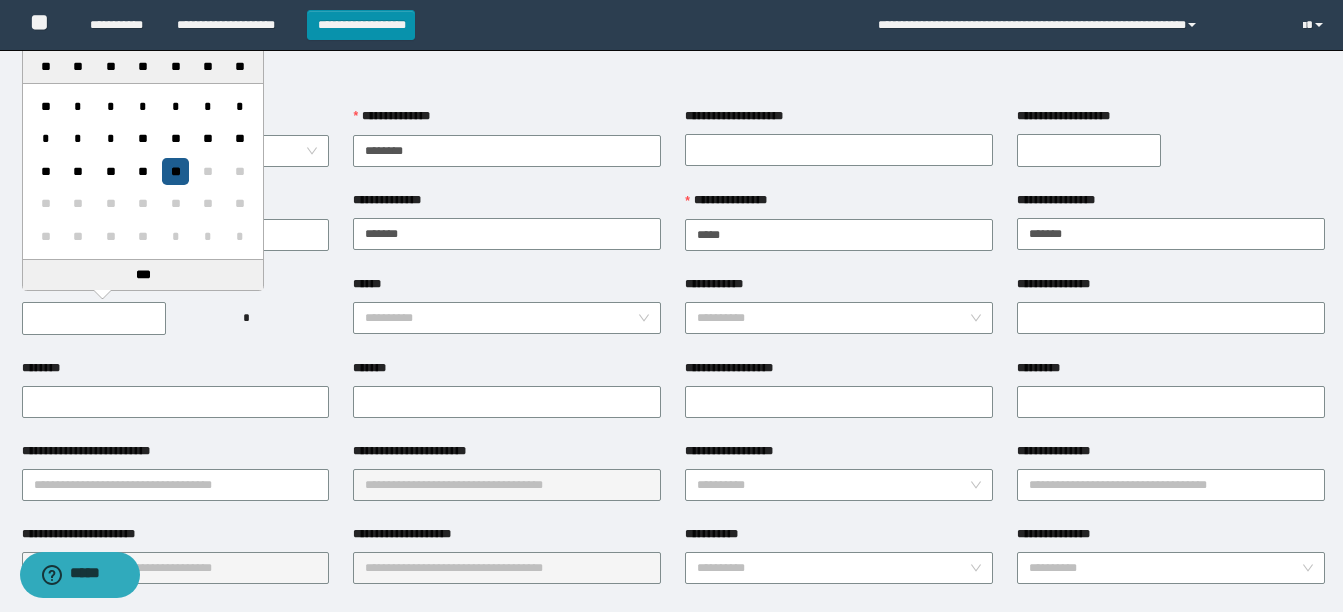 click on "**" at bounding box center (175, 171) 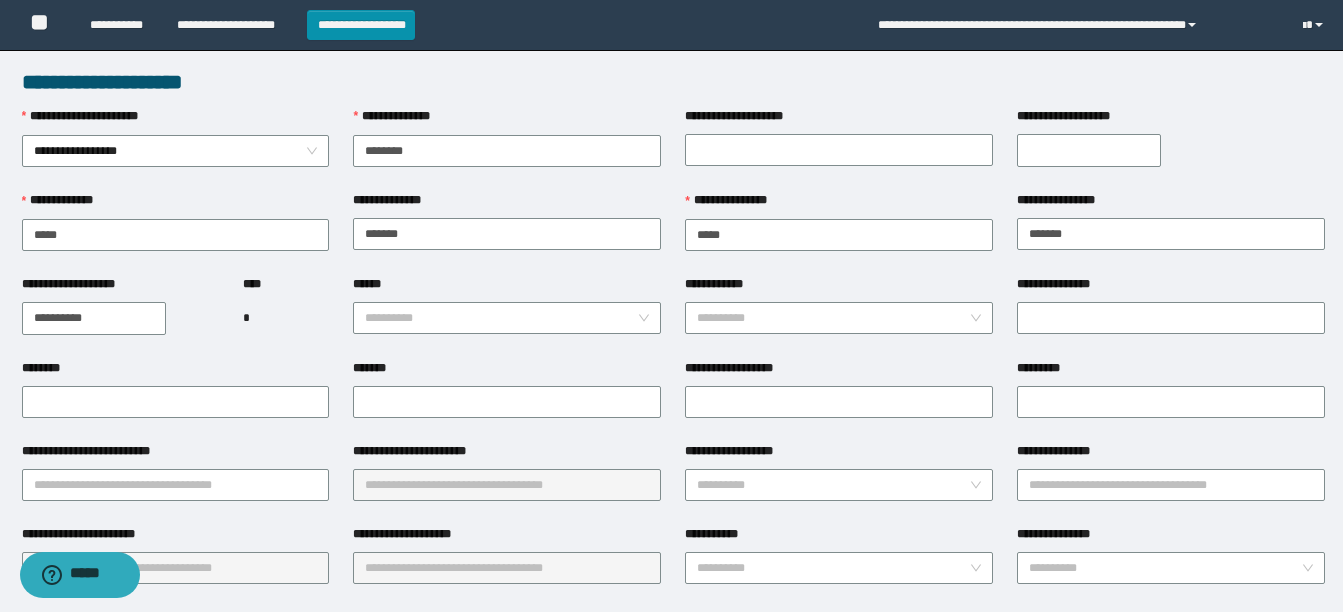 click on "**********" at bounding box center [94, 318] 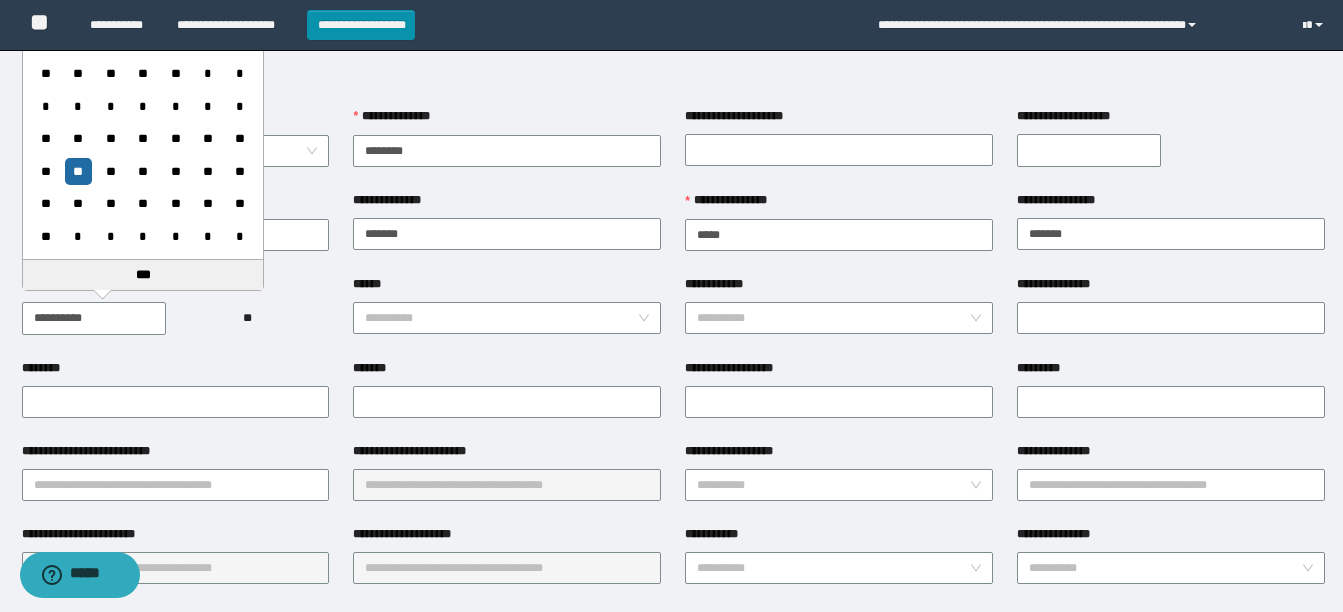 type on "**********" 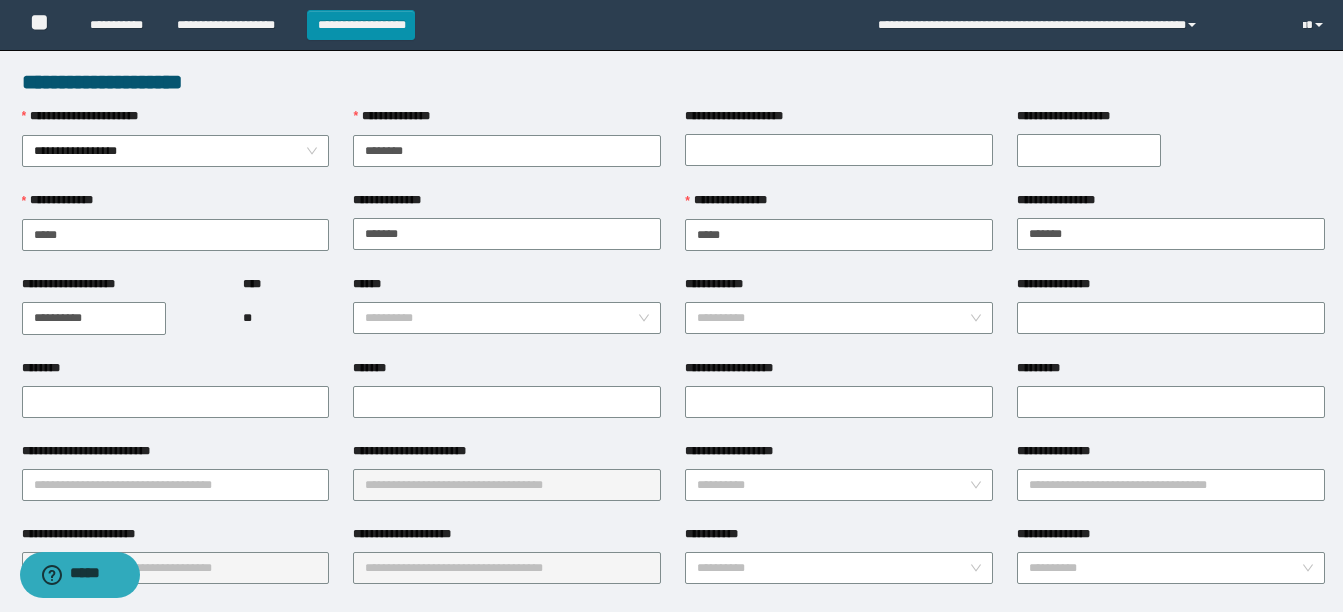 click on "**********" at bounding box center (176, 455) 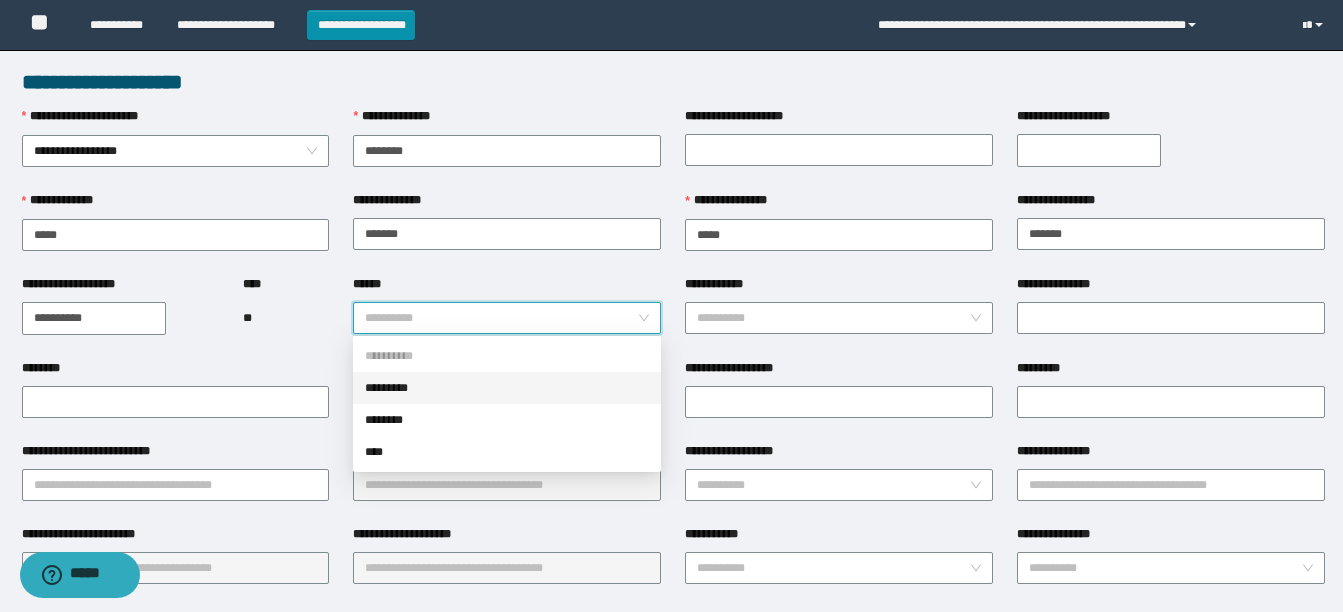 click on "******" at bounding box center (501, 318) 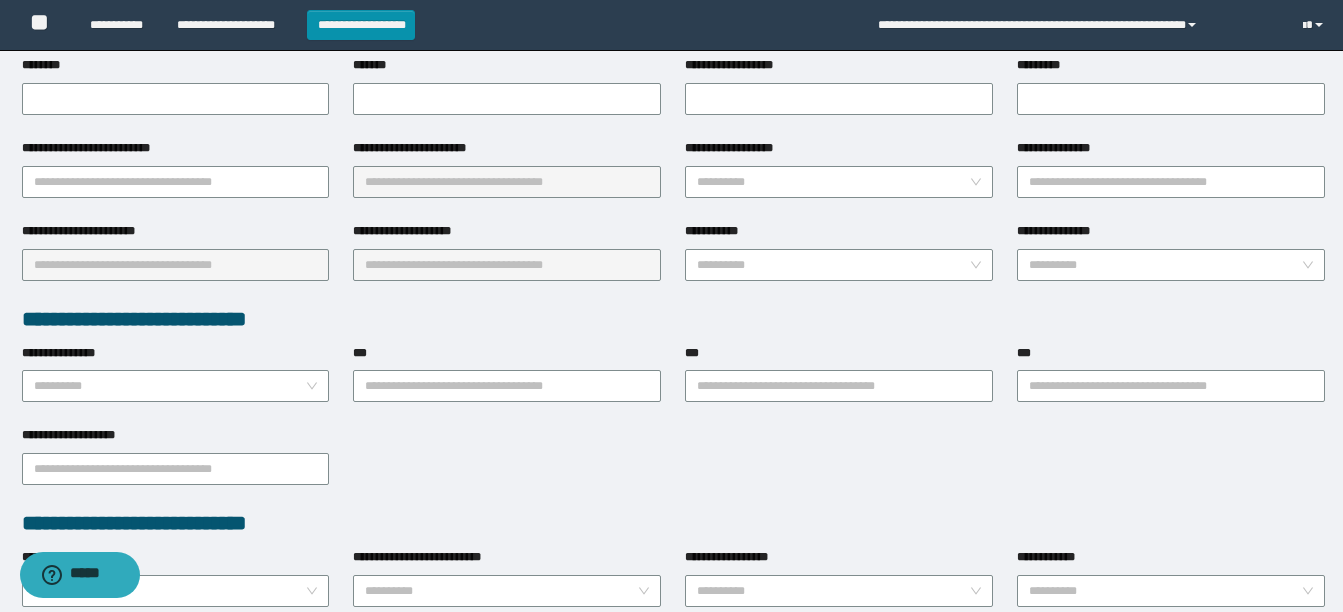 scroll, scrollTop: 307, scrollLeft: 0, axis: vertical 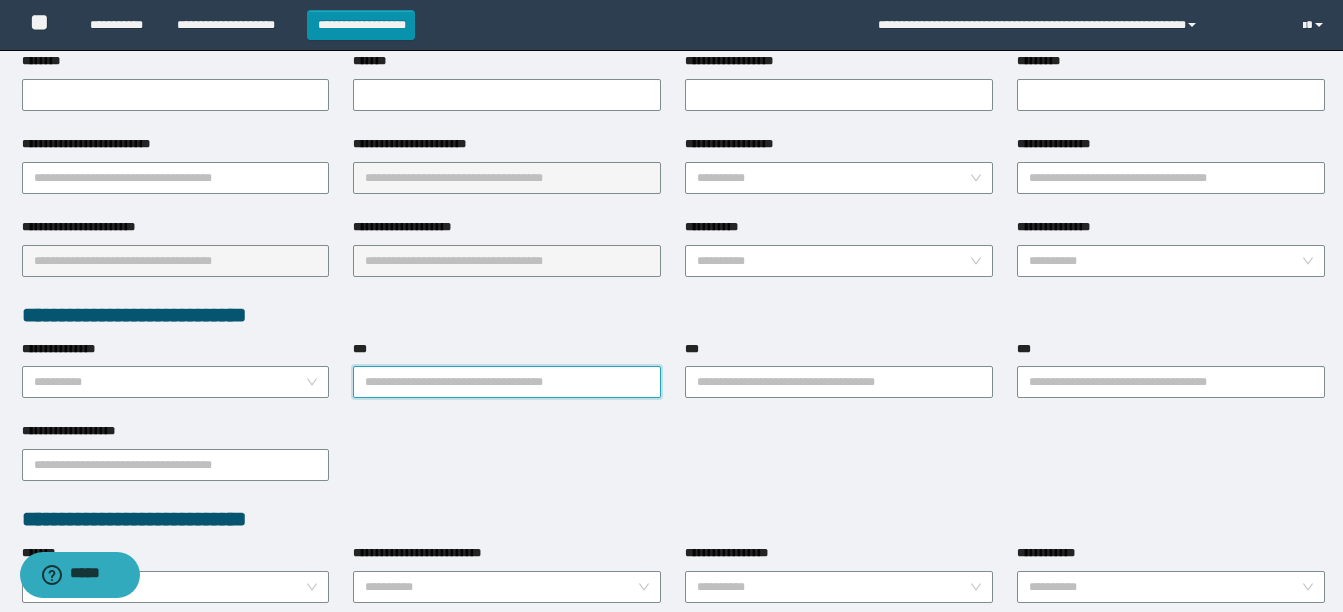click on "***" at bounding box center [507, 382] 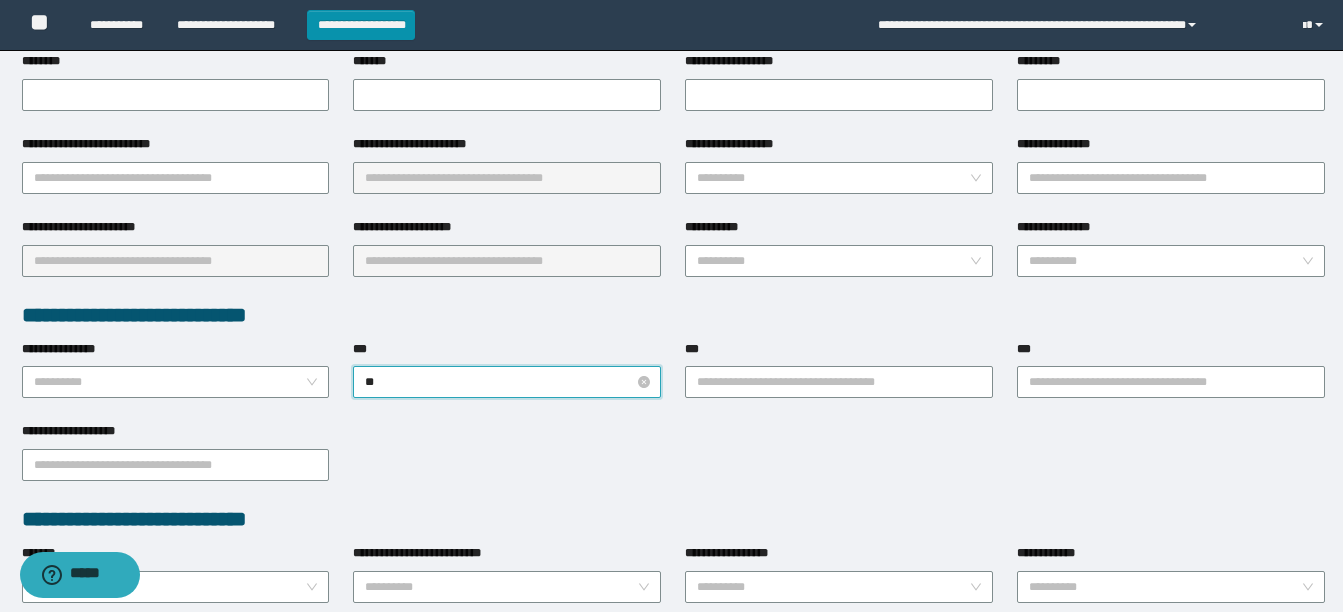 type on "***" 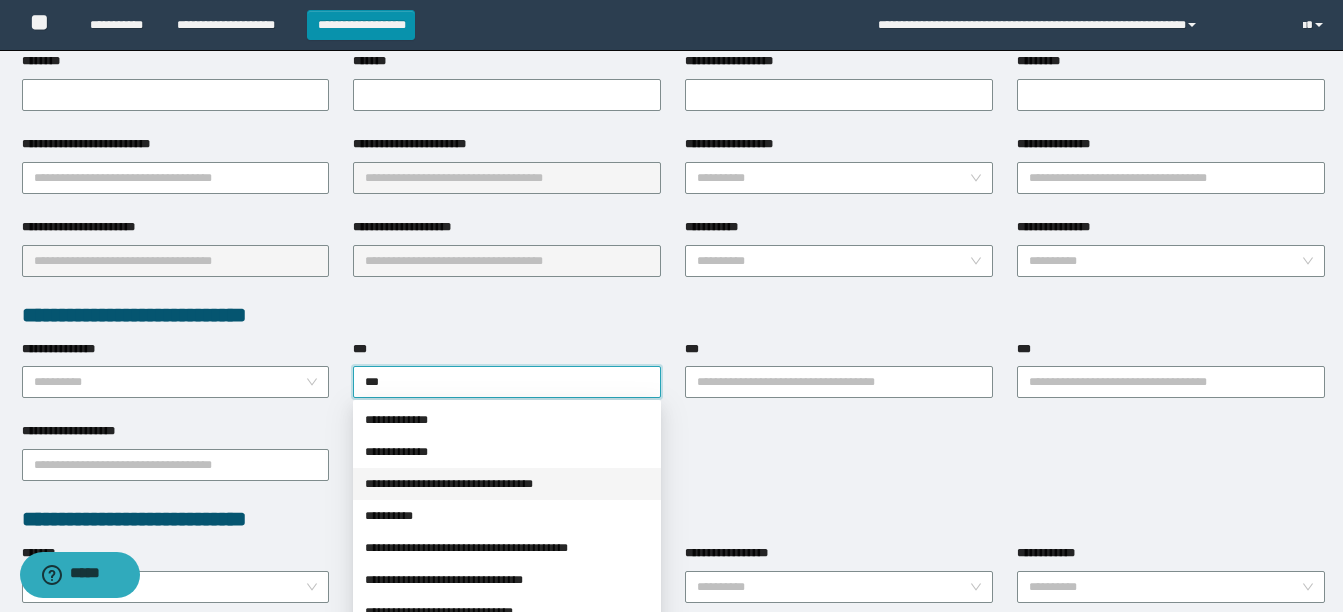 click on "**********" at bounding box center (507, 484) 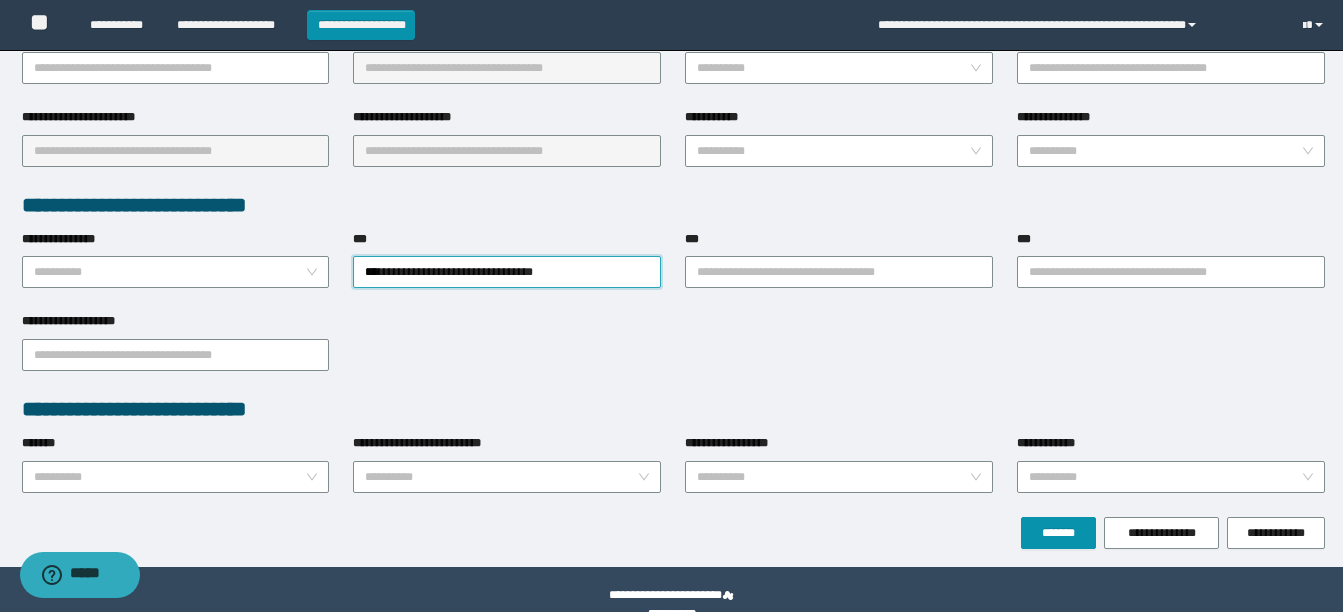 scroll, scrollTop: 449, scrollLeft: 0, axis: vertical 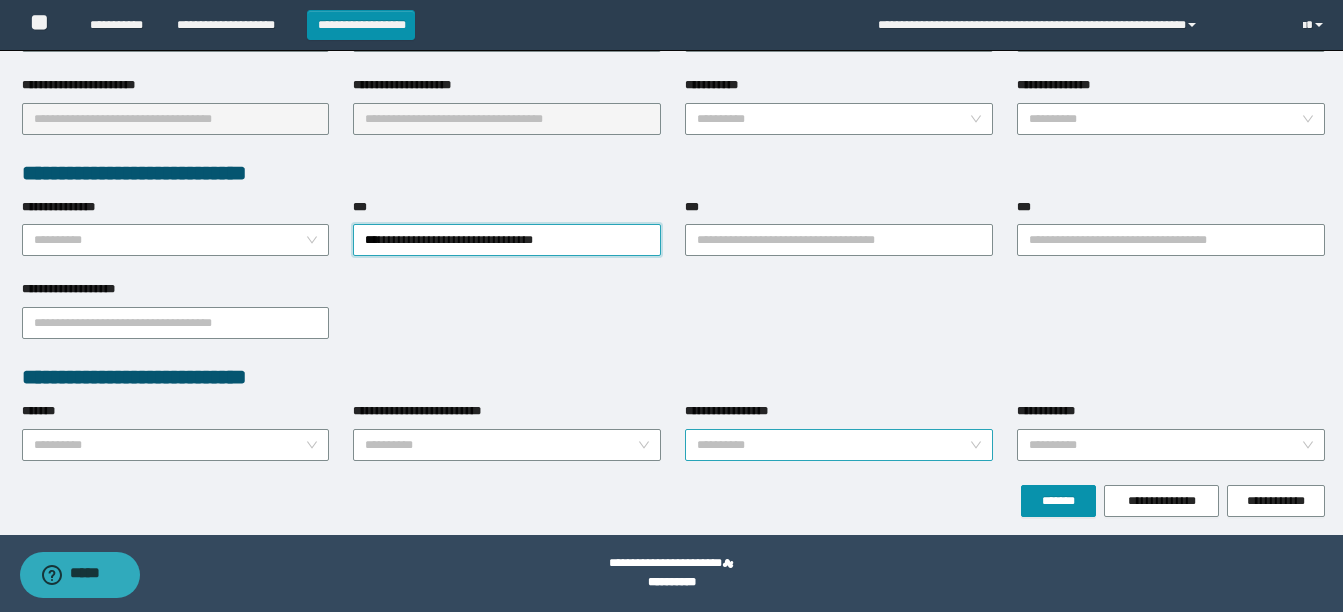click on "**********" at bounding box center (839, 445) 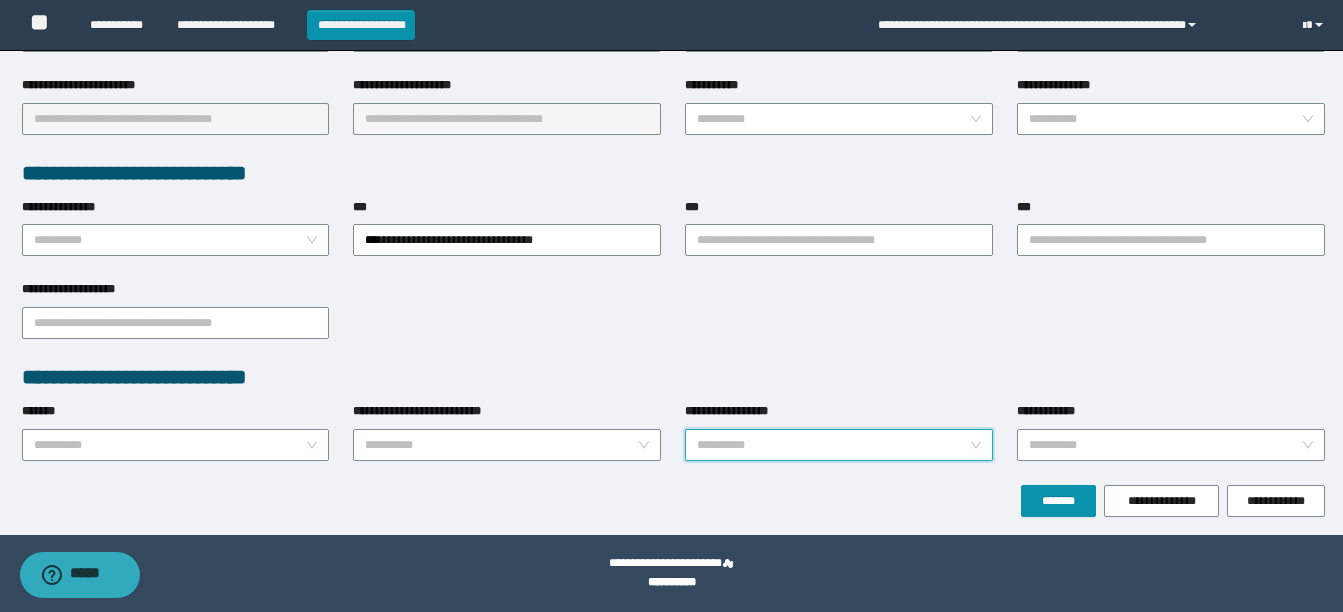 click on "**********" at bounding box center [839, 445] 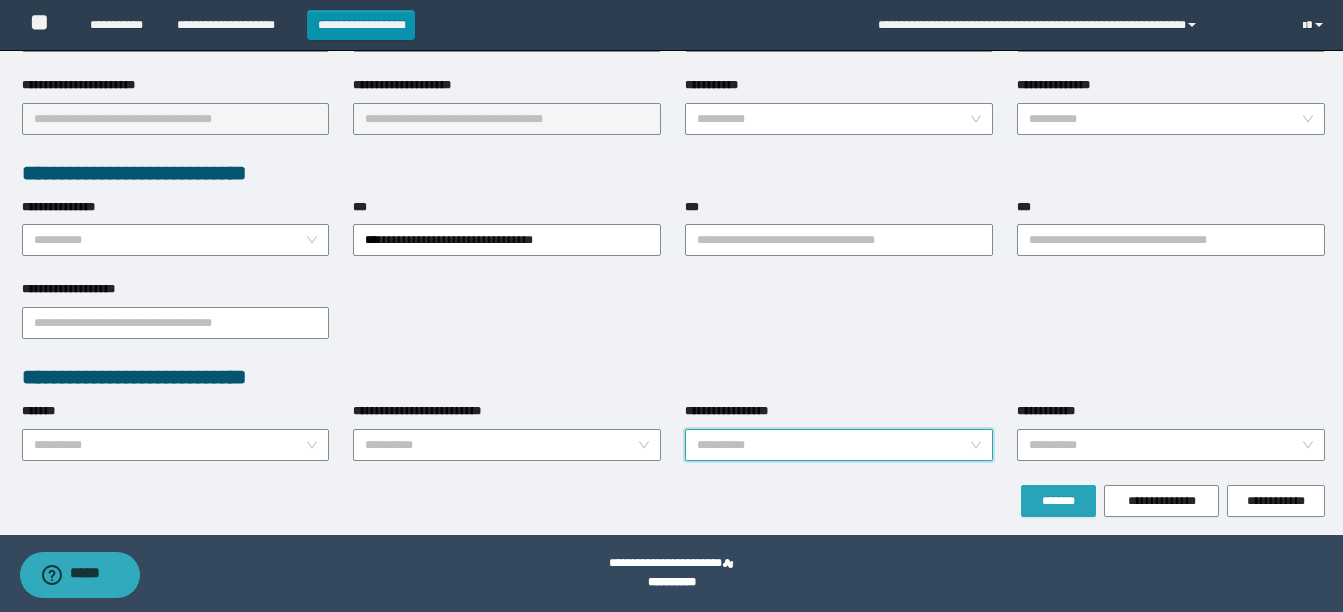 click on "*******" at bounding box center (1058, 501) 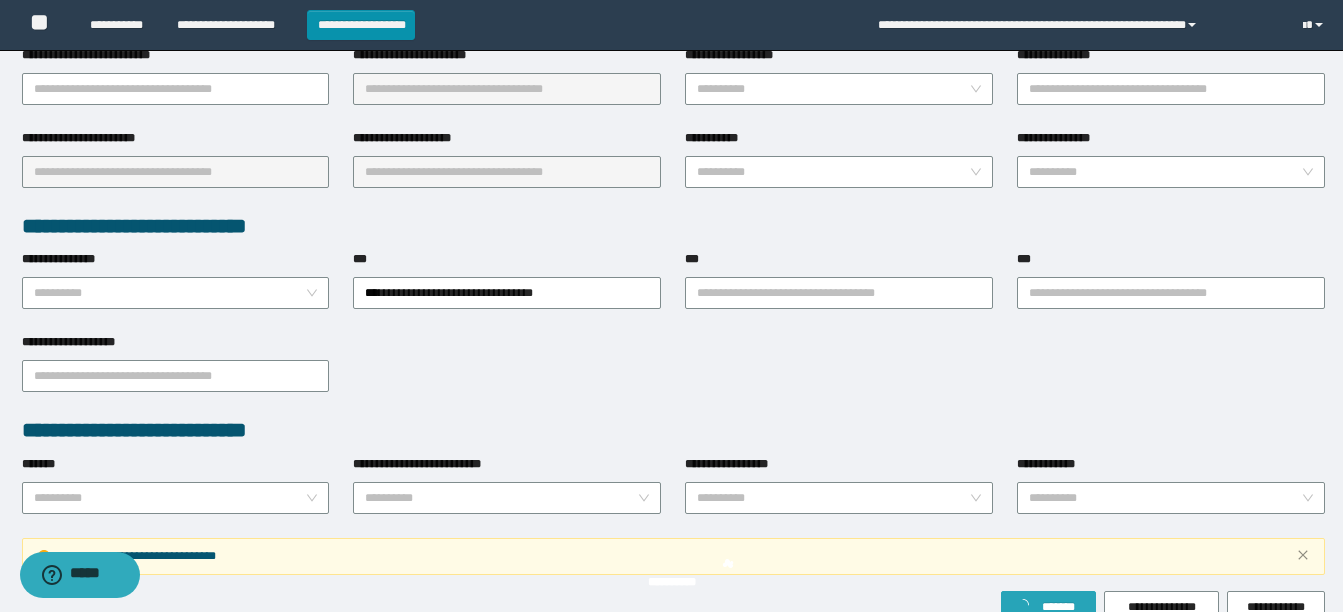 scroll, scrollTop: 501, scrollLeft: 0, axis: vertical 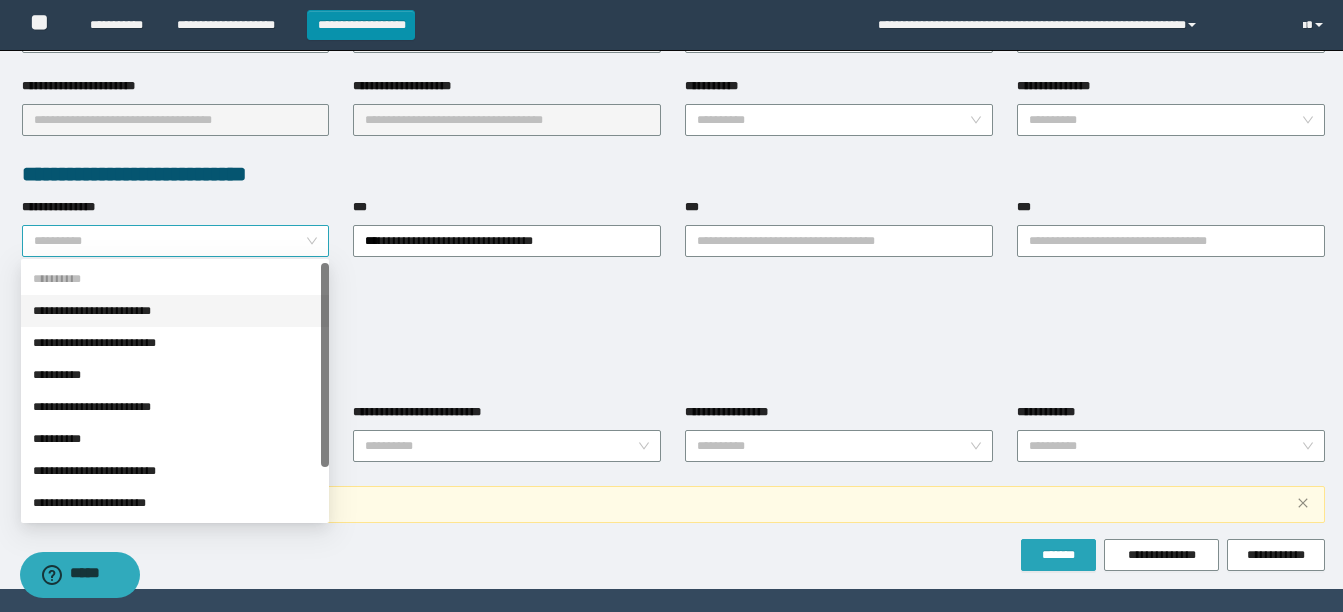 click on "**********" at bounding box center [176, 241] 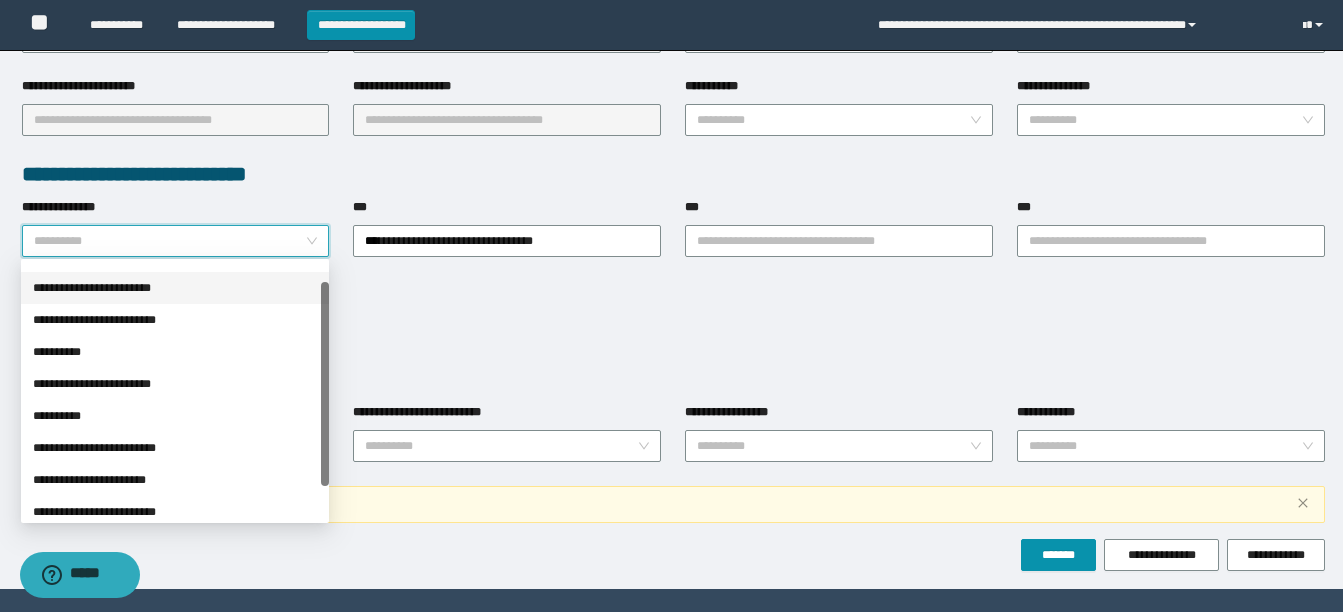 scroll, scrollTop: 64, scrollLeft: 0, axis: vertical 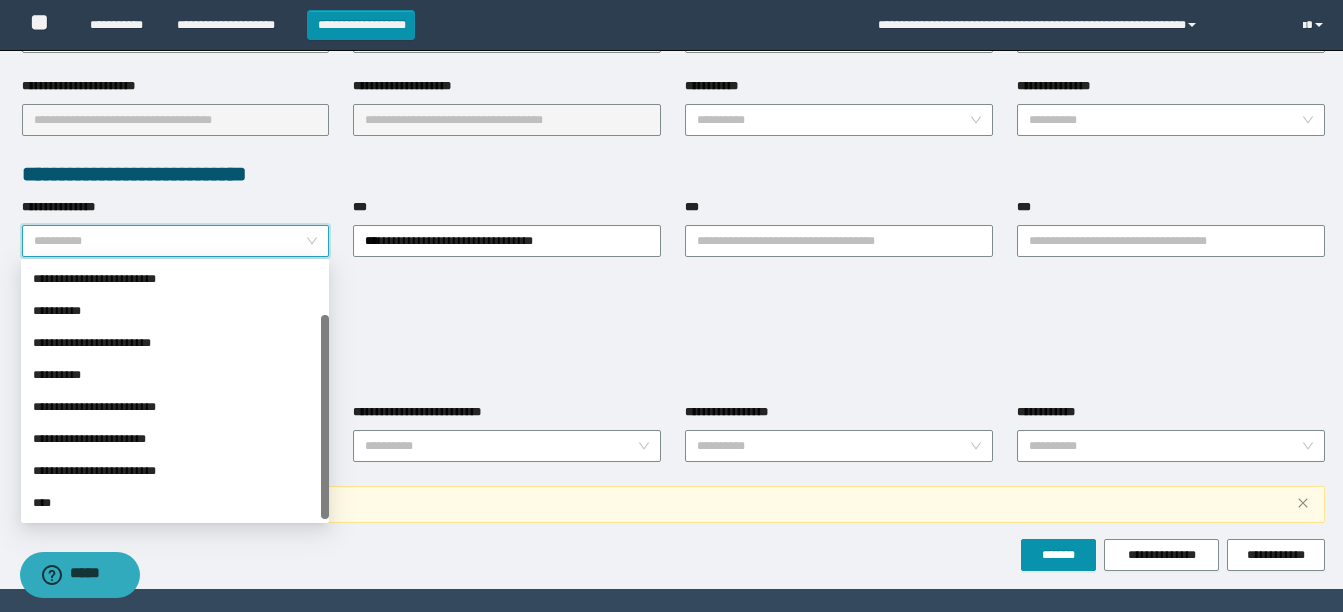 drag, startPoint x: 325, startPoint y: 317, endPoint x: 321, endPoint y: 443, distance: 126.06348 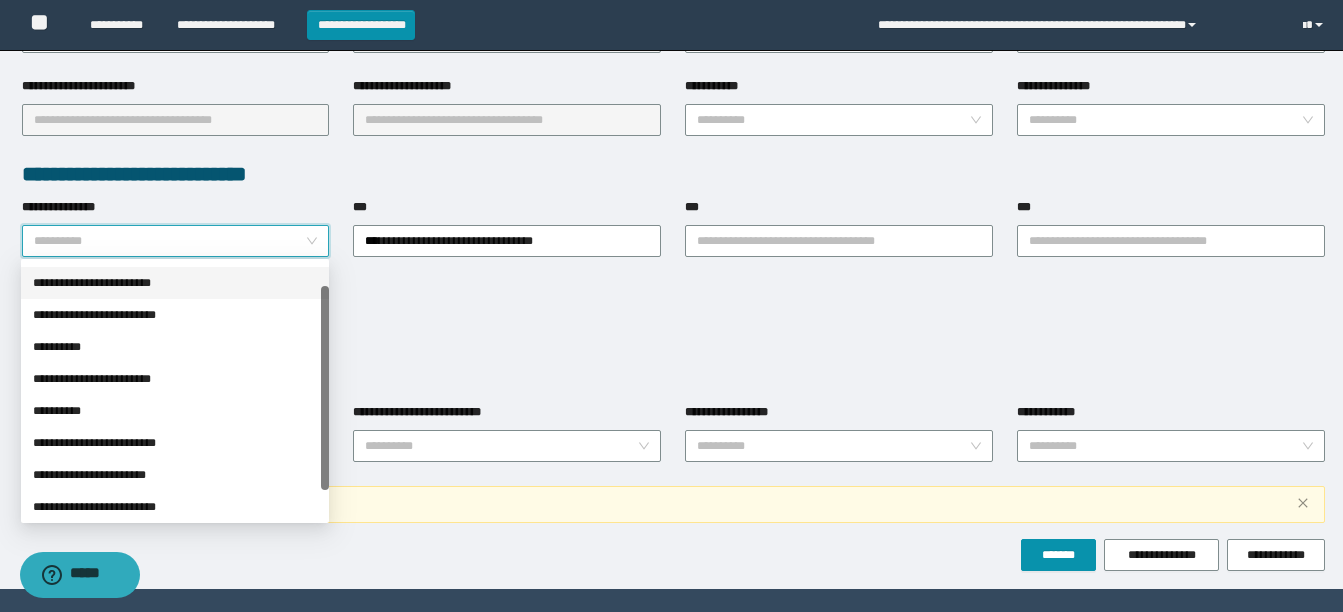 scroll, scrollTop: 0, scrollLeft: 0, axis: both 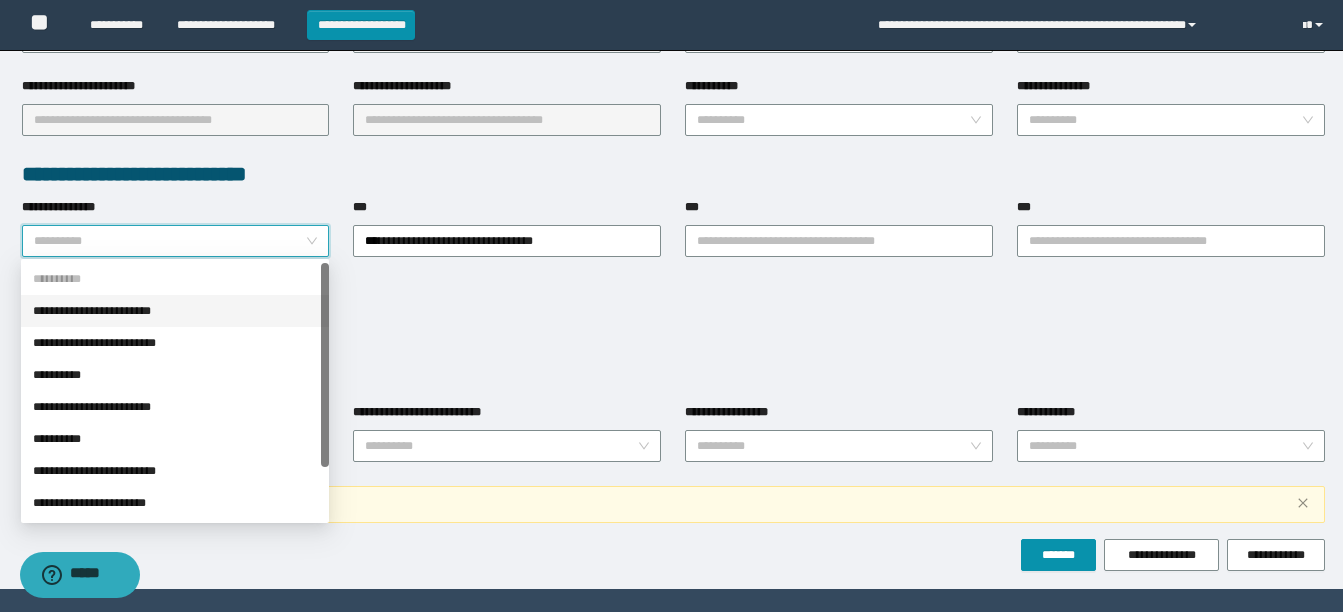 drag, startPoint x: 321, startPoint y: 443, endPoint x: 330, endPoint y: 336, distance: 107.37784 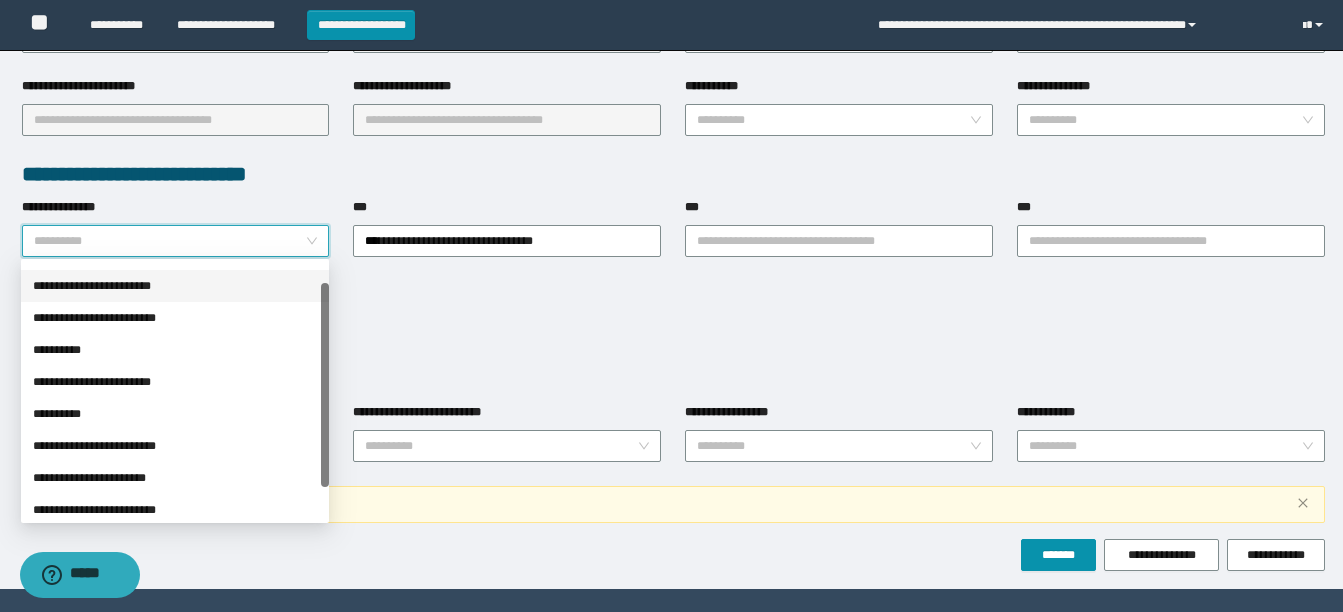 scroll, scrollTop: 0, scrollLeft: 0, axis: both 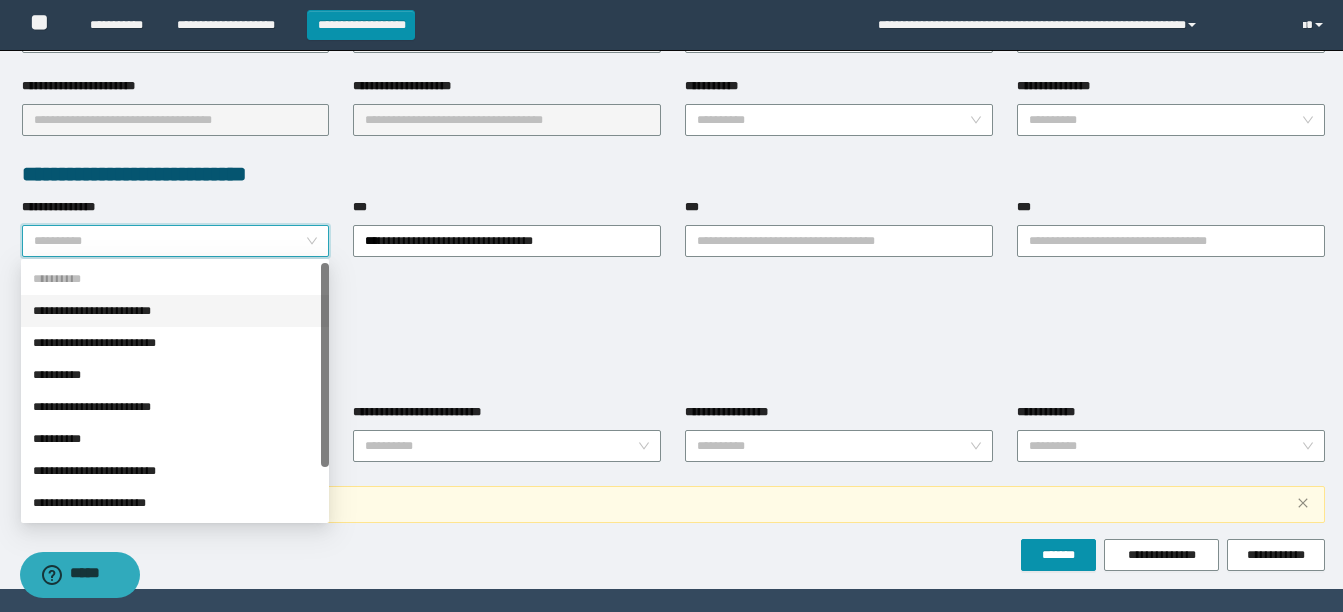 drag, startPoint x: 328, startPoint y: 281, endPoint x: 323, endPoint y: 258, distance: 23.537205 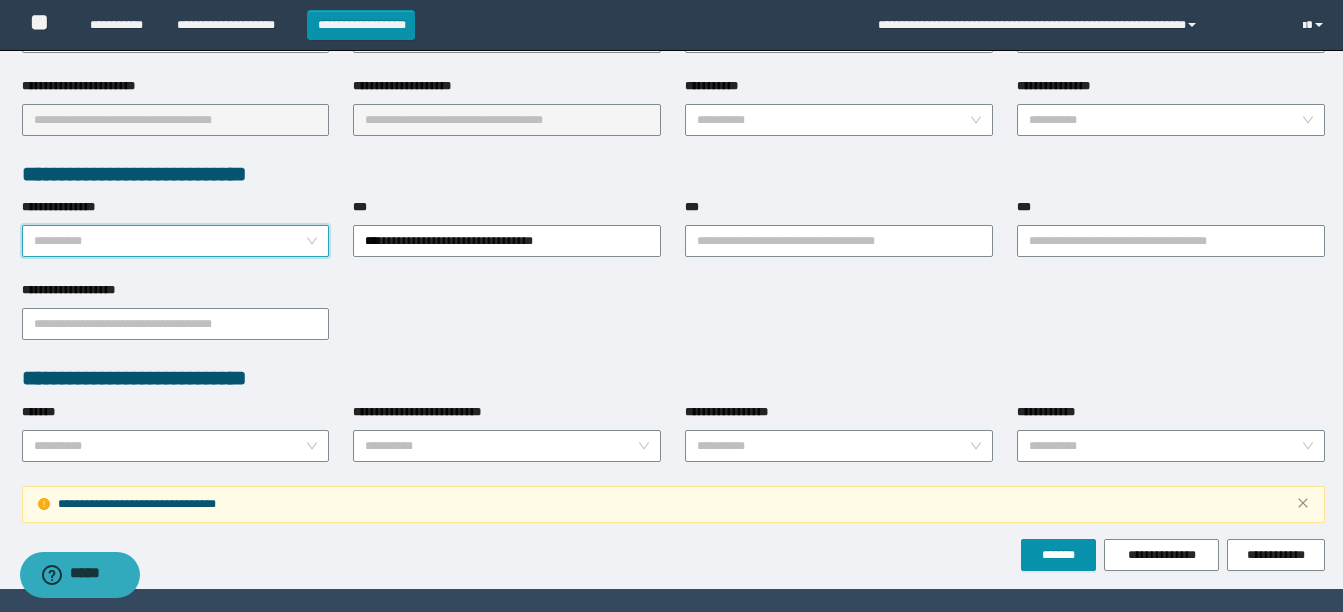 click on "**********" at bounding box center (176, 241) 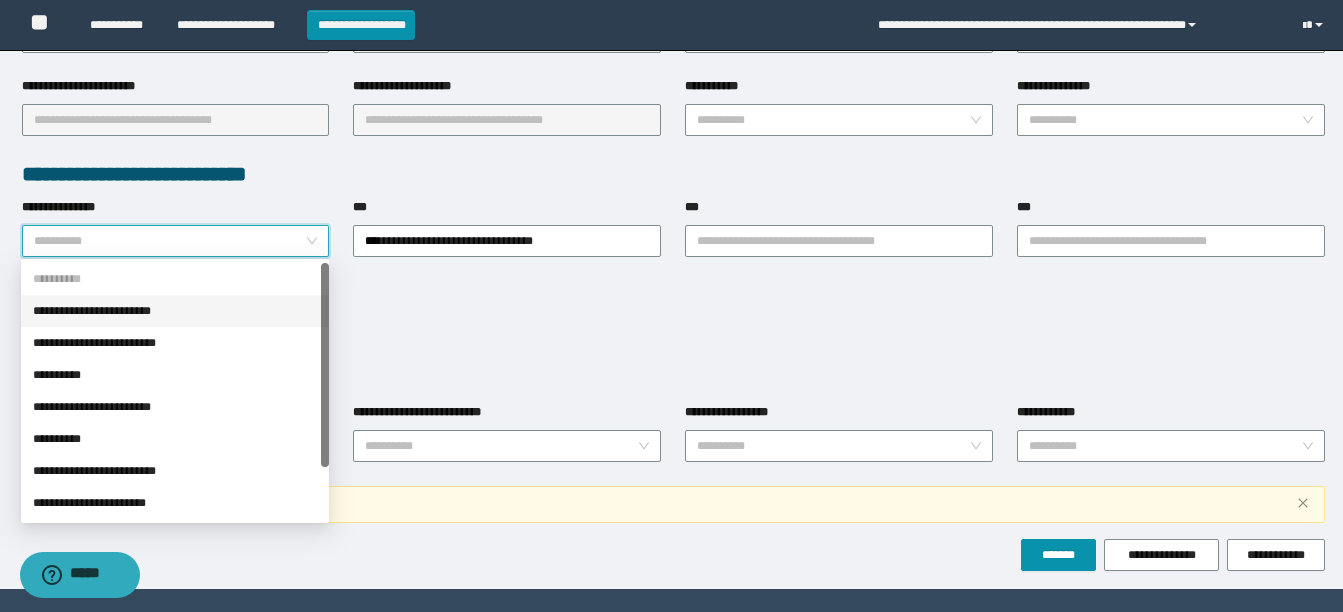 click on "**********" at bounding box center (175, 311) 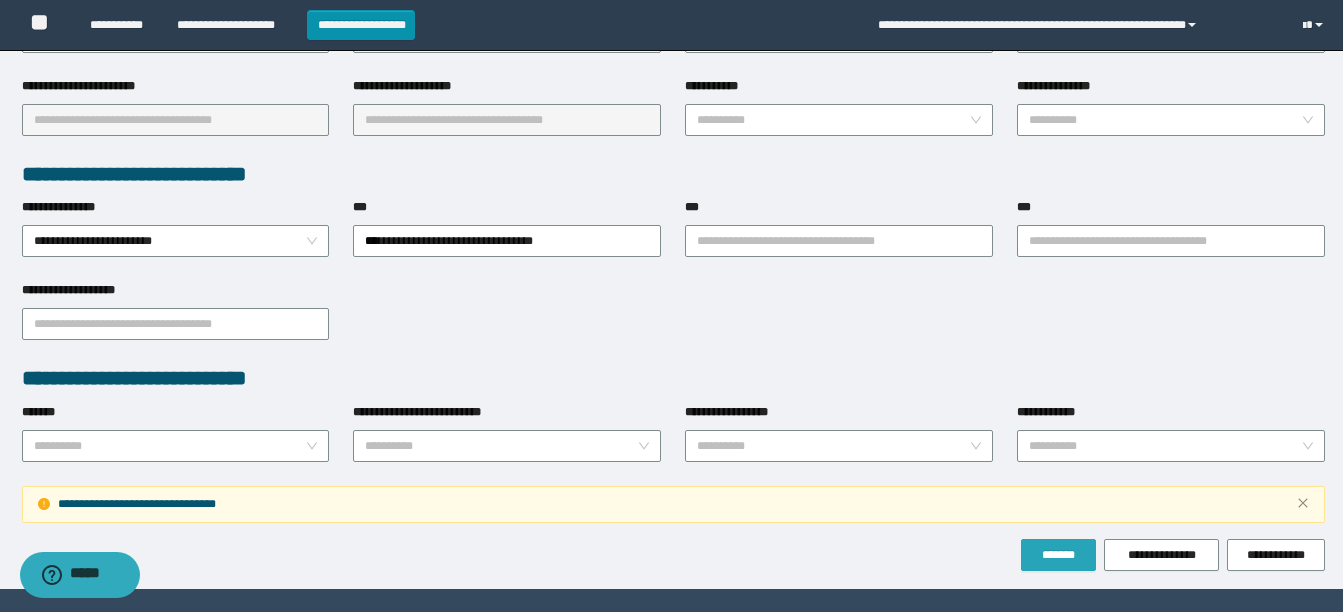 click on "*******" at bounding box center (1058, 555) 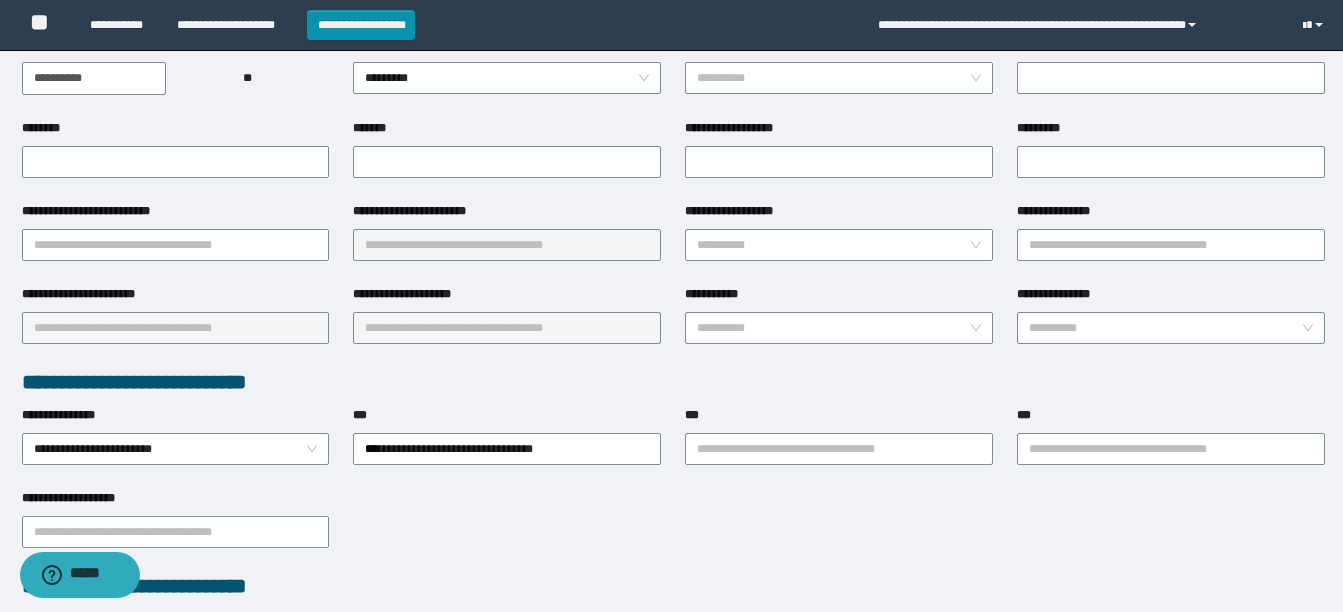 scroll, scrollTop: 285, scrollLeft: 0, axis: vertical 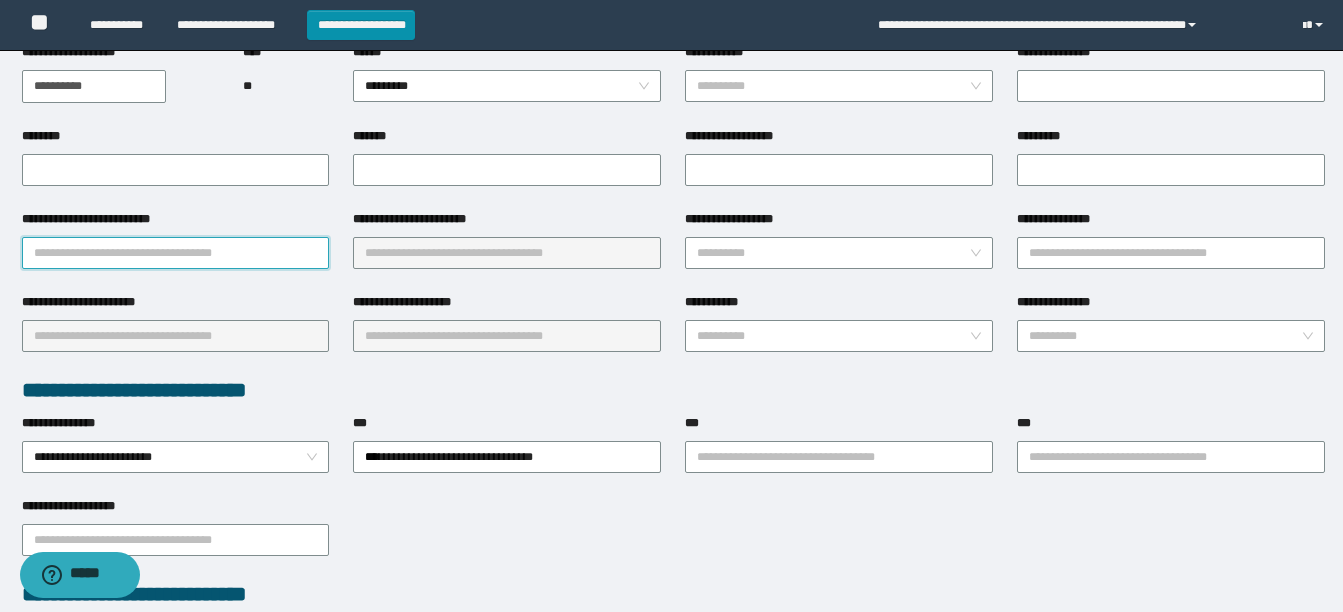 click on "**********" at bounding box center [176, 253] 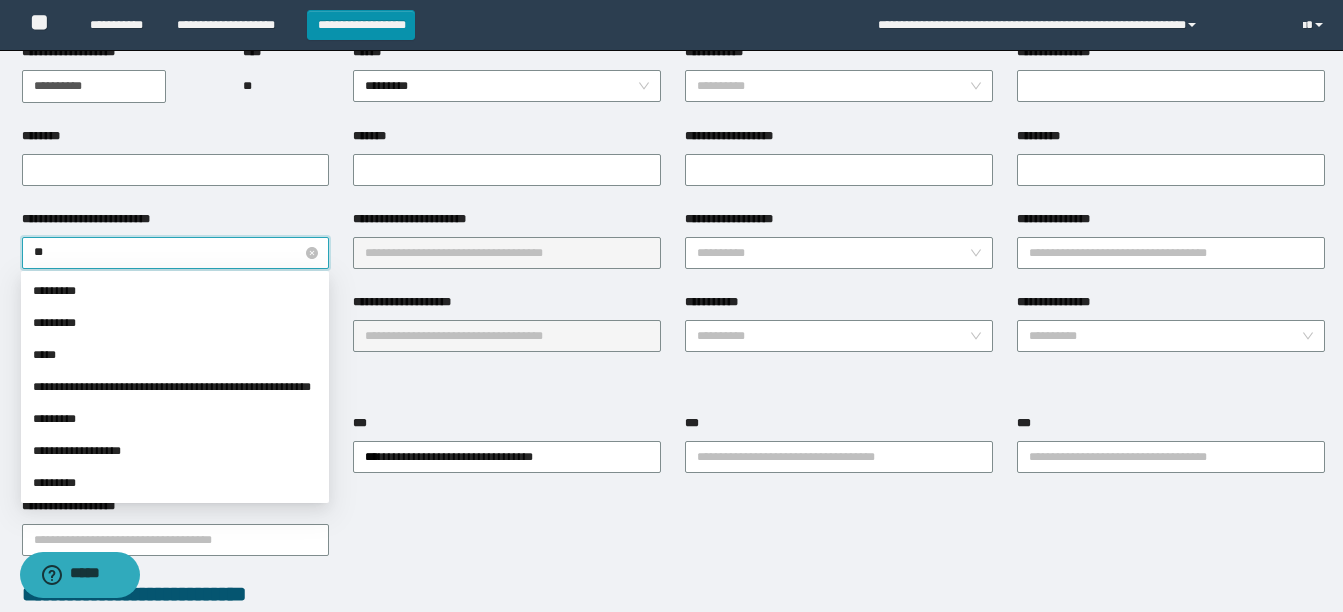 type on "*" 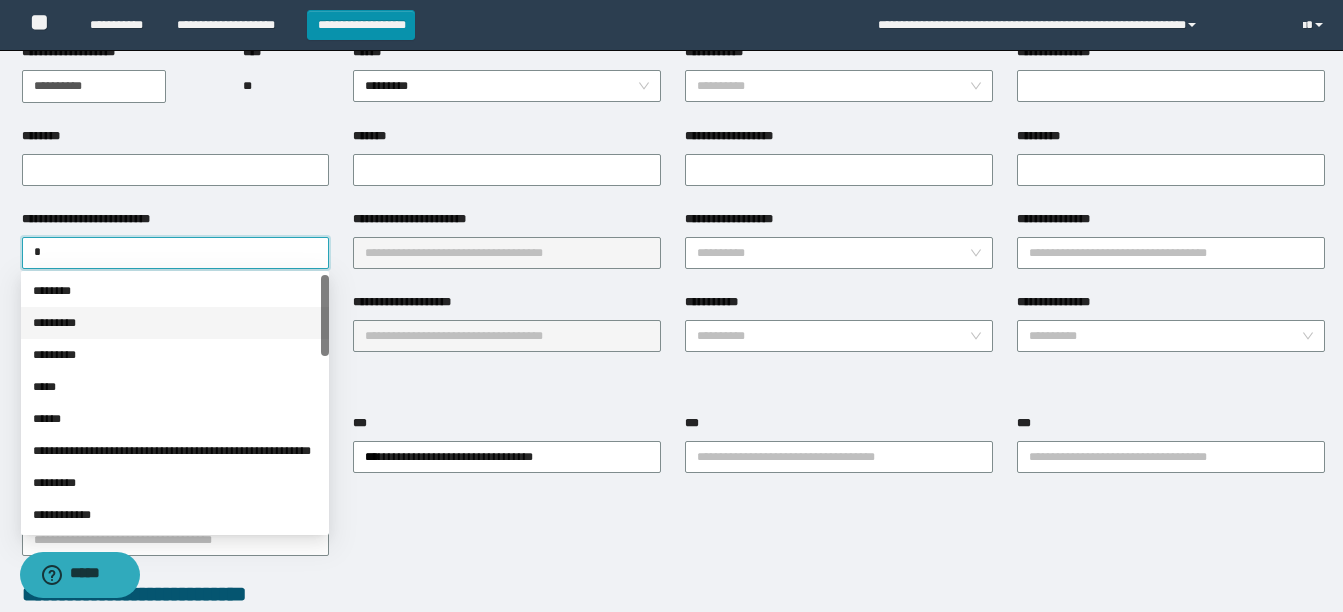 click on "*********" at bounding box center (175, 323) 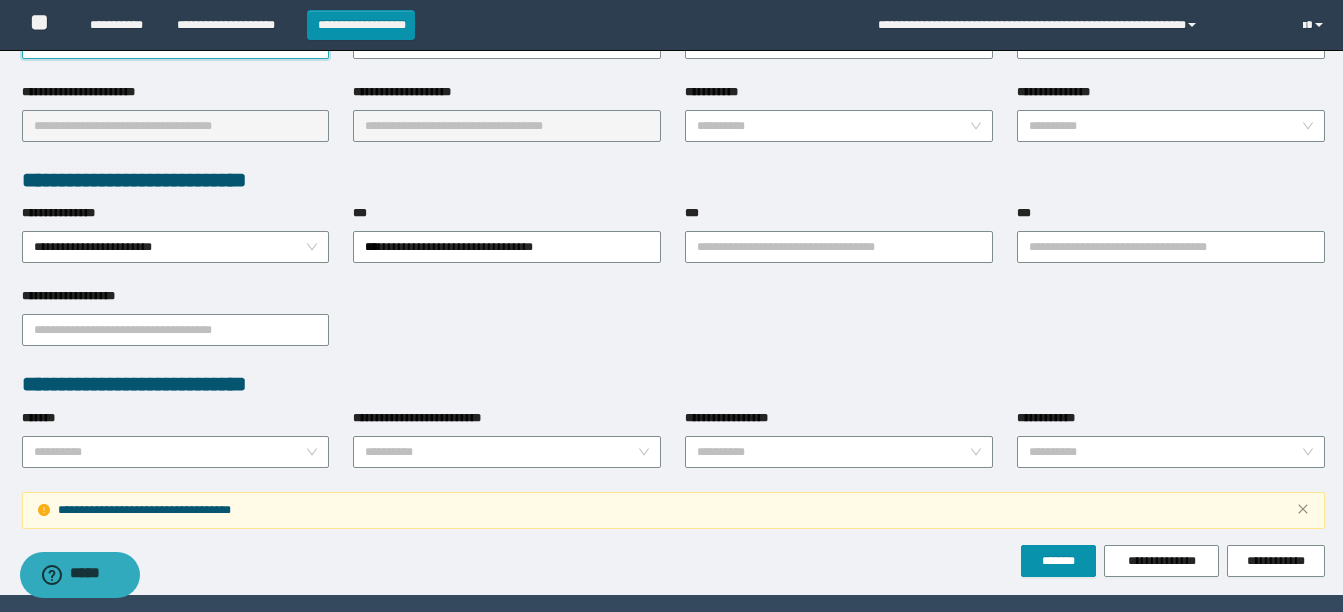 scroll, scrollTop: 554, scrollLeft: 0, axis: vertical 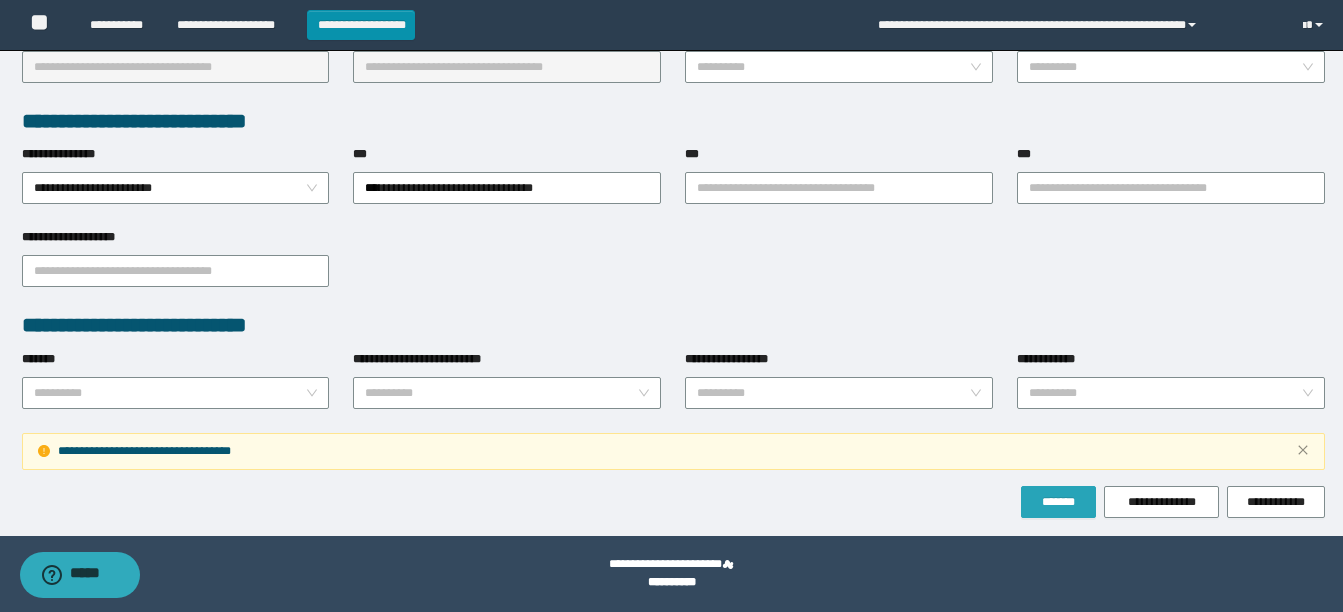 click on "*******" at bounding box center [1058, 502] 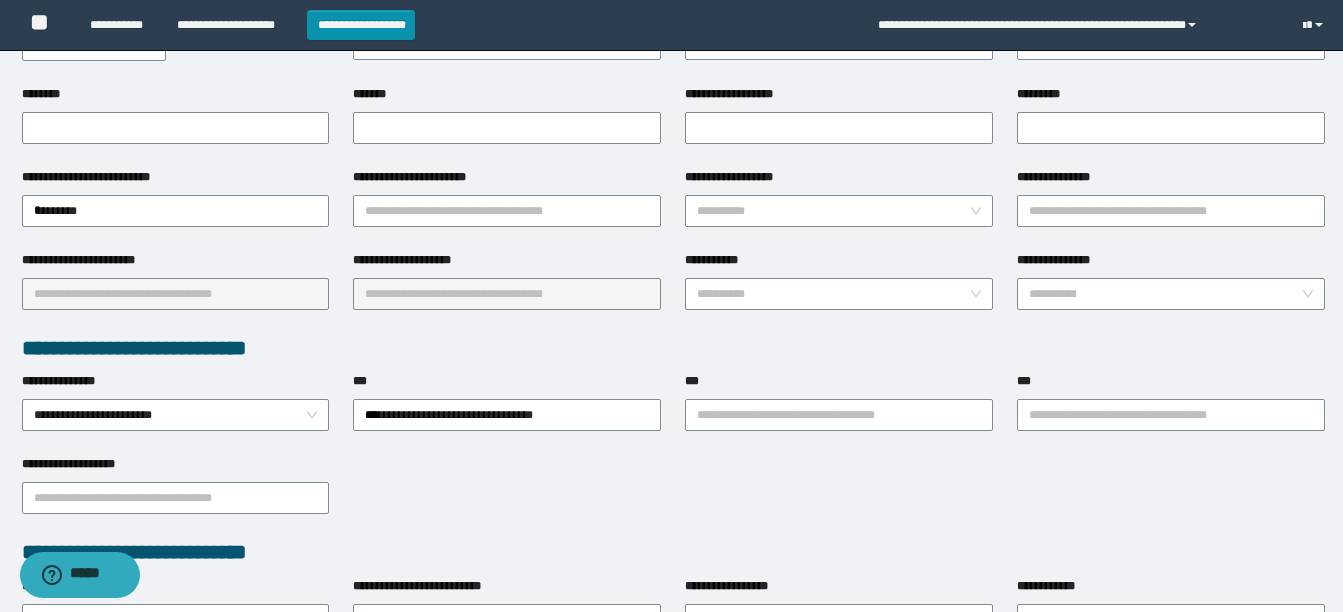 scroll, scrollTop: 321, scrollLeft: 0, axis: vertical 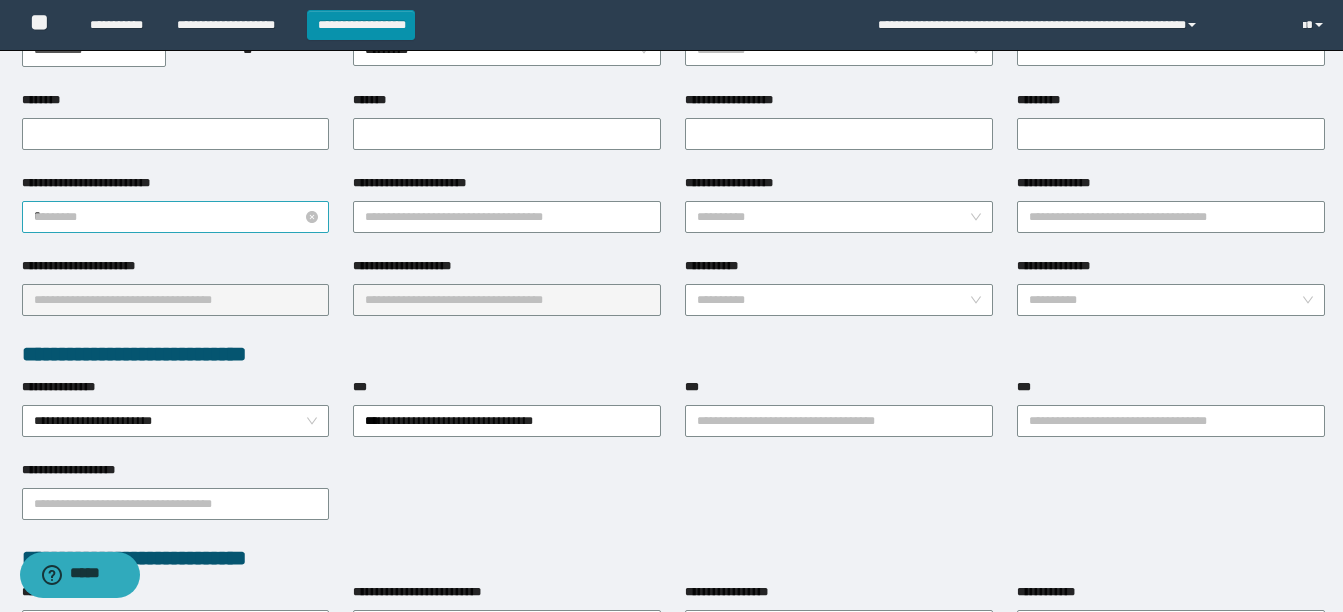 click on "*********" at bounding box center (176, 217) 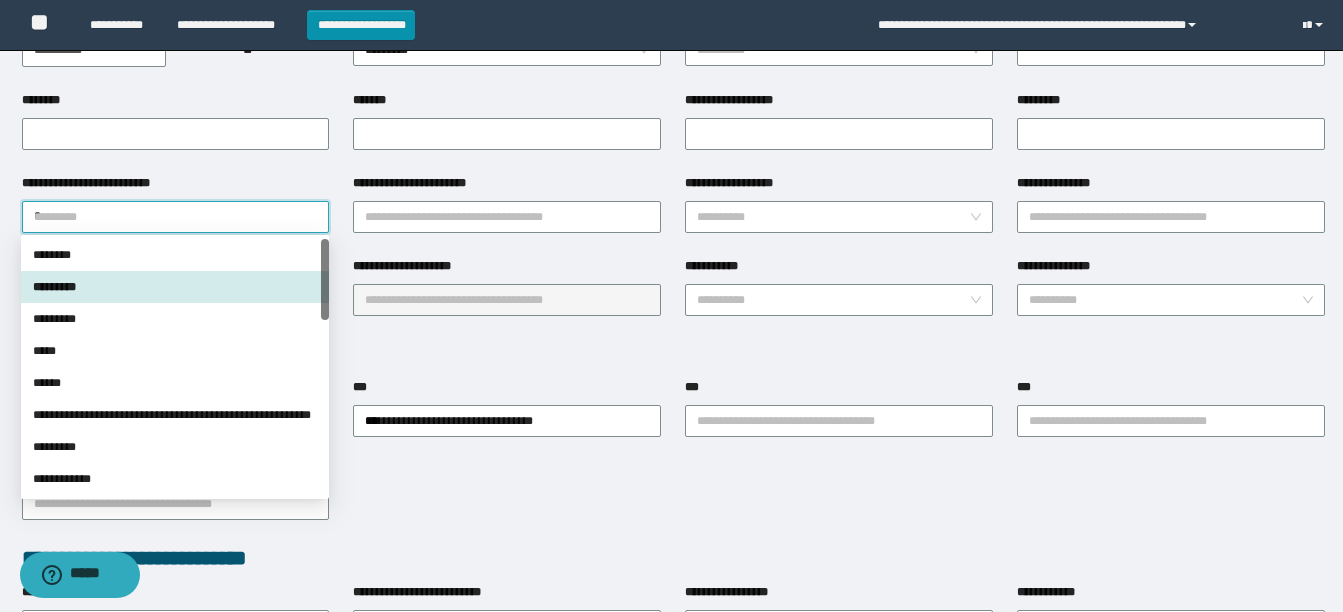 click on "*********" at bounding box center (175, 287) 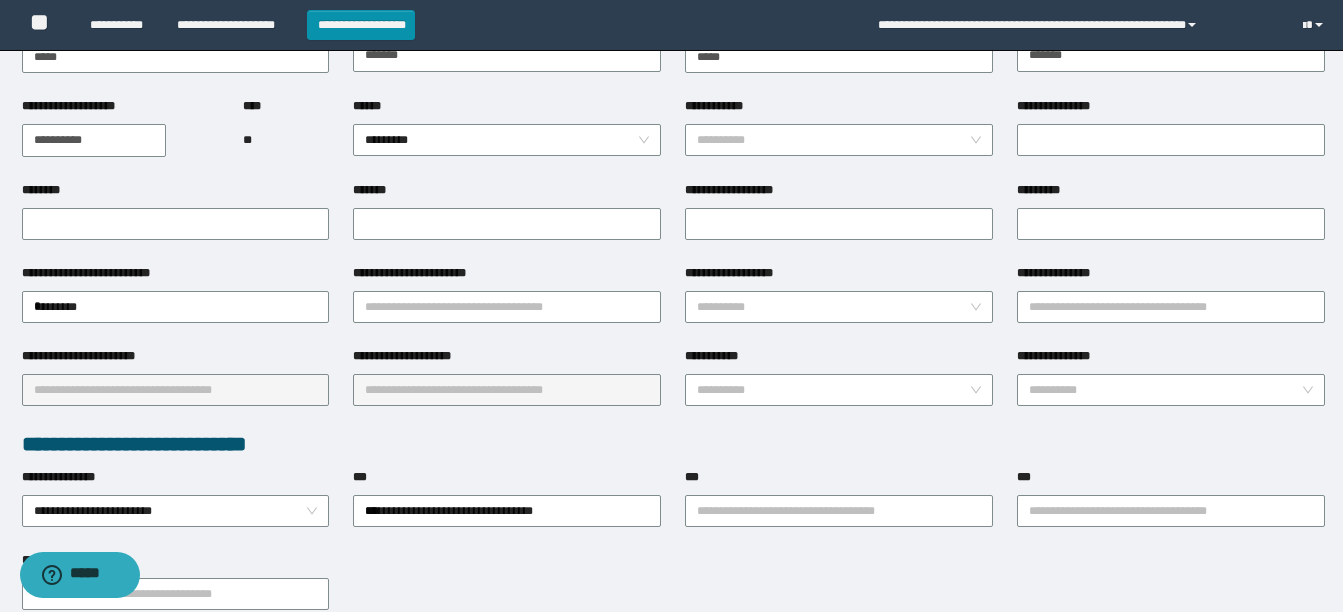 scroll, scrollTop: 216, scrollLeft: 0, axis: vertical 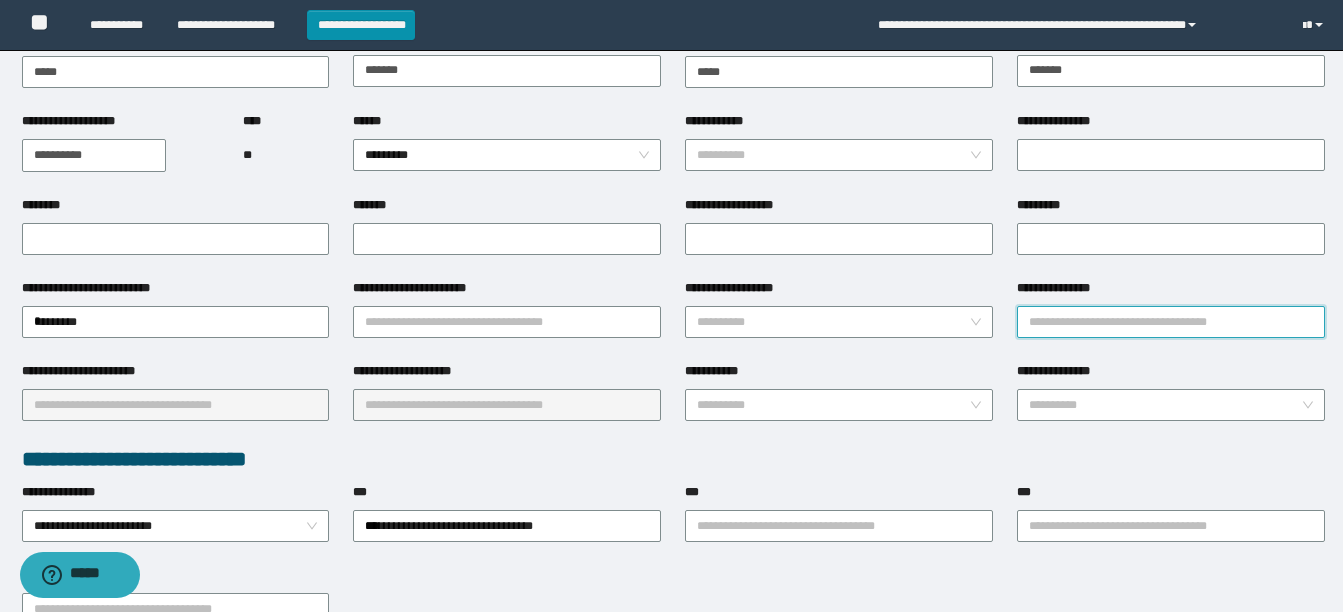 click on "**********" at bounding box center [1171, 322] 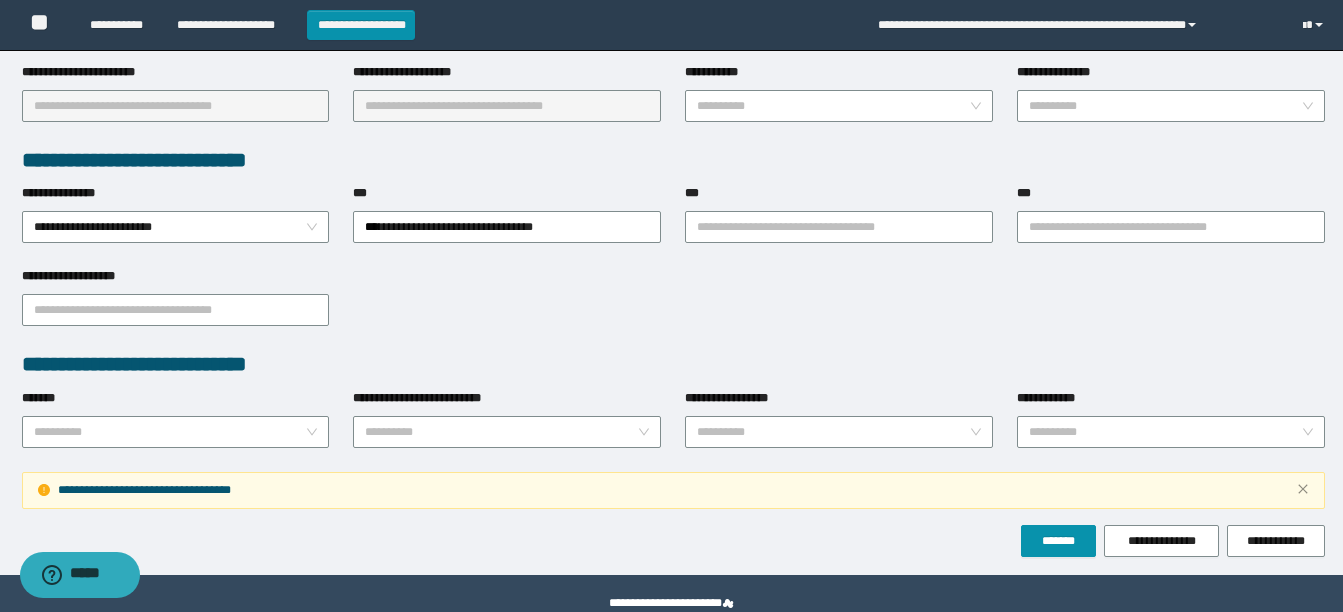 scroll, scrollTop: 554, scrollLeft: 0, axis: vertical 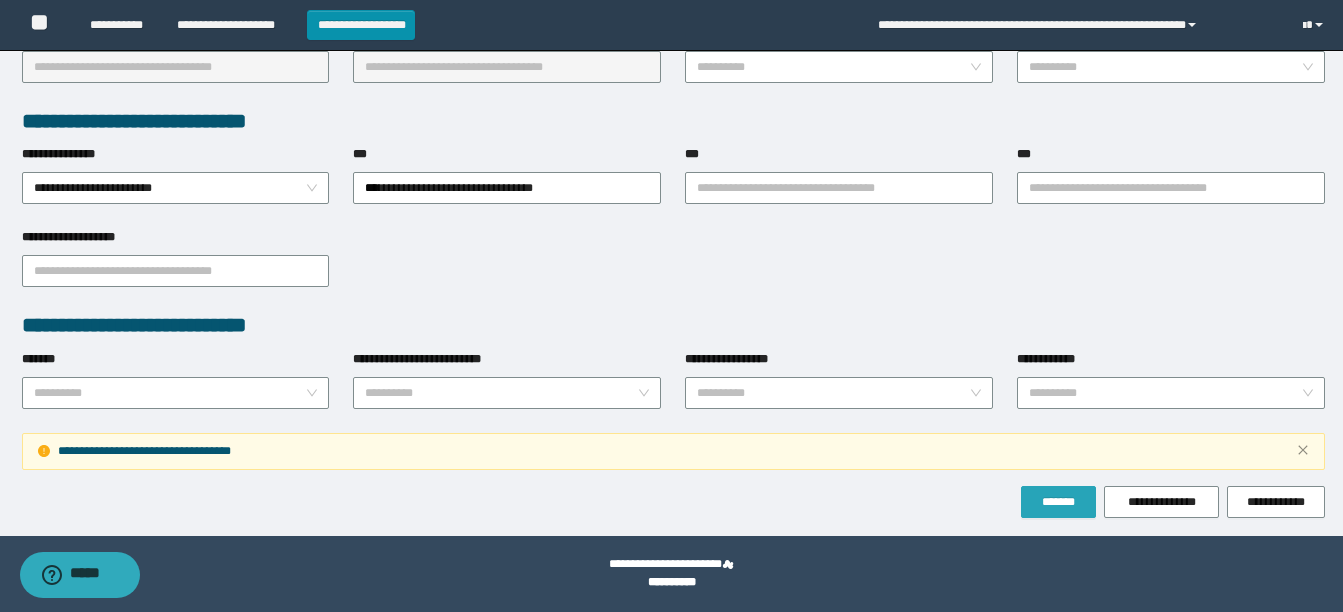 type on "*********" 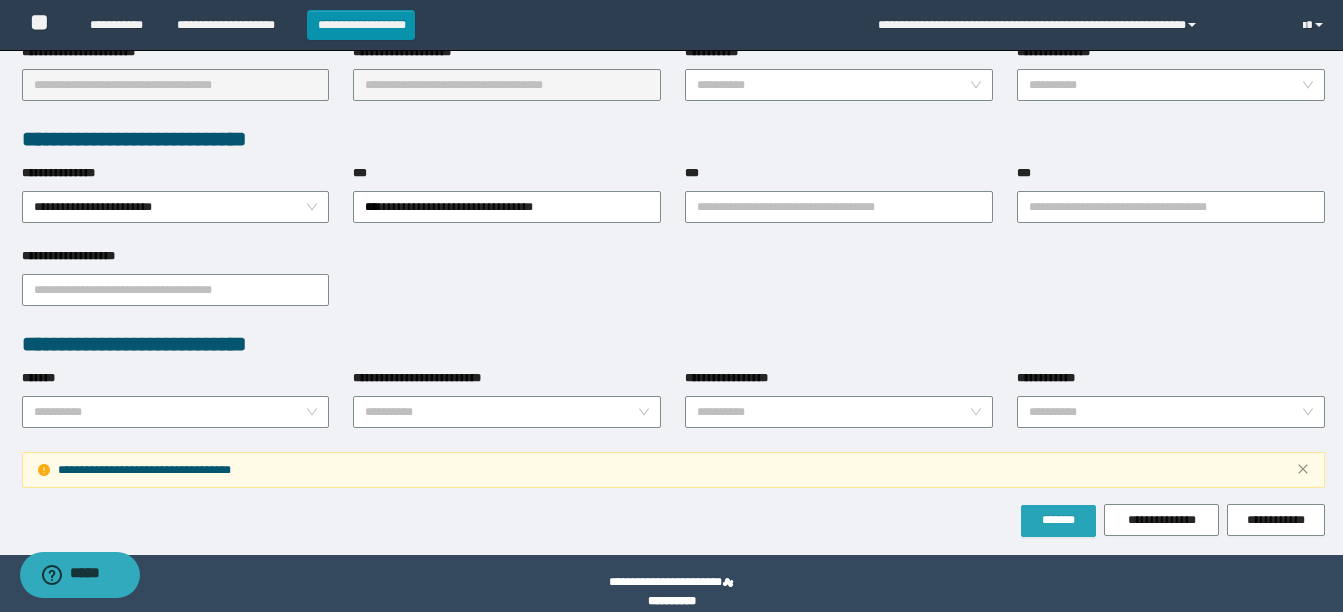 click on "**********" at bounding box center (673, 25) 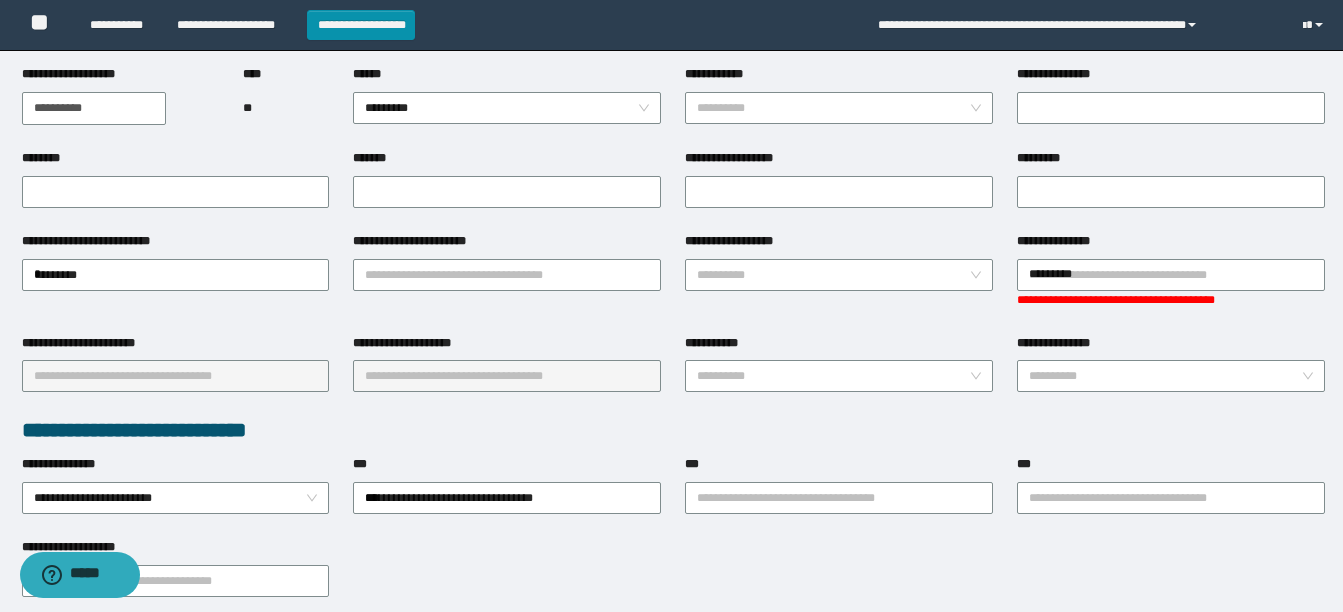 scroll, scrollTop: 207, scrollLeft: 0, axis: vertical 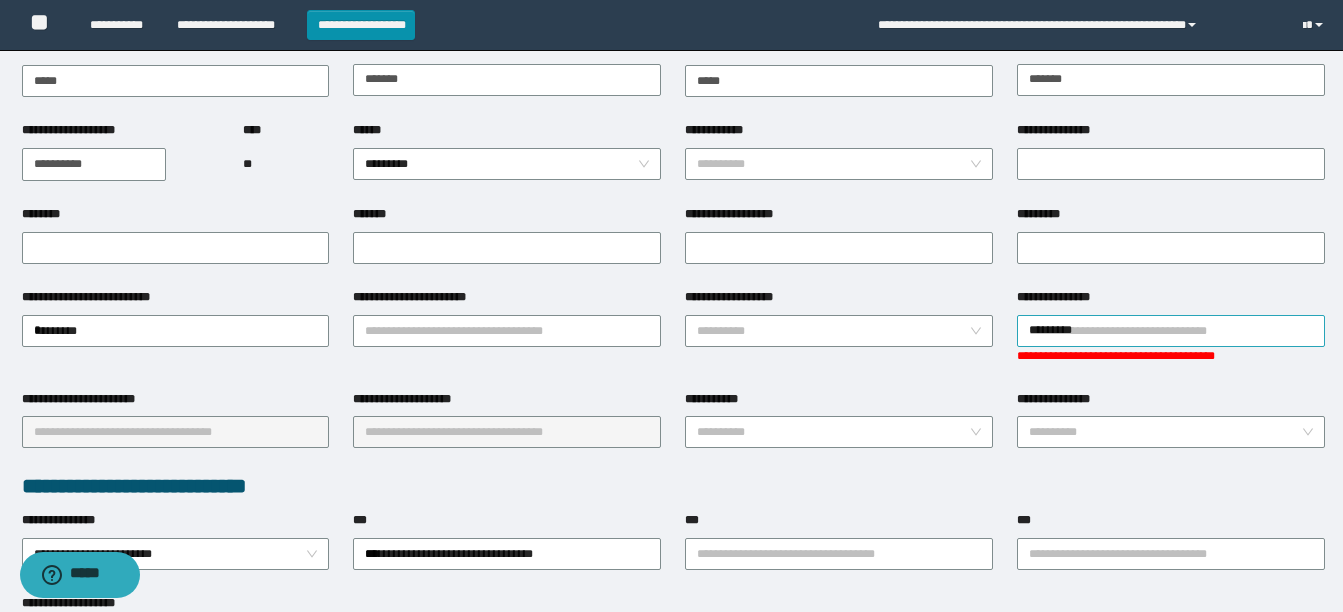 click on "*********" at bounding box center (1171, 331) 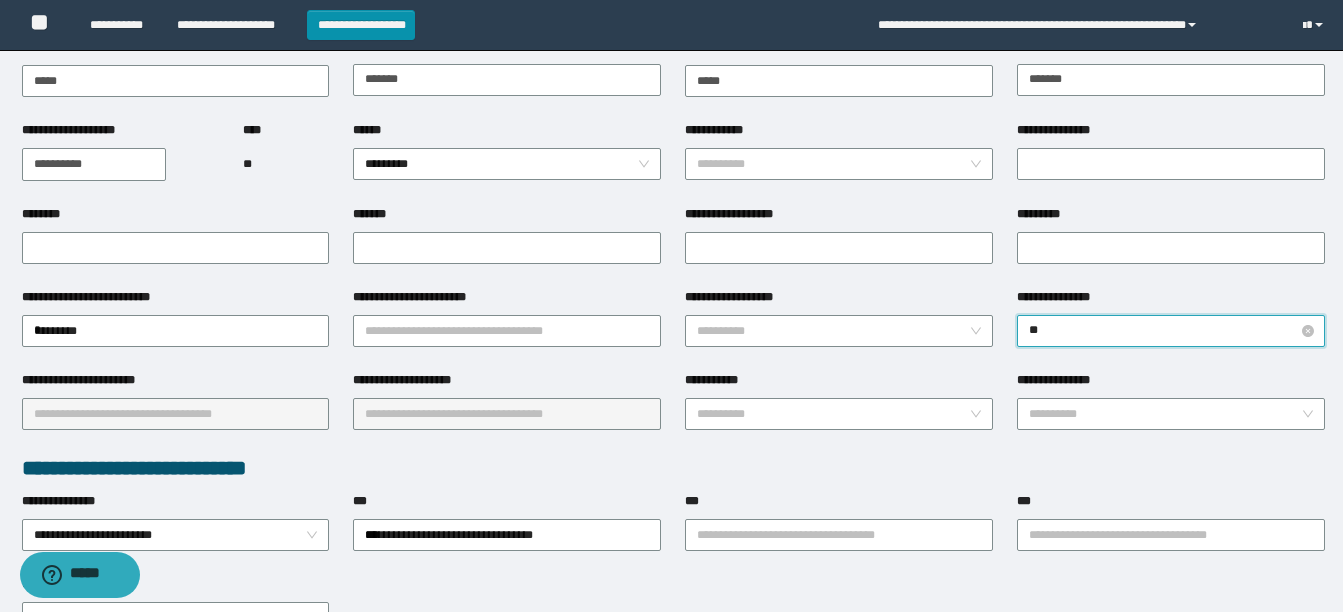 type on "*" 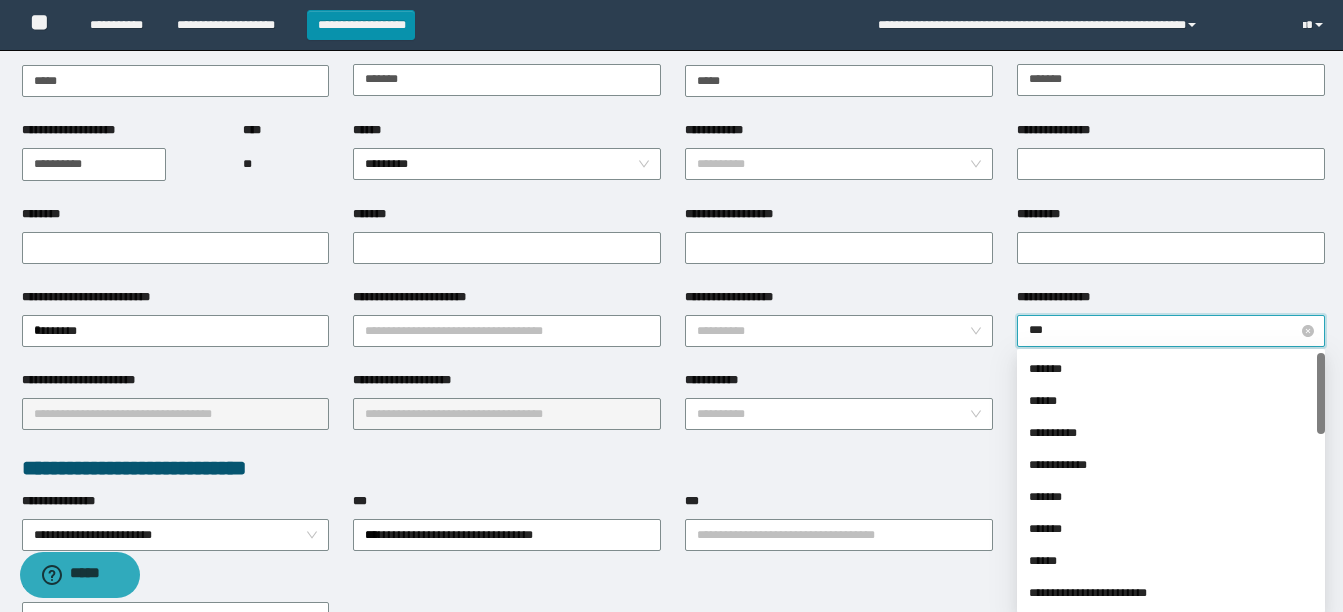 type on "****" 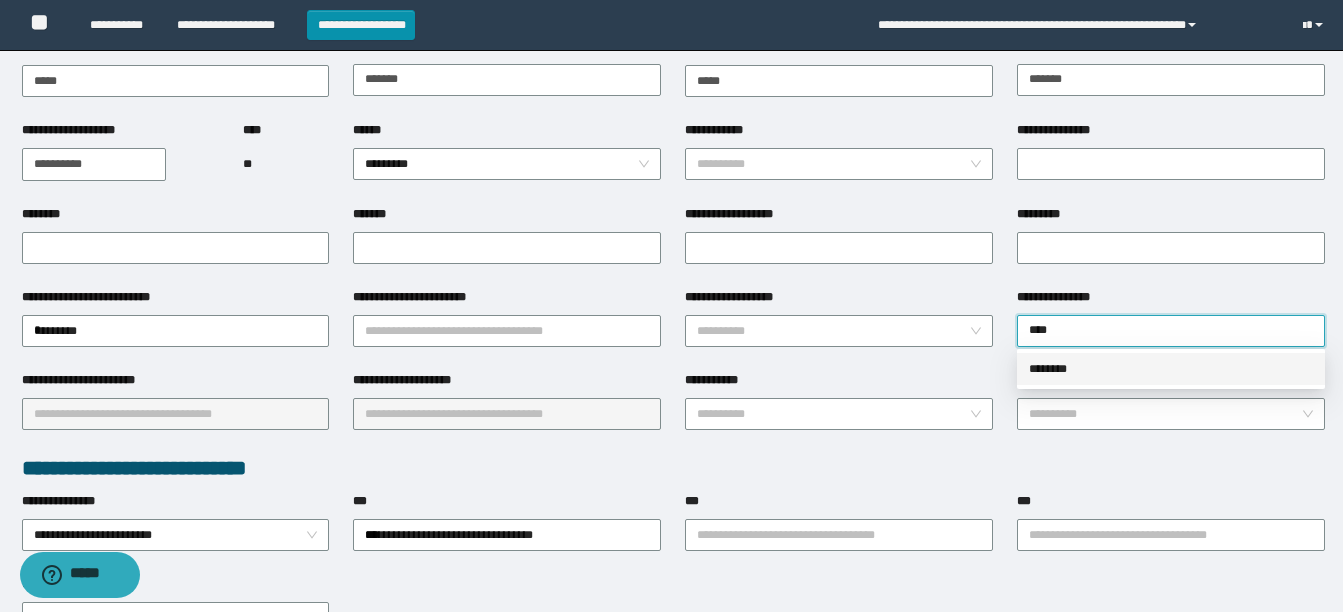 click on "********" at bounding box center [1171, 369] 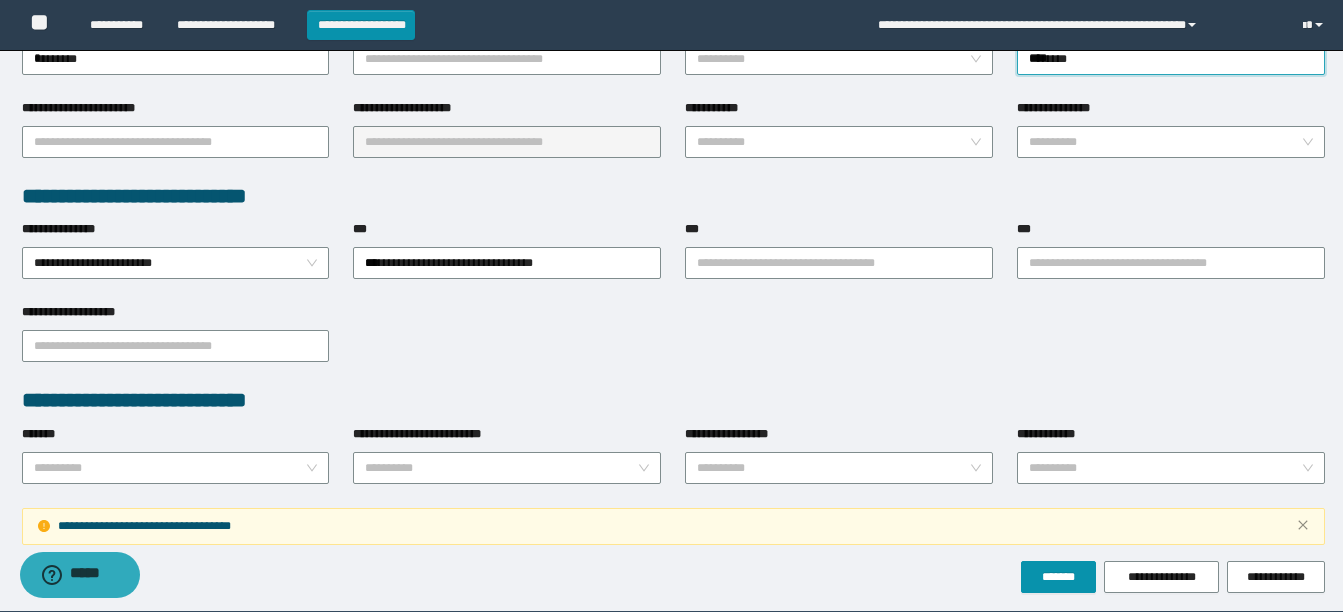 scroll, scrollTop: 554, scrollLeft: 0, axis: vertical 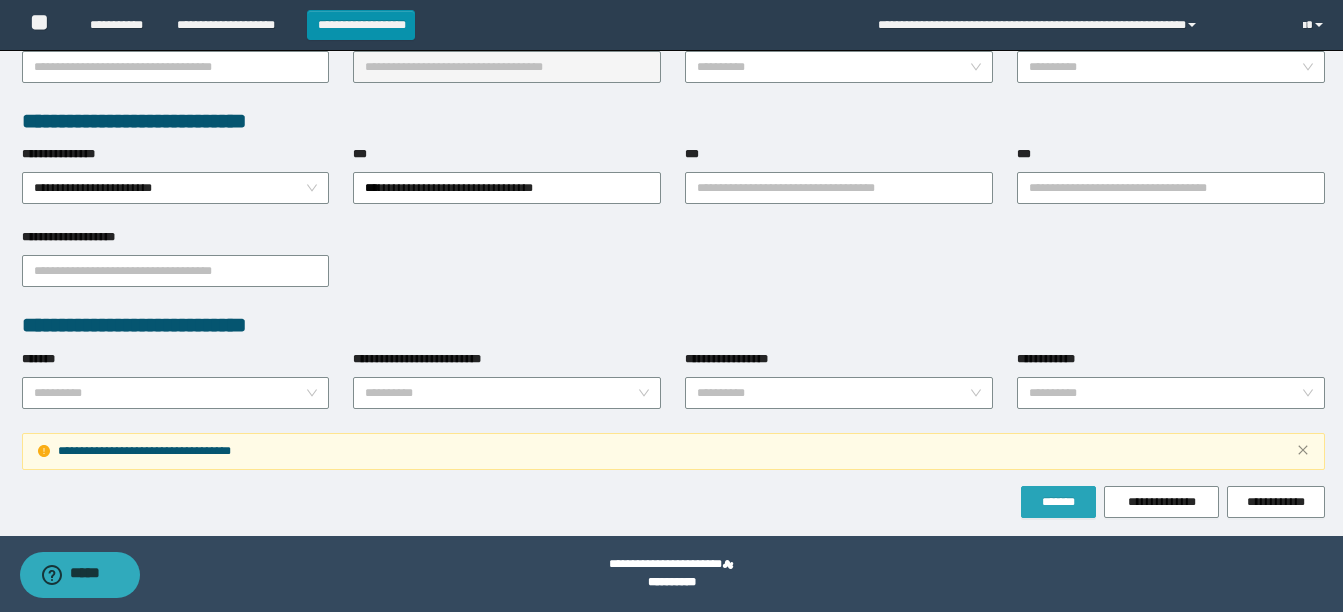 click on "*******" at bounding box center (1058, 502) 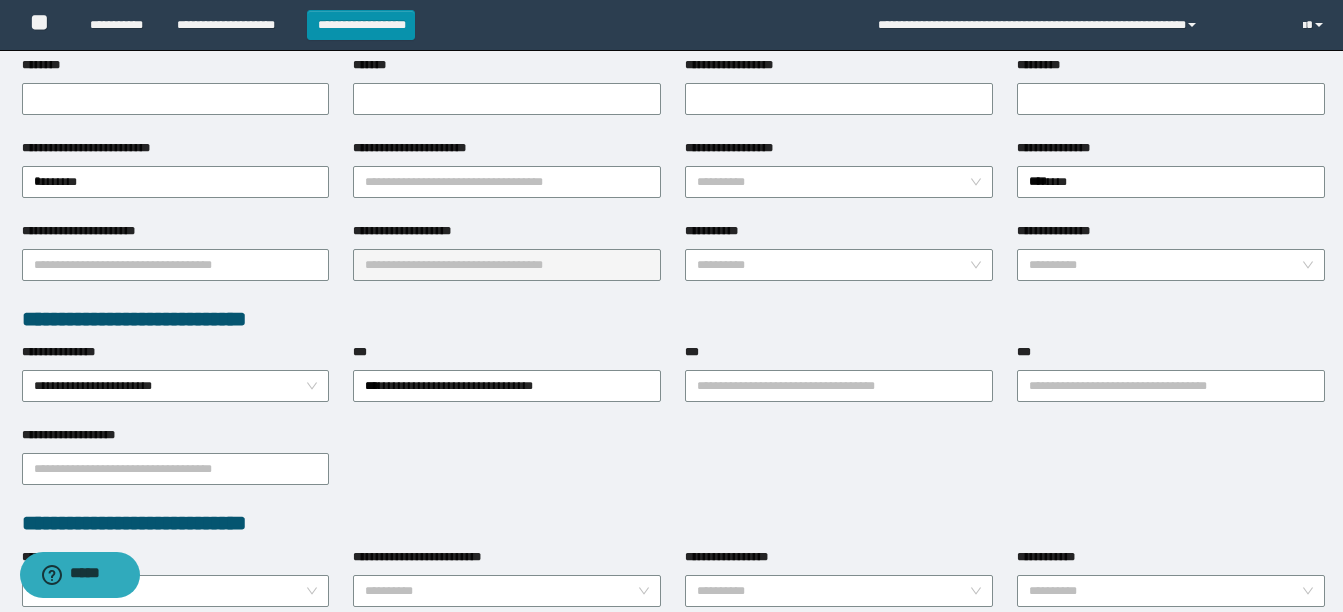 scroll, scrollTop: 350, scrollLeft: 0, axis: vertical 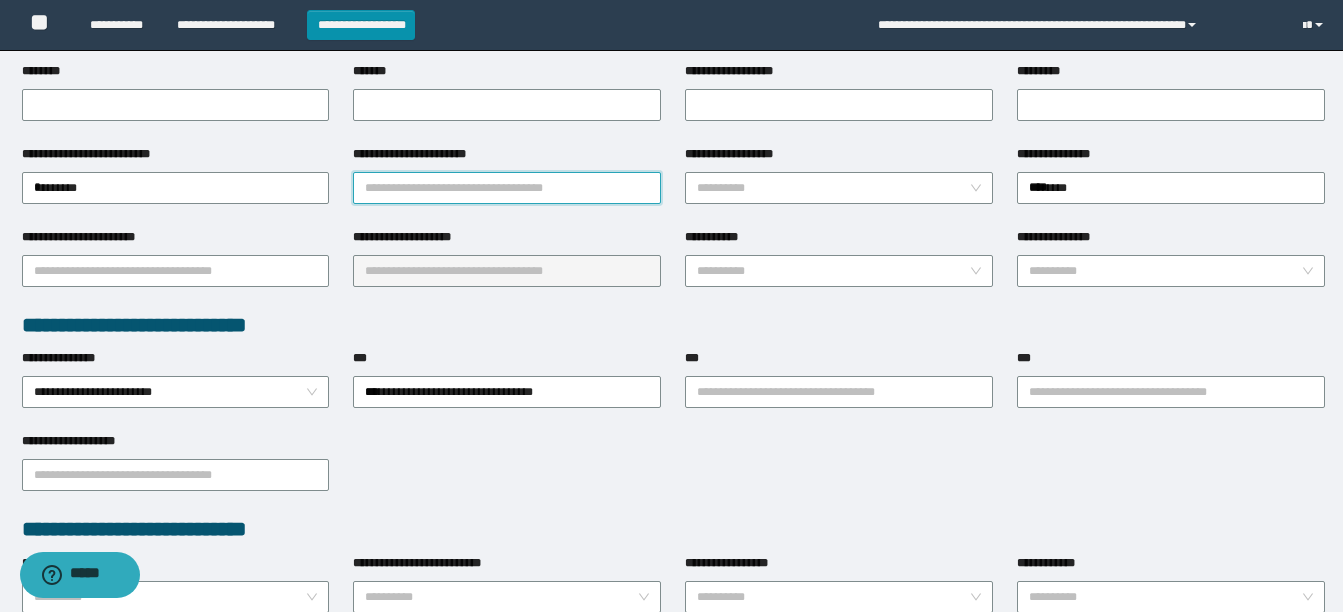 click on "**********" at bounding box center (507, 188) 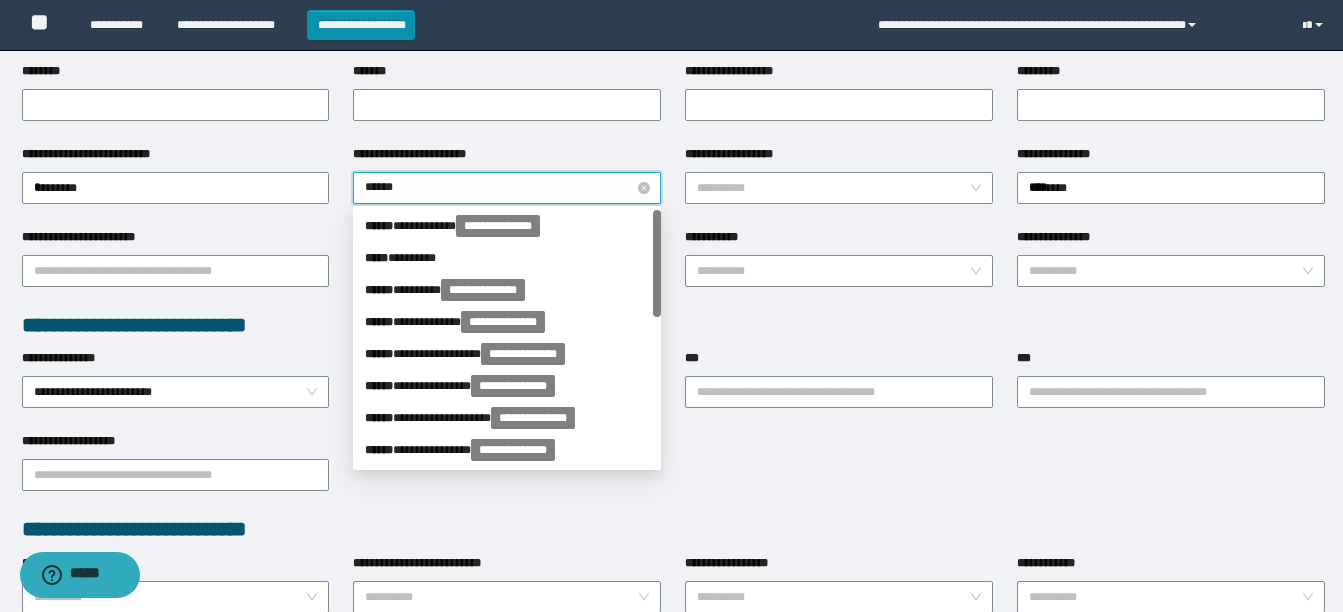 type on "*******" 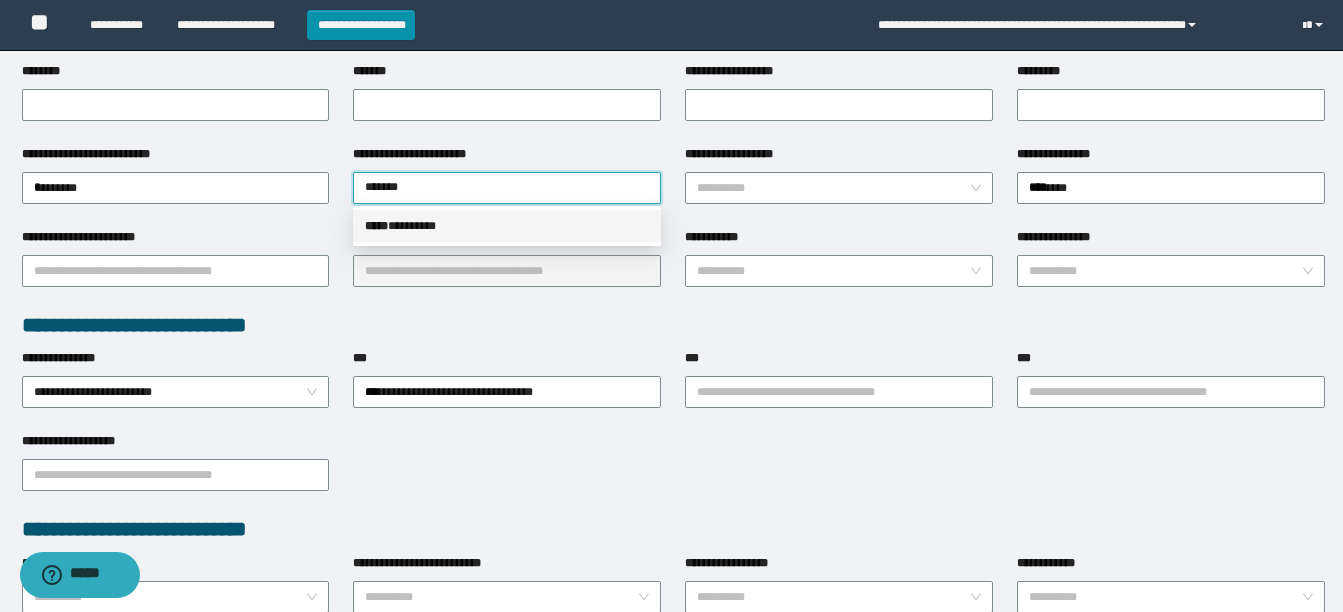 click on "***** * *******" at bounding box center [507, 226] 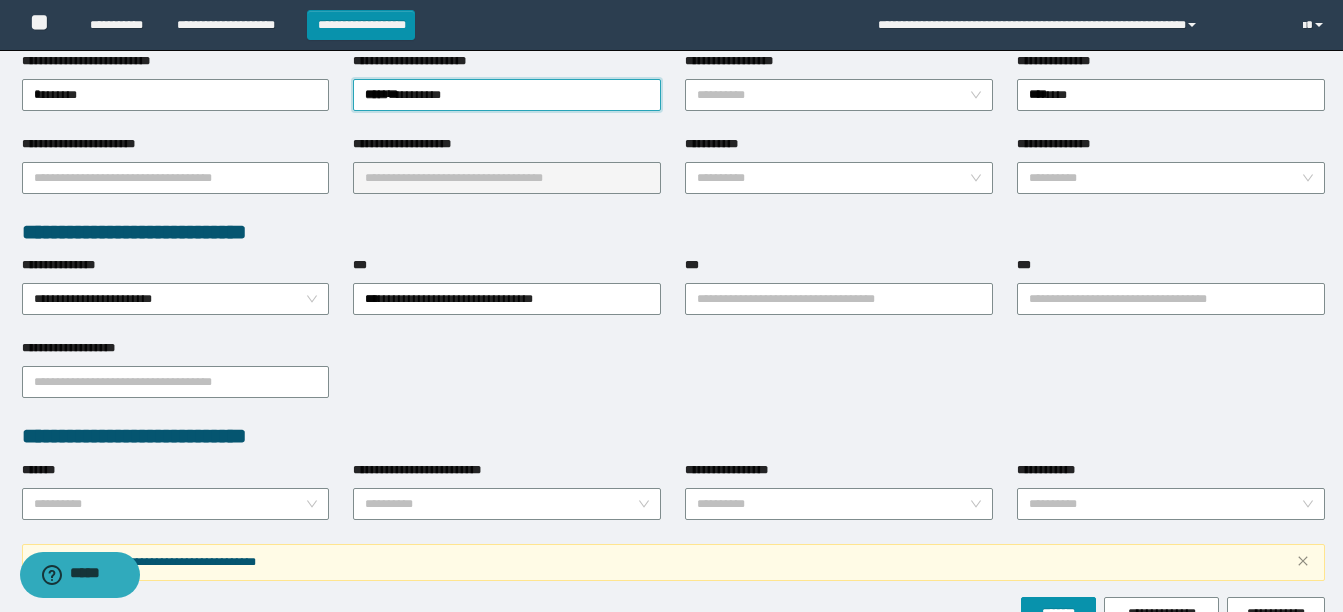 scroll, scrollTop: 554, scrollLeft: 0, axis: vertical 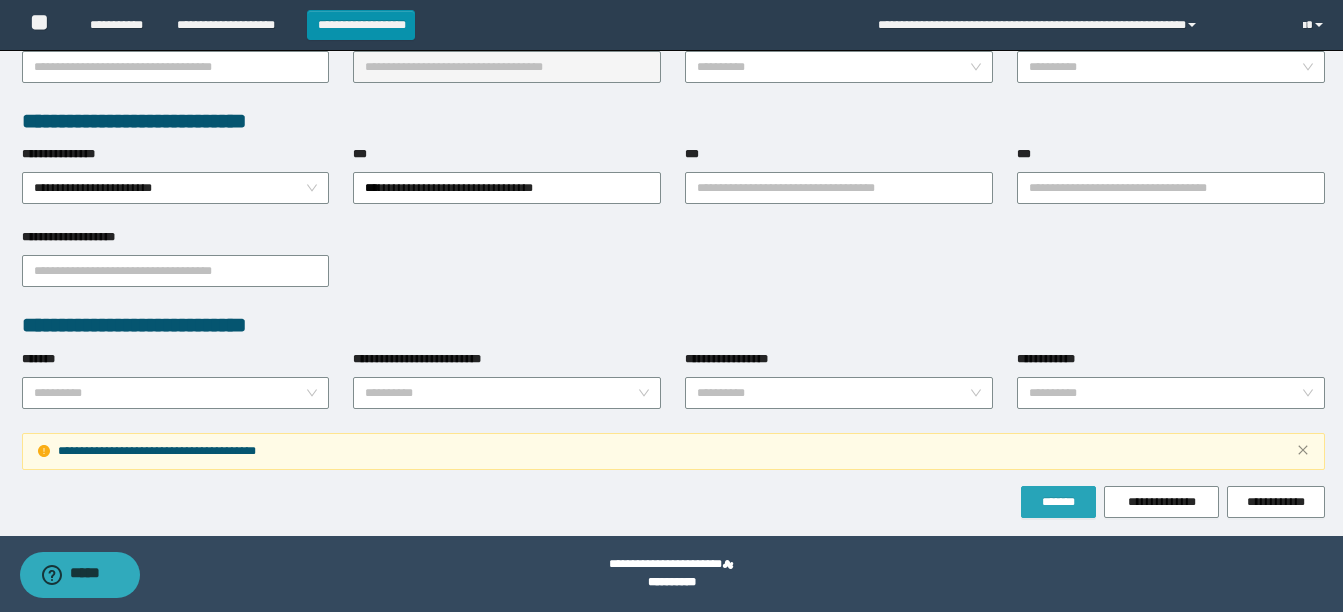 click on "*******" at bounding box center (1058, 502) 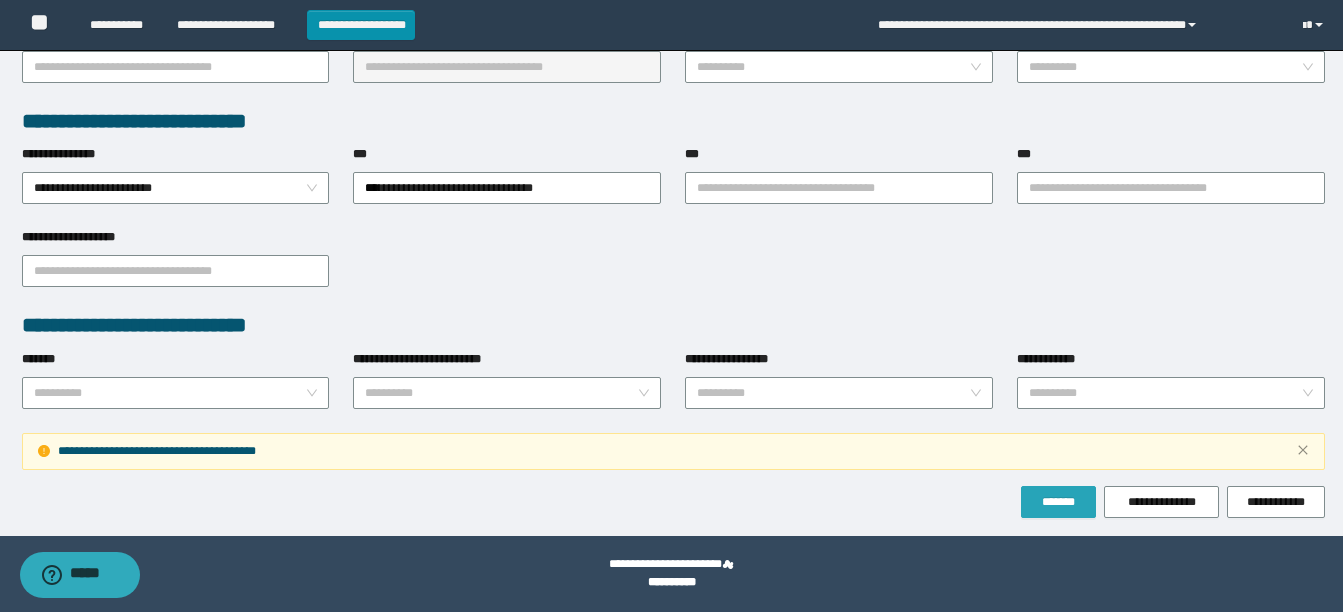 click on "*******" at bounding box center (1058, 502) 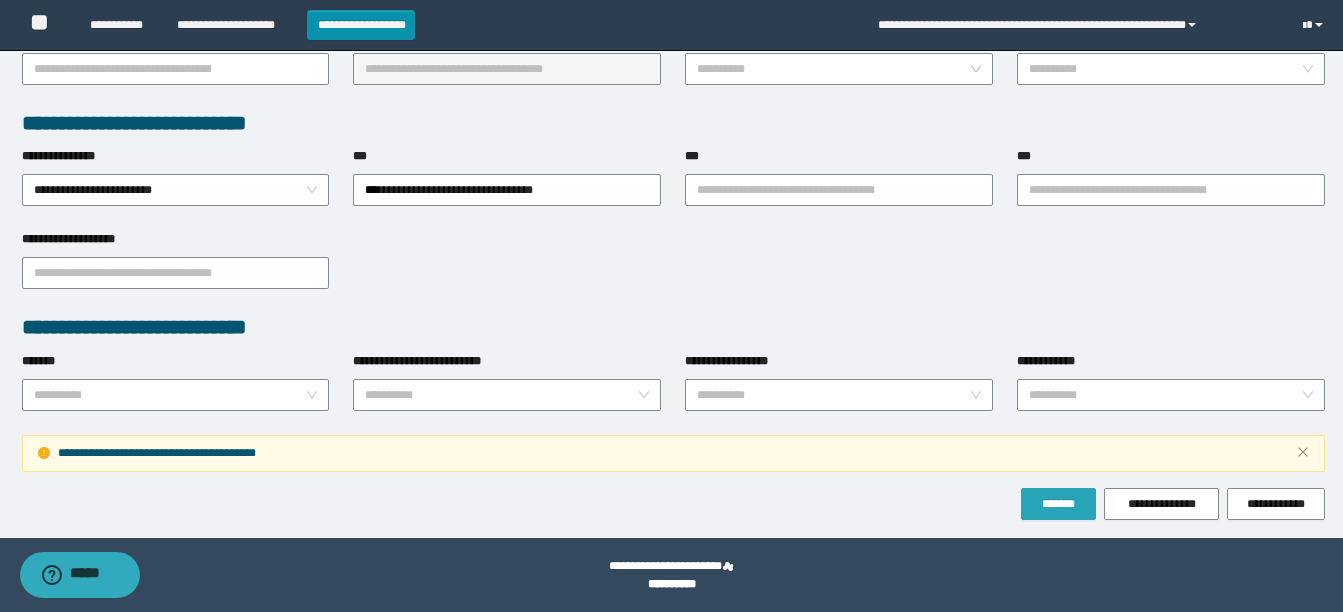 scroll, scrollTop: 554, scrollLeft: 0, axis: vertical 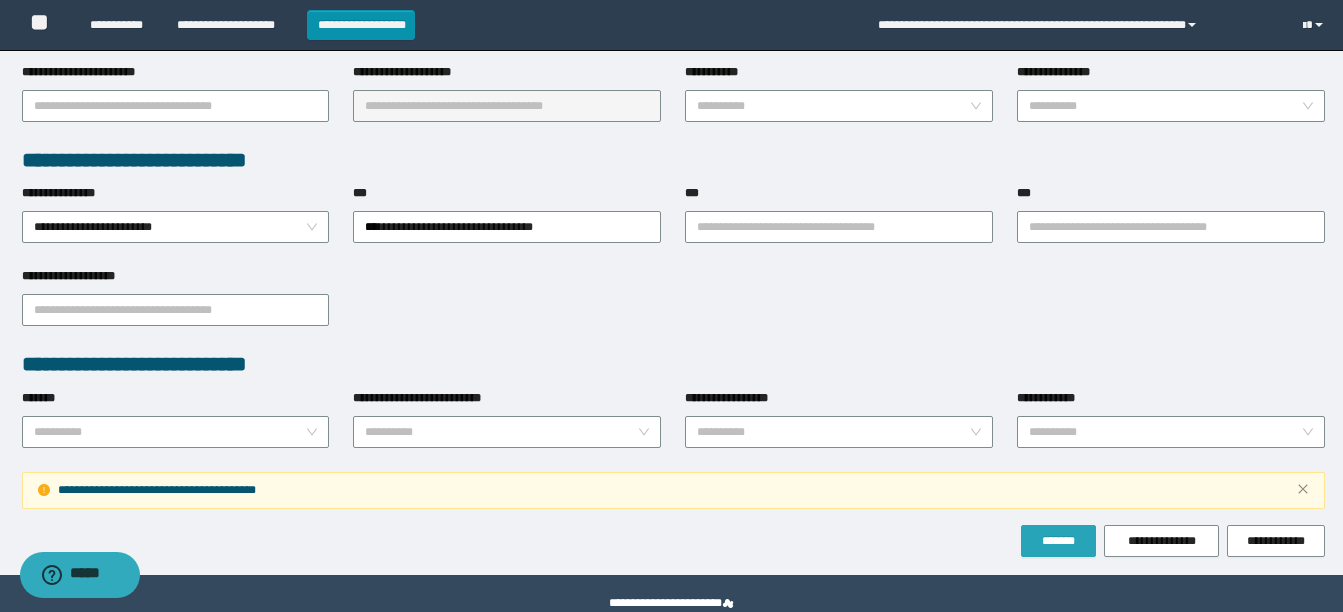 click on "*******" at bounding box center [1058, 541] 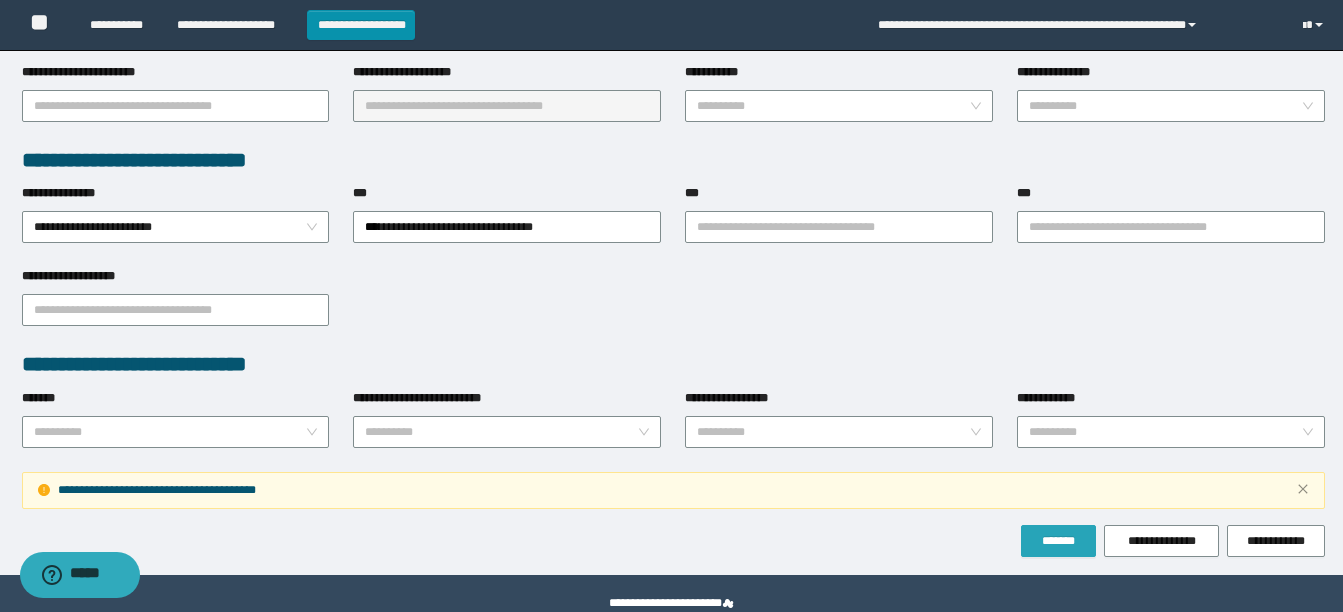click on "*******" at bounding box center [1058, 541] 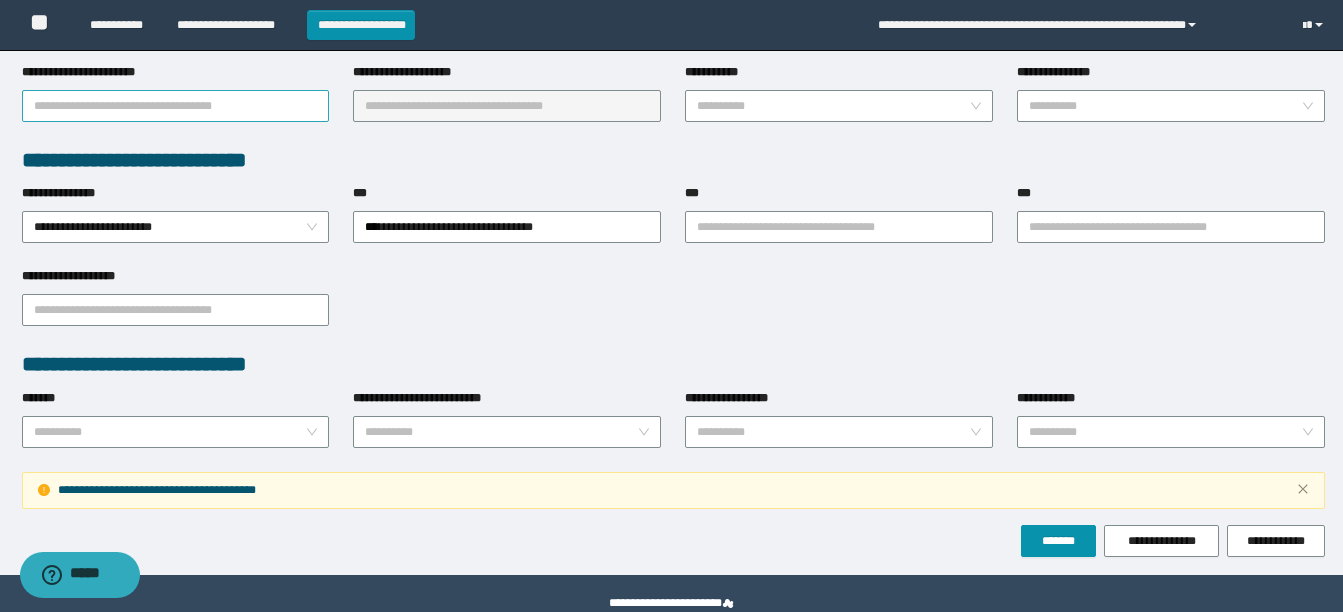 click on "**********" at bounding box center (176, 106) 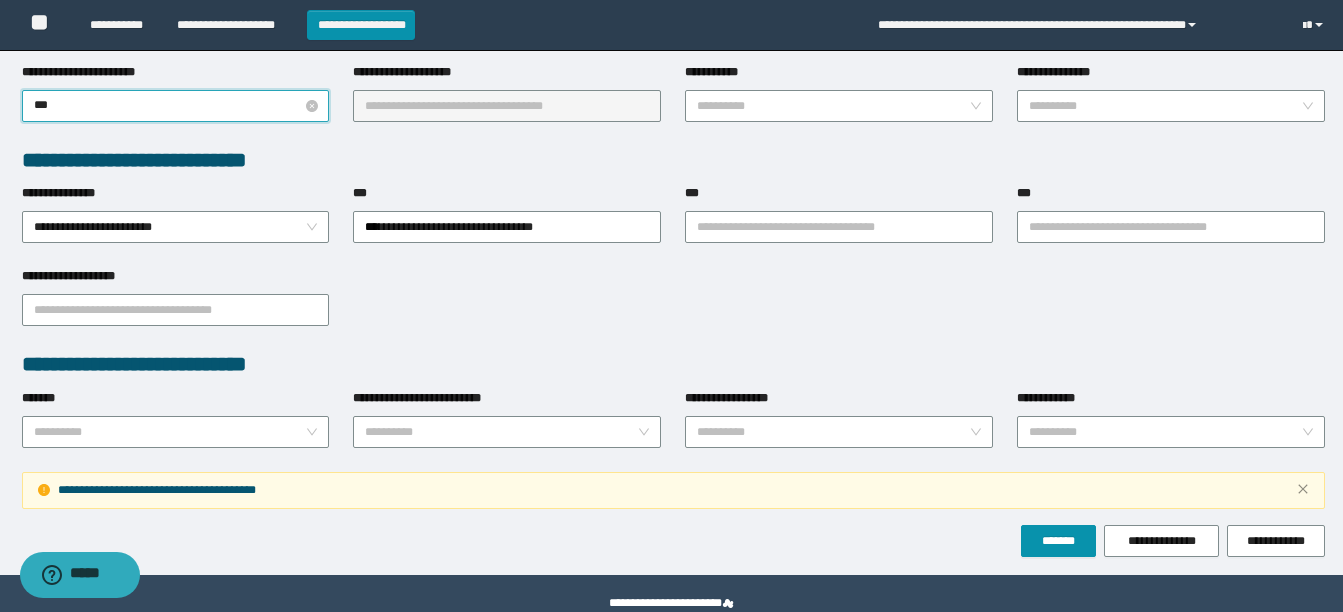 type on "****" 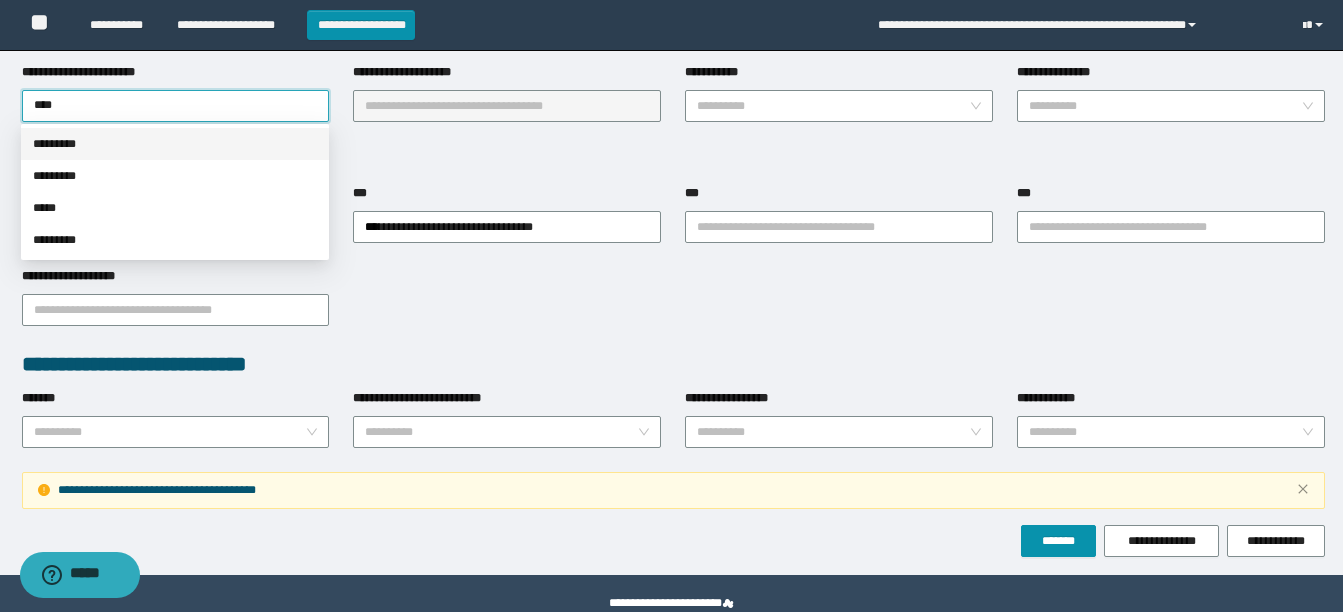 click on "*********" at bounding box center [175, 144] 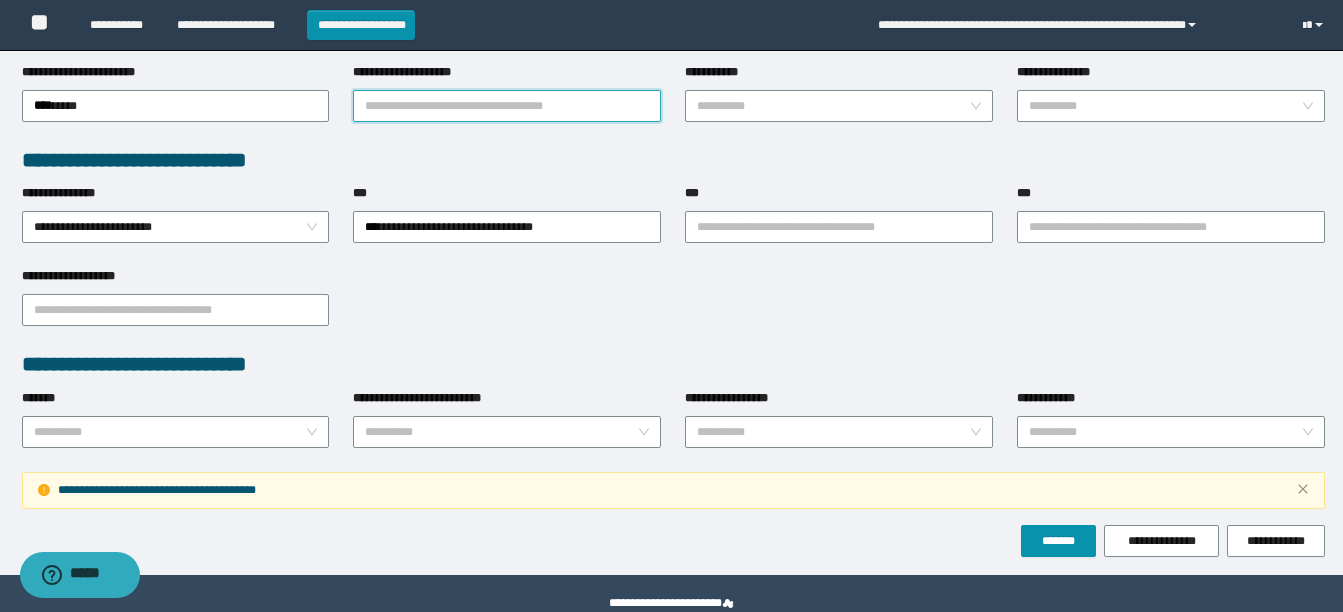 click on "**********" at bounding box center [507, 106] 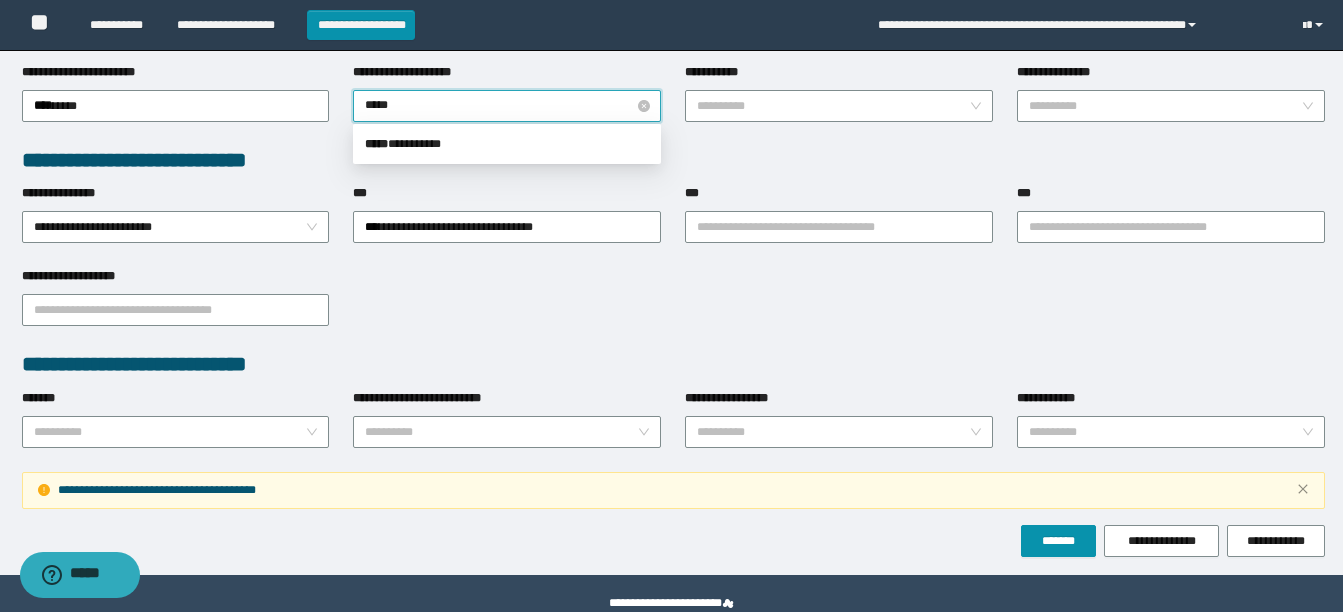 type on "******" 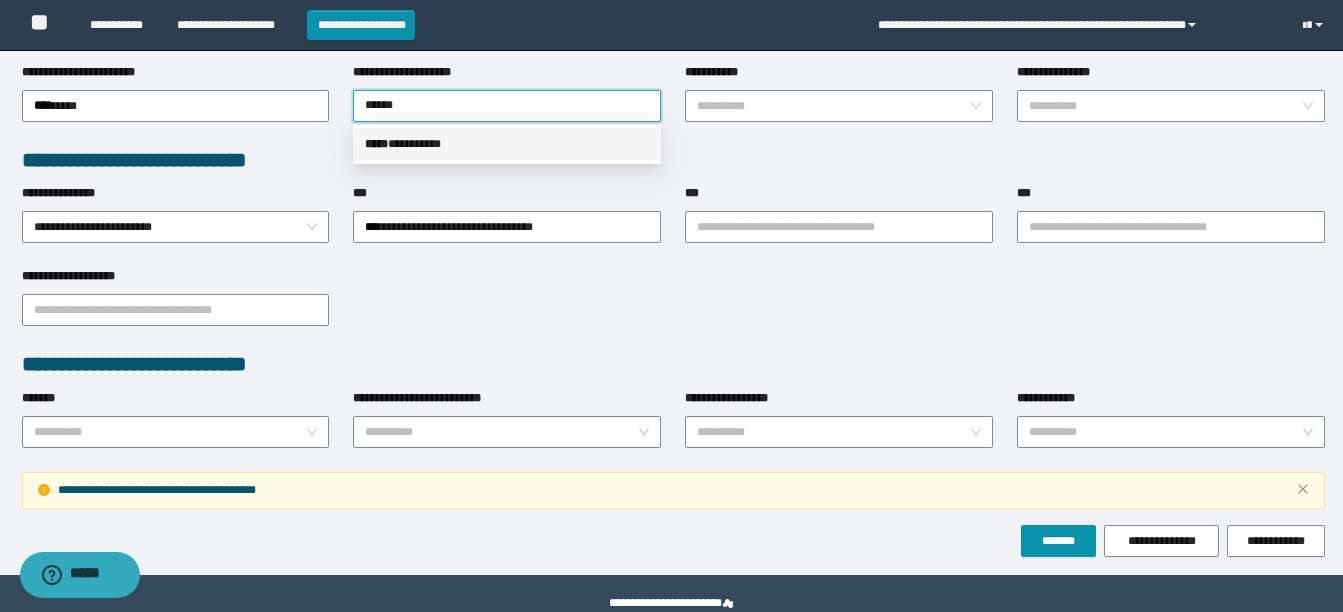 click on "***** * ********" at bounding box center [507, 144] 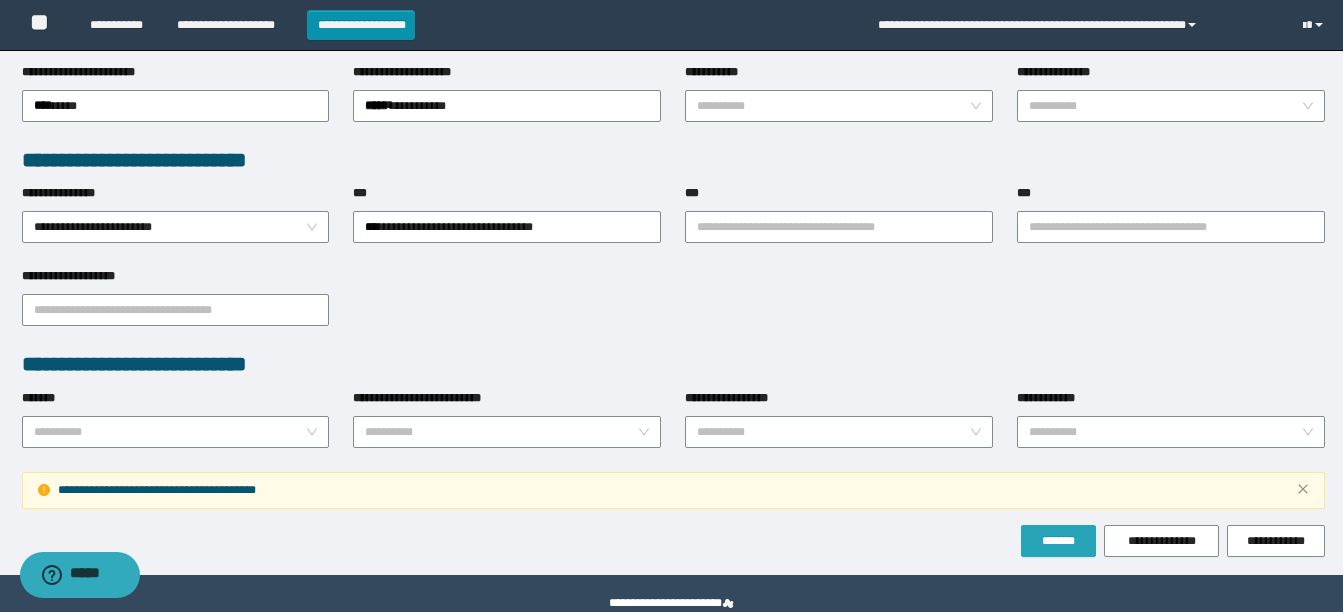 click on "*******" at bounding box center (1058, 541) 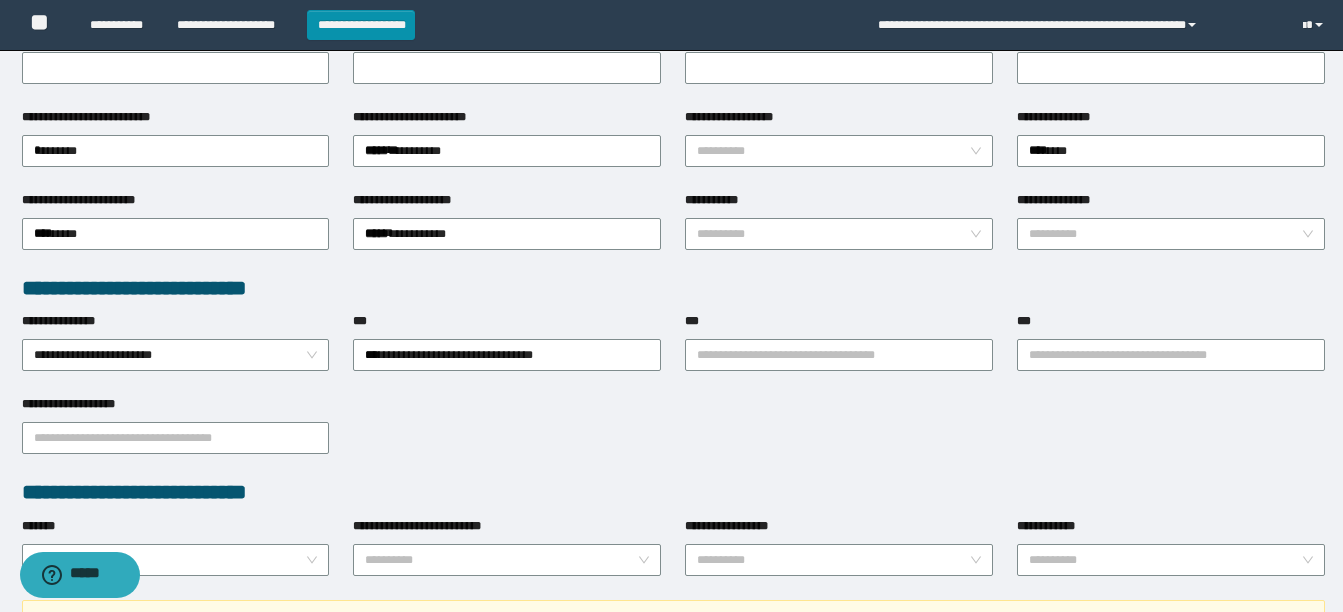 scroll, scrollTop: 356, scrollLeft: 0, axis: vertical 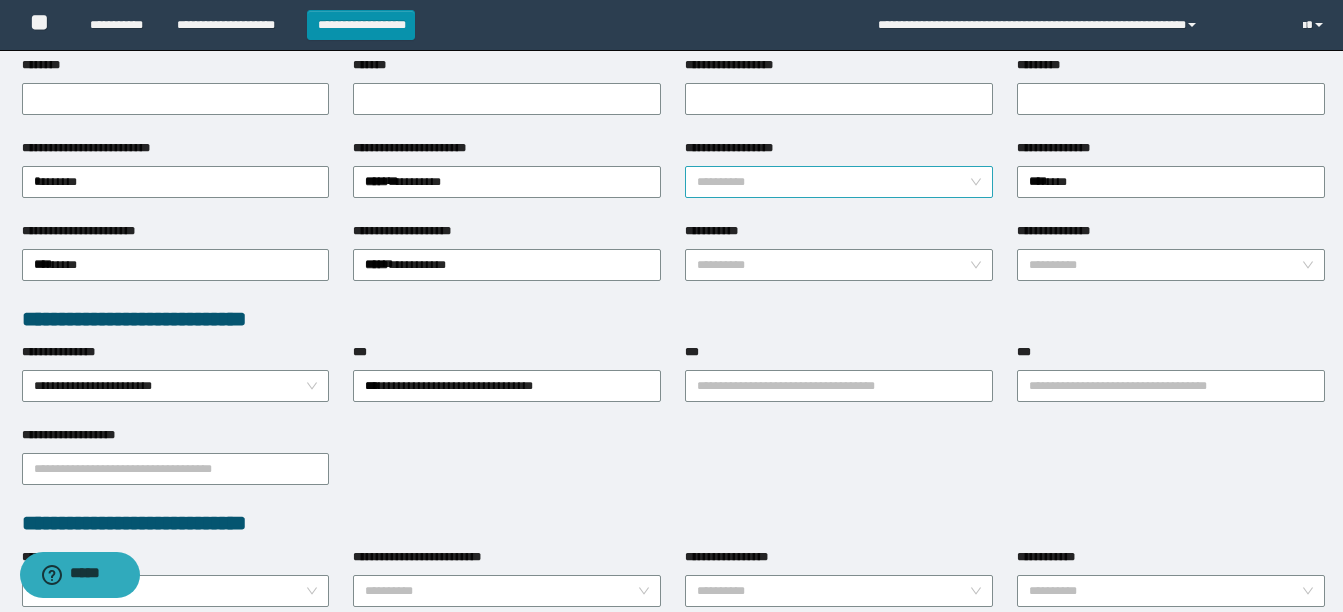 click on "**********" at bounding box center [839, 182] 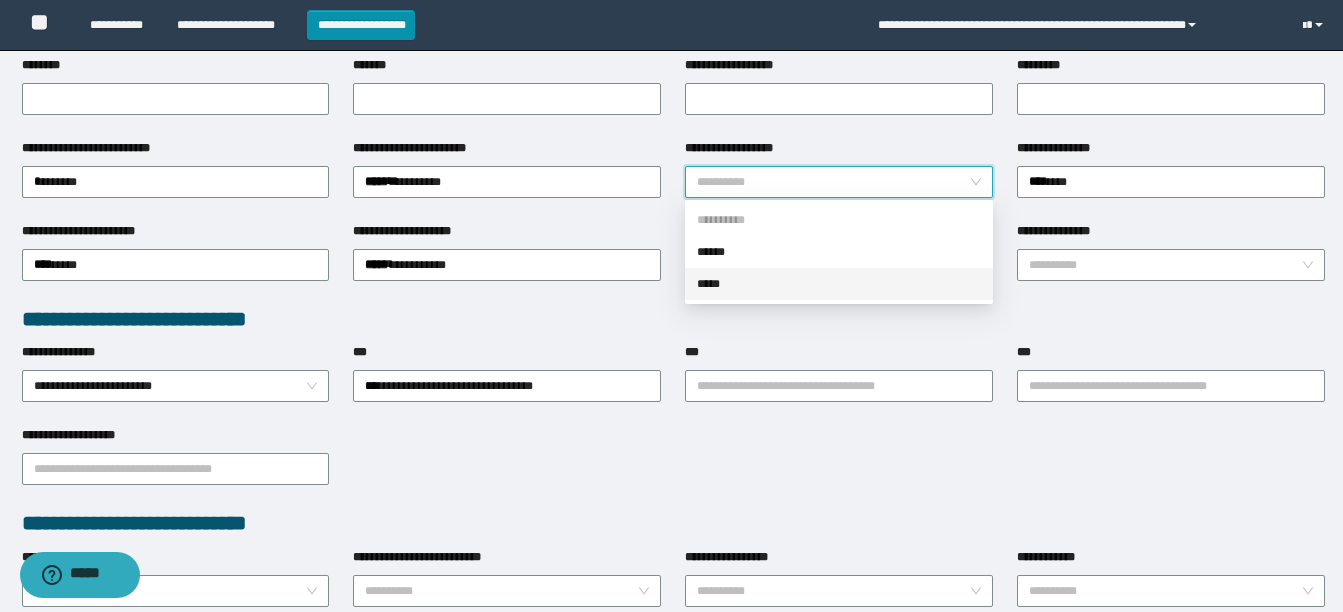 click on "*****" at bounding box center (839, 284) 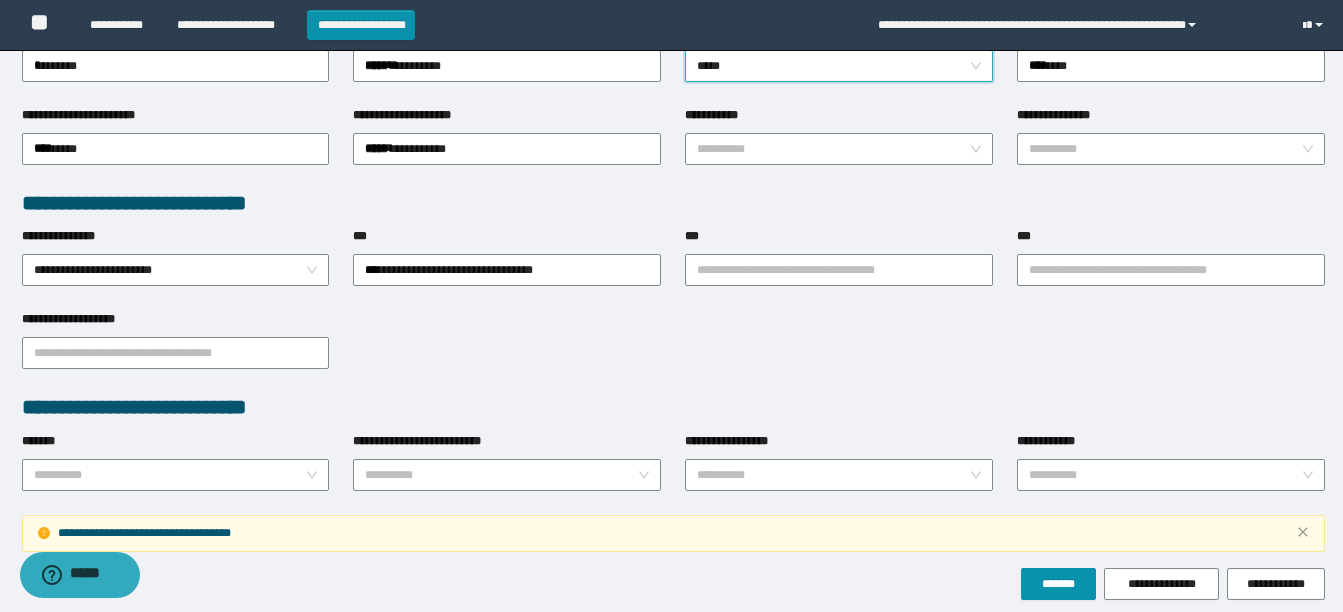 scroll, scrollTop: 554, scrollLeft: 0, axis: vertical 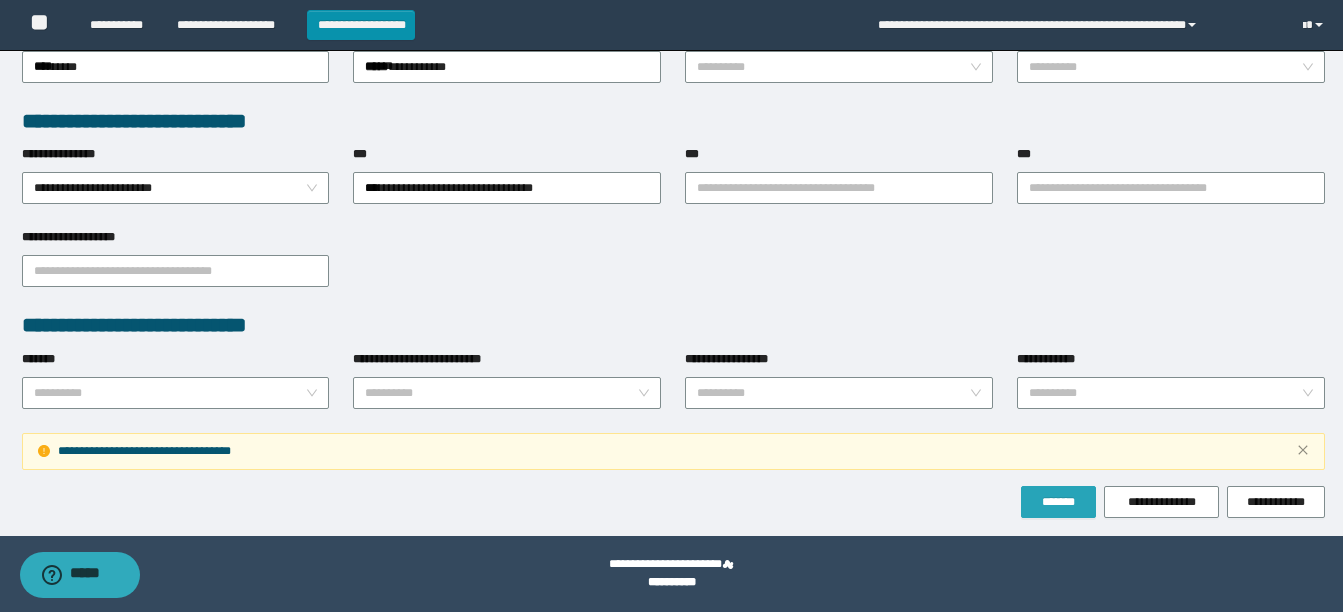 click on "*******" at bounding box center (1058, 502) 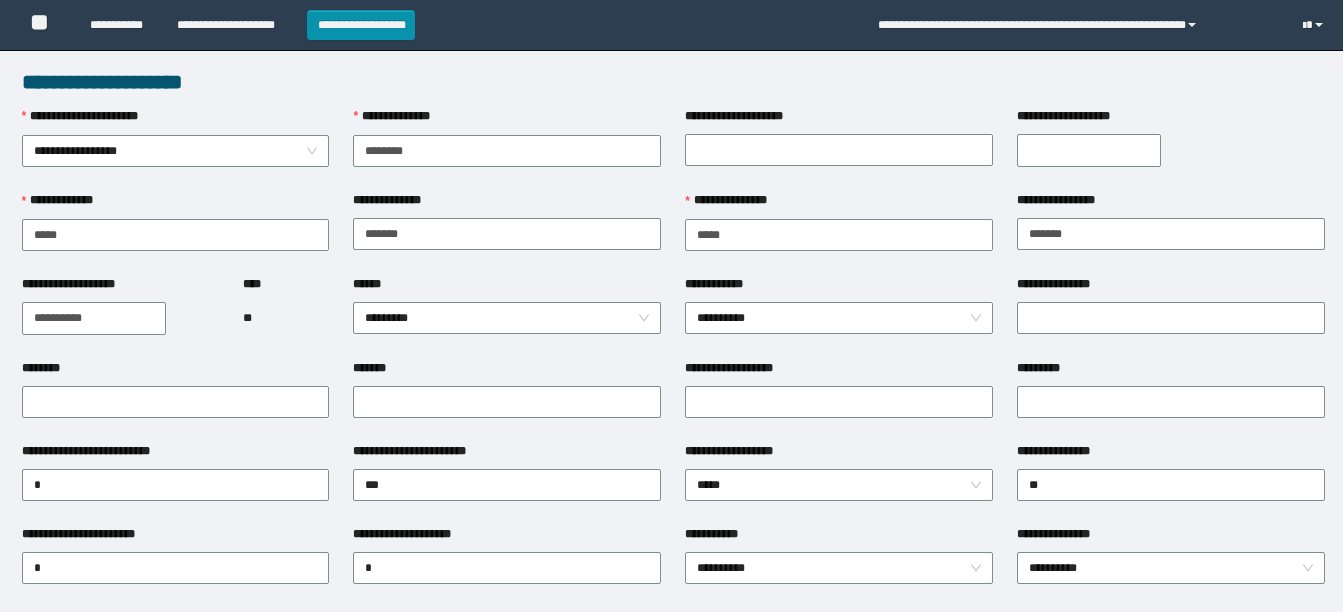 scroll, scrollTop: 0, scrollLeft: 0, axis: both 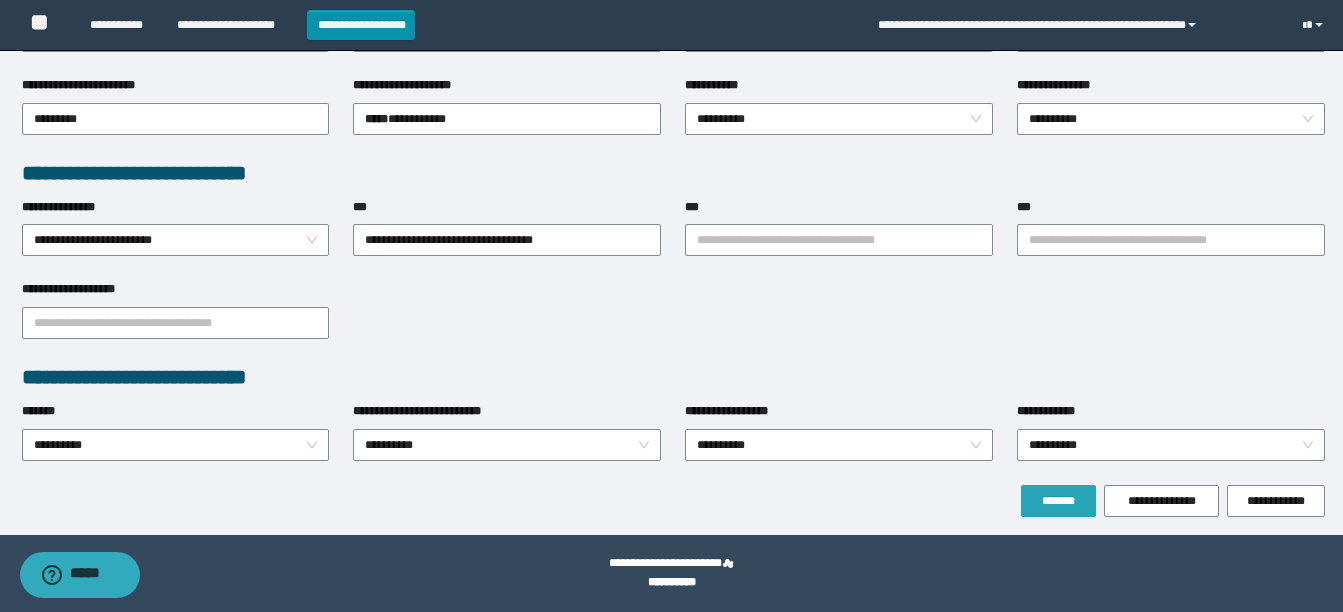 click on "*******" at bounding box center (1058, 501) 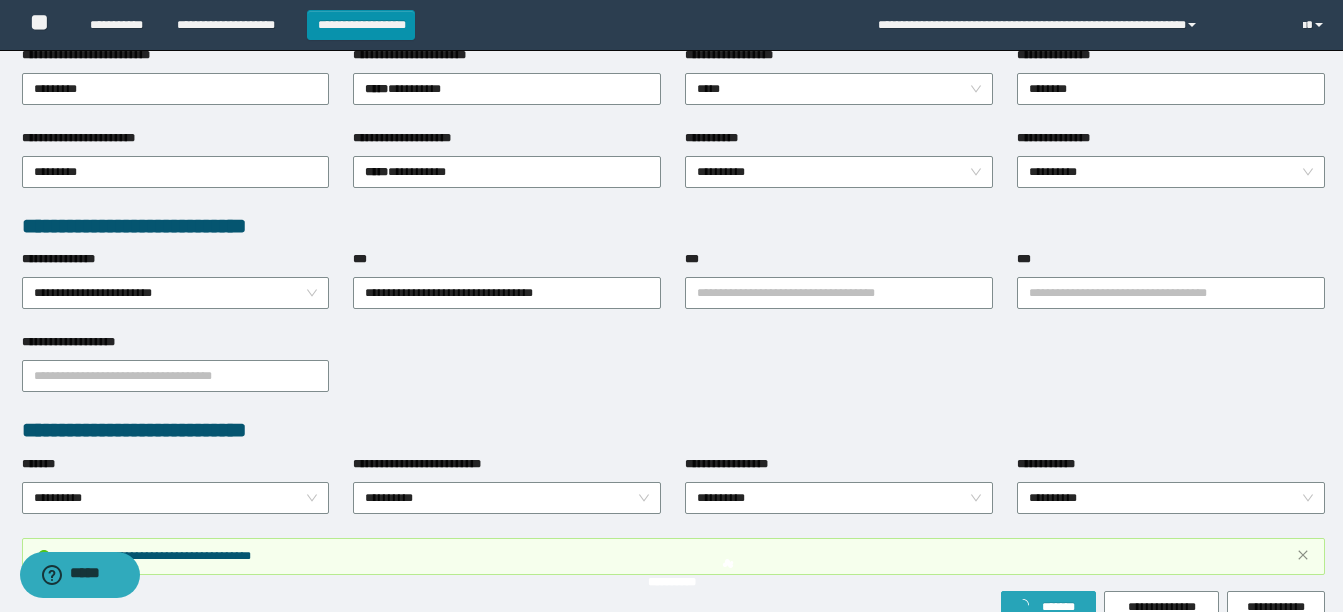 scroll, scrollTop: 501, scrollLeft: 0, axis: vertical 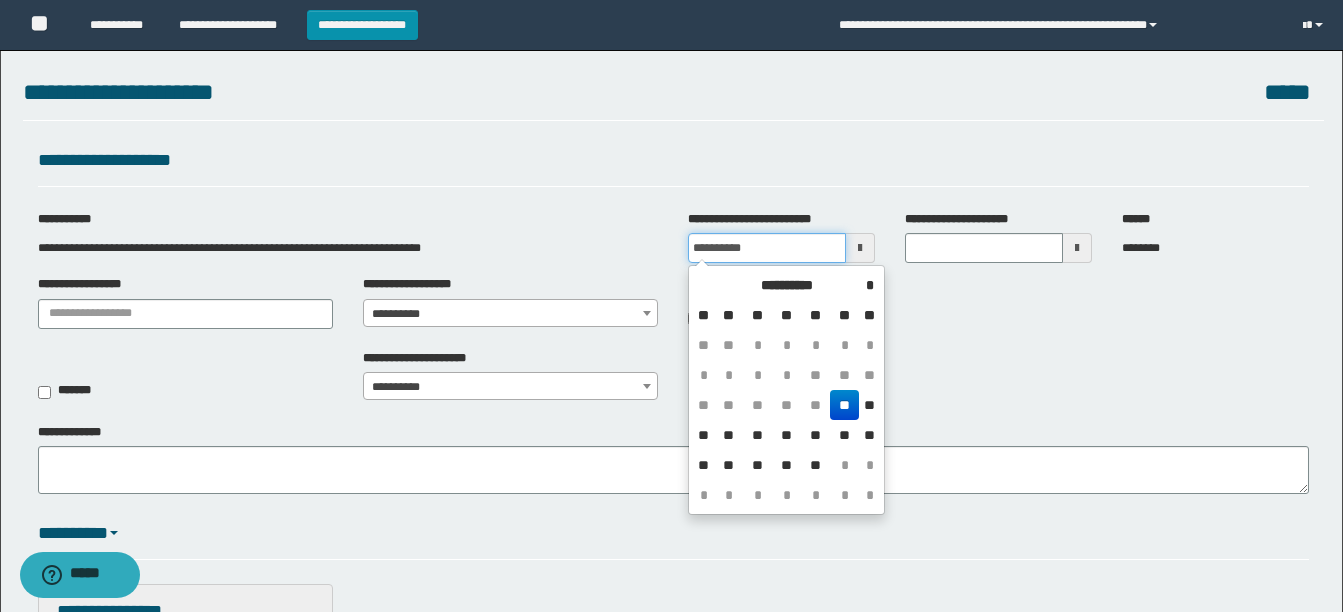 click on "**********" at bounding box center [767, 248] 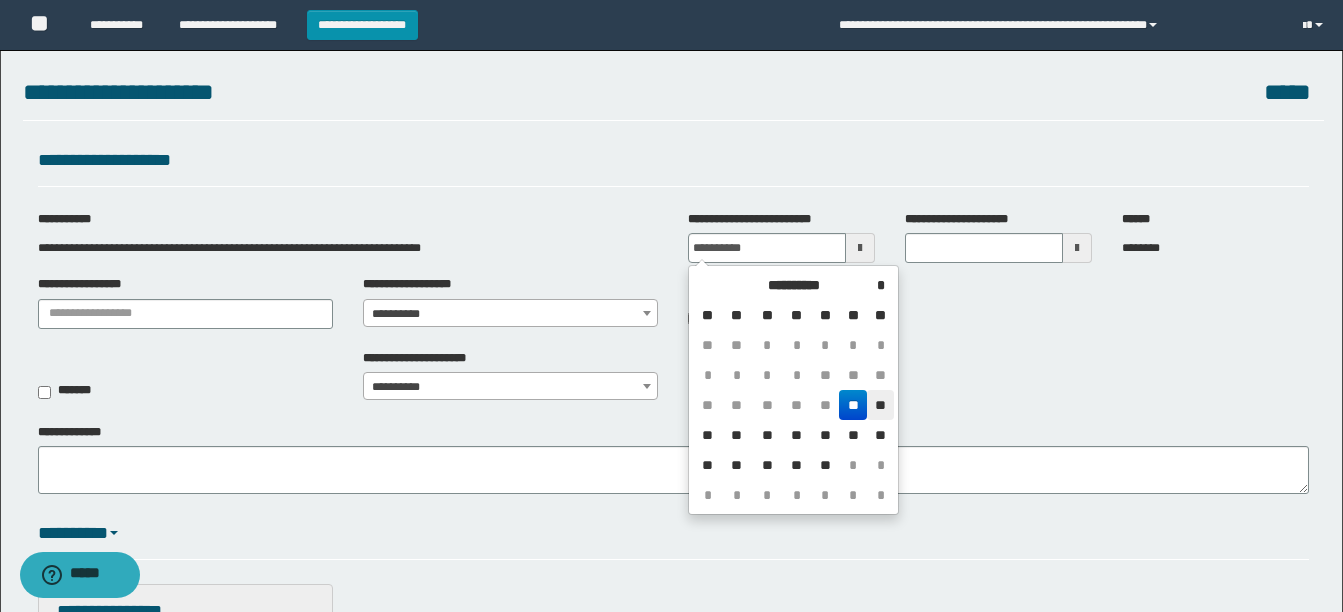 click on "**" at bounding box center [880, 405] 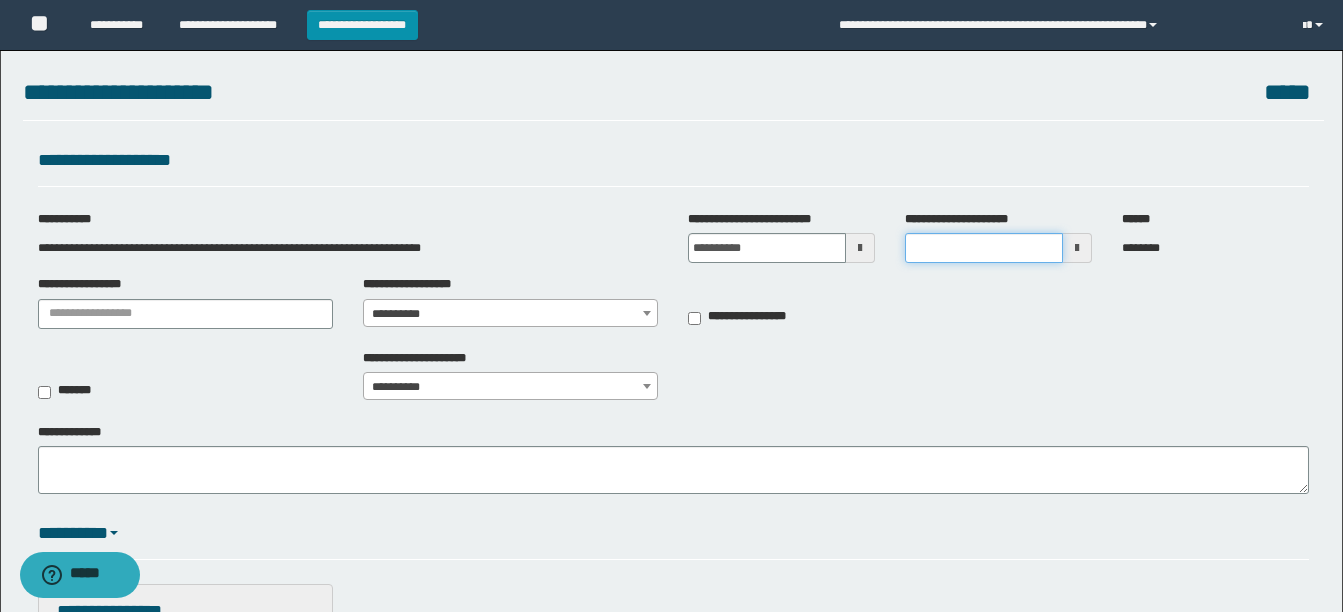 click on "**********" at bounding box center [984, 248] 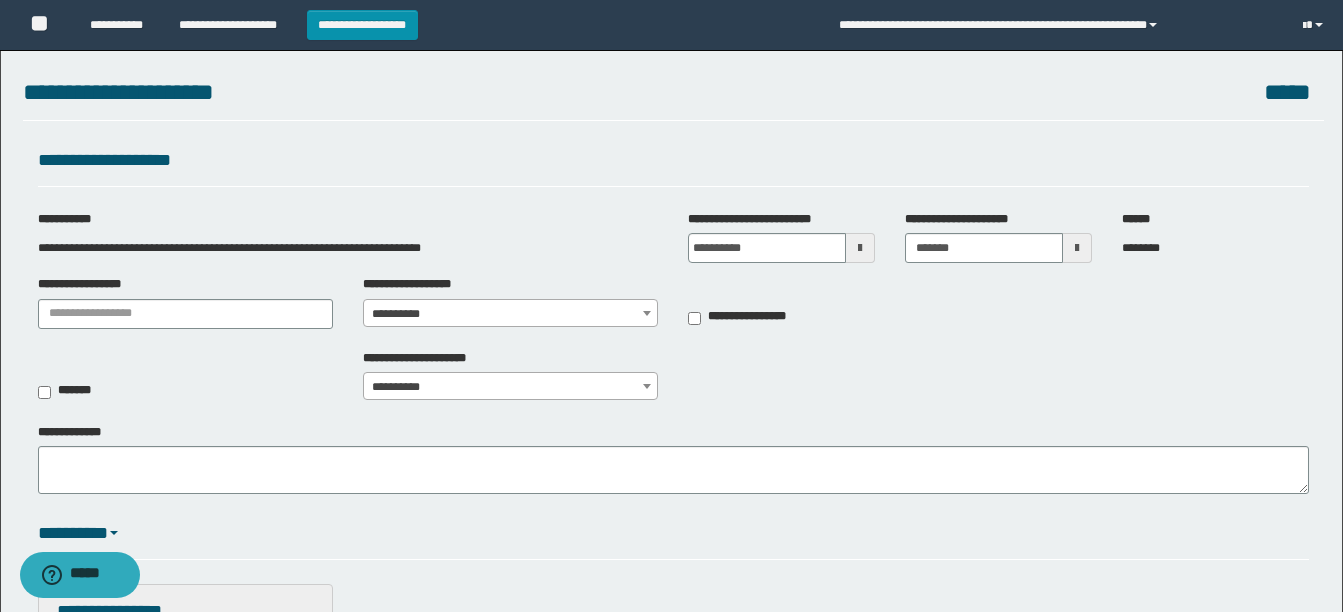 type on "*******" 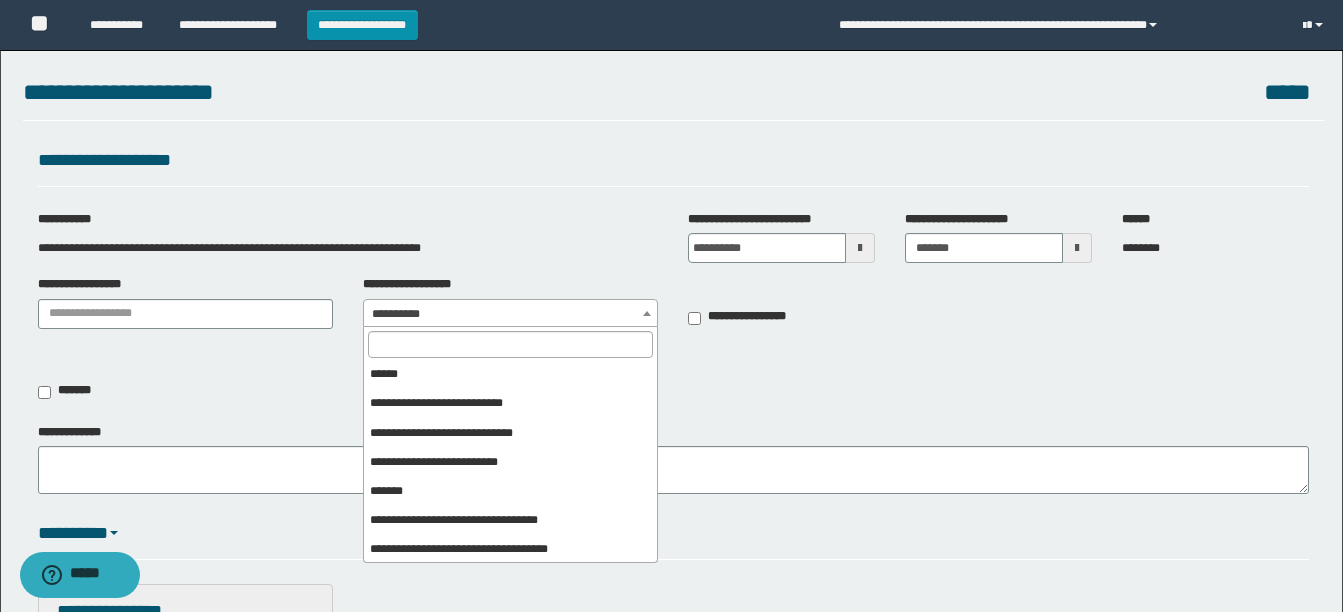 scroll, scrollTop: 306, scrollLeft: 0, axis: vertical 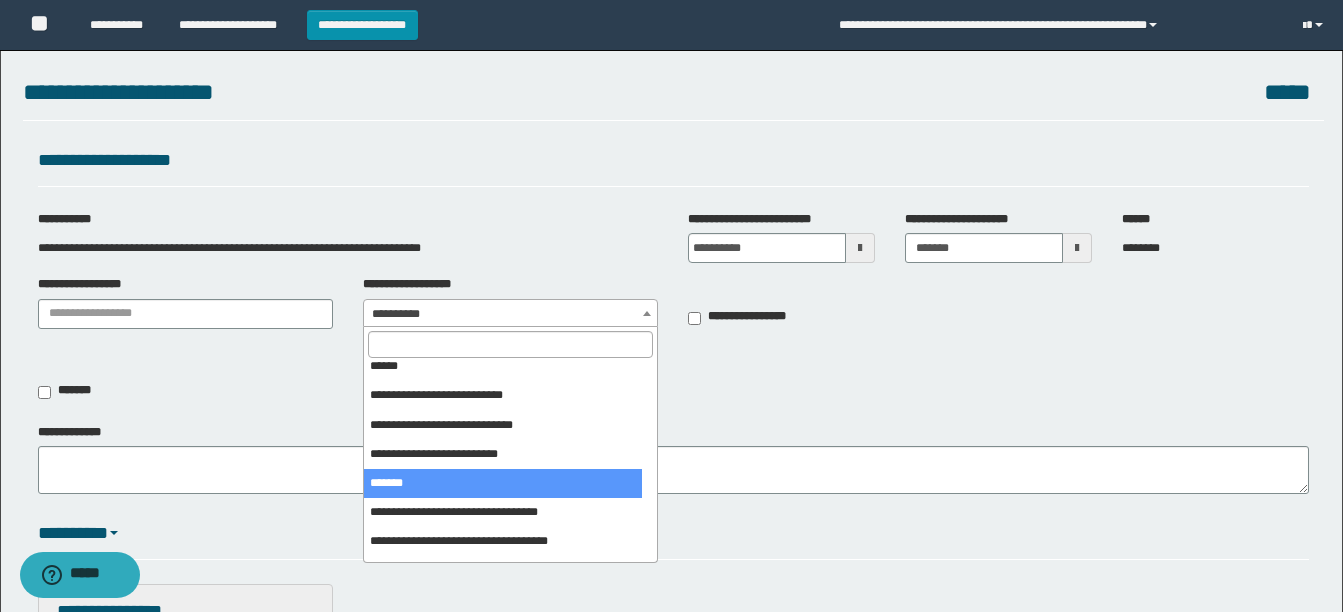 select on "***" 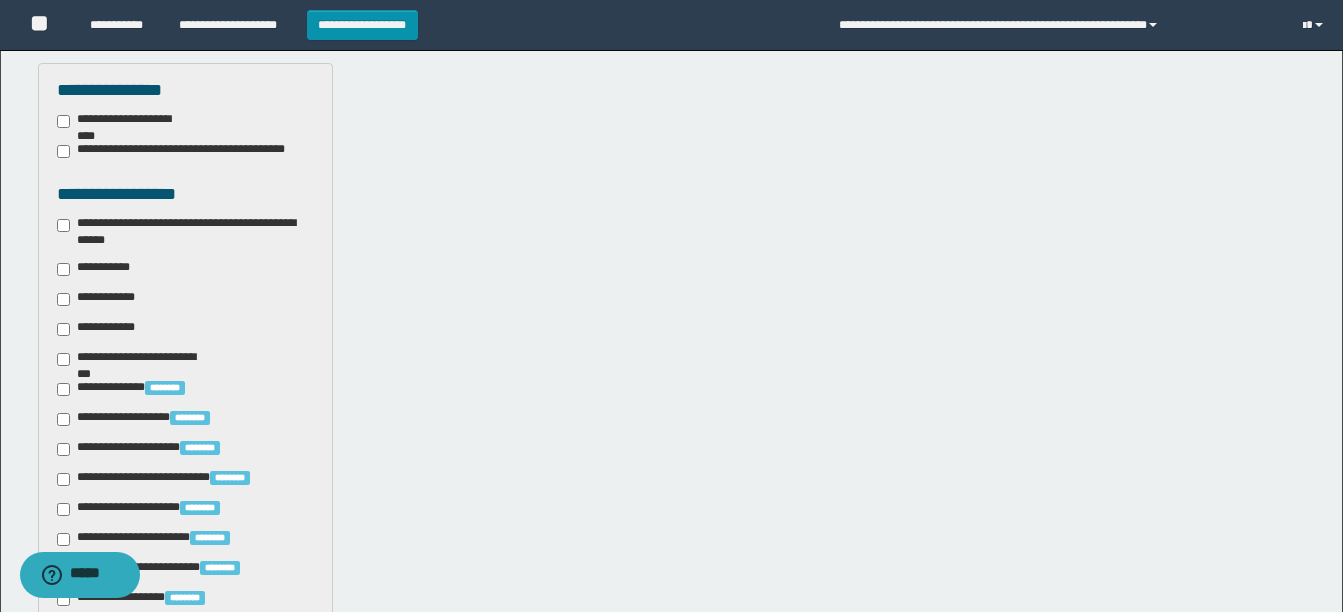 scroll, scrollTop: 525, scrollLeft: 0, axis: vertical 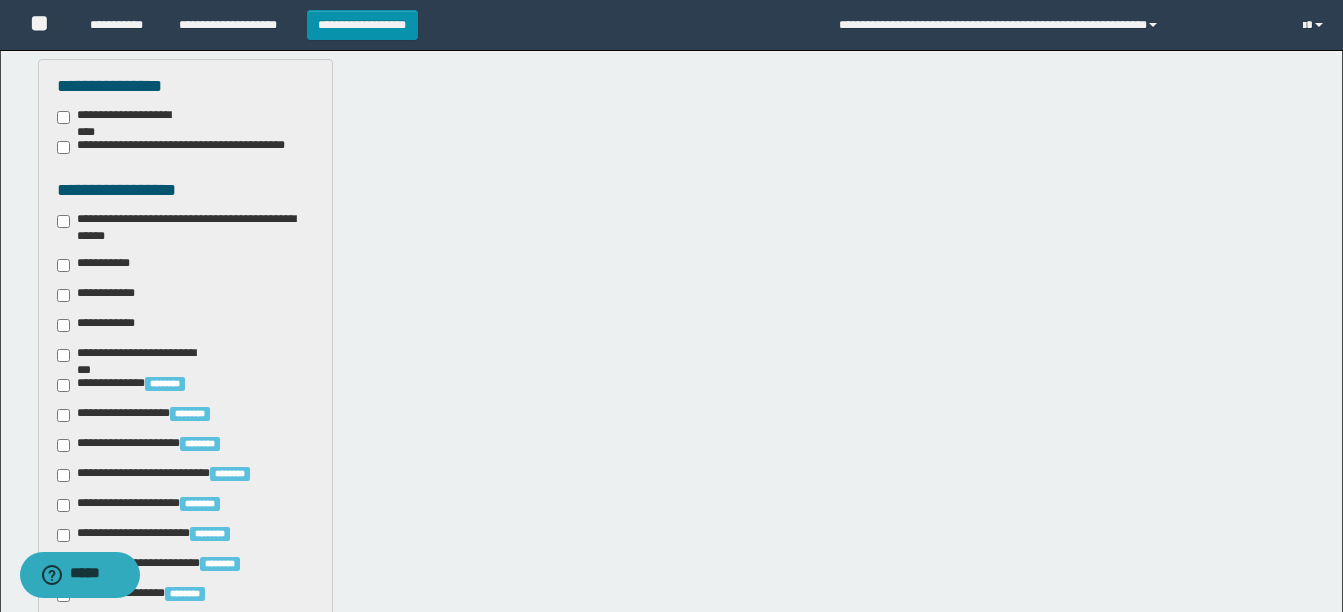 click on "**********" at bounding box center [97, 265] 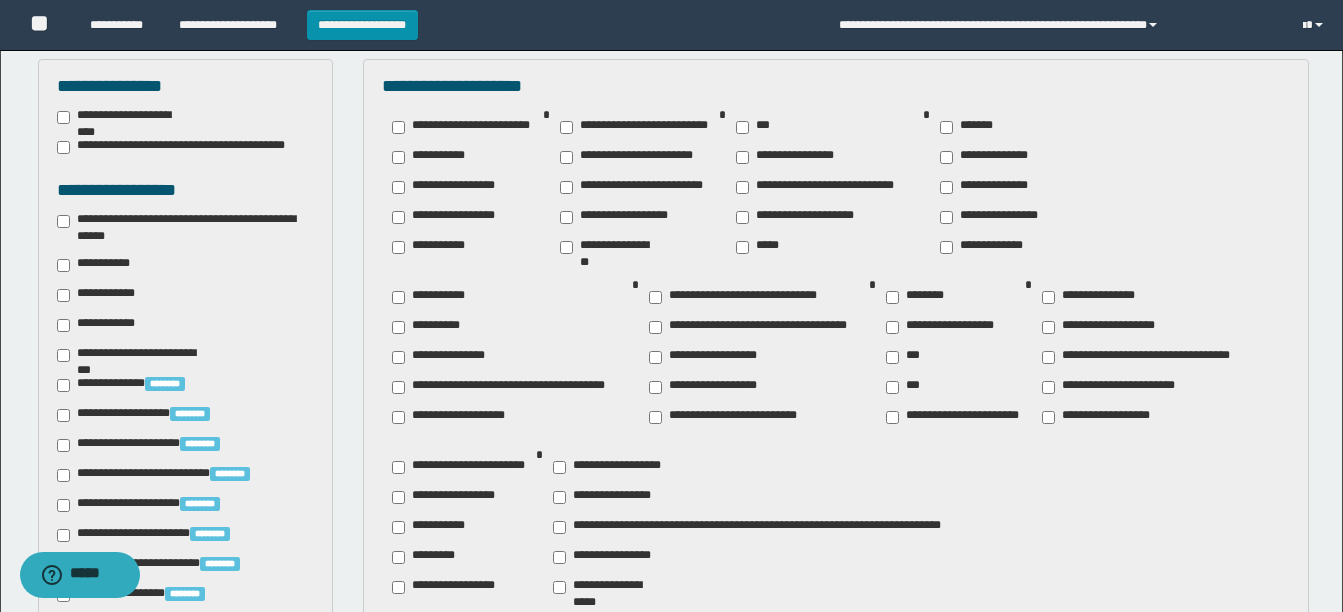 click on "*******" at bounding box center [972, 127] 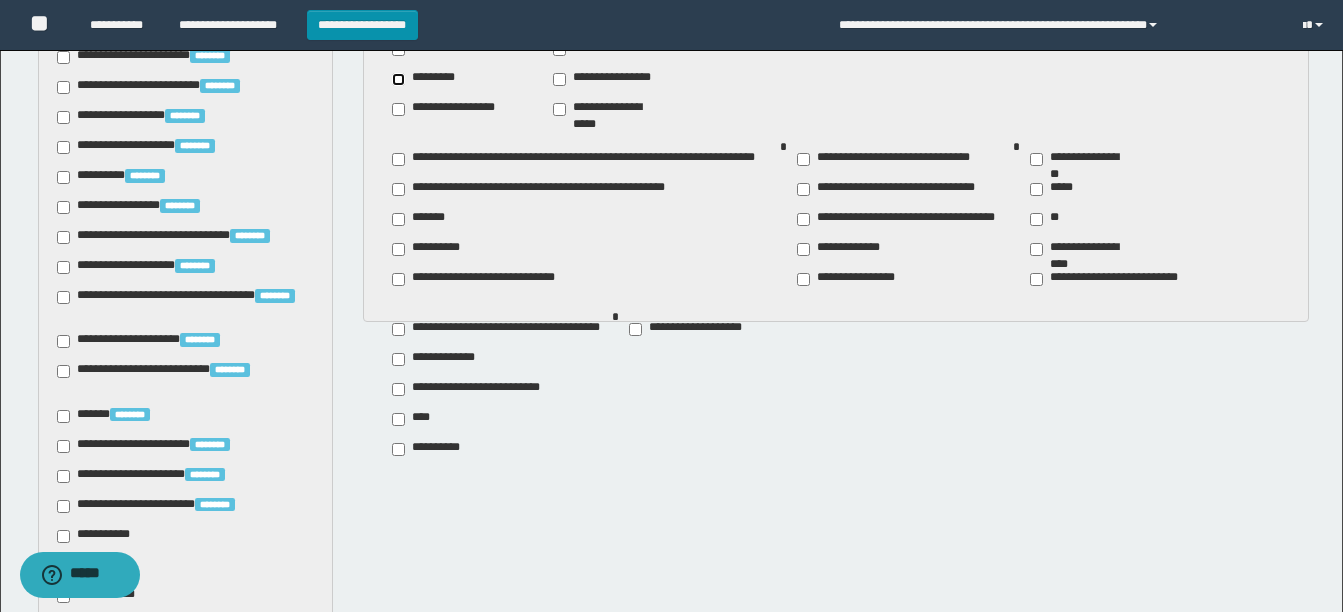 scroll, scrollTop: 1035, scrollLeft: 0, axis: vertical 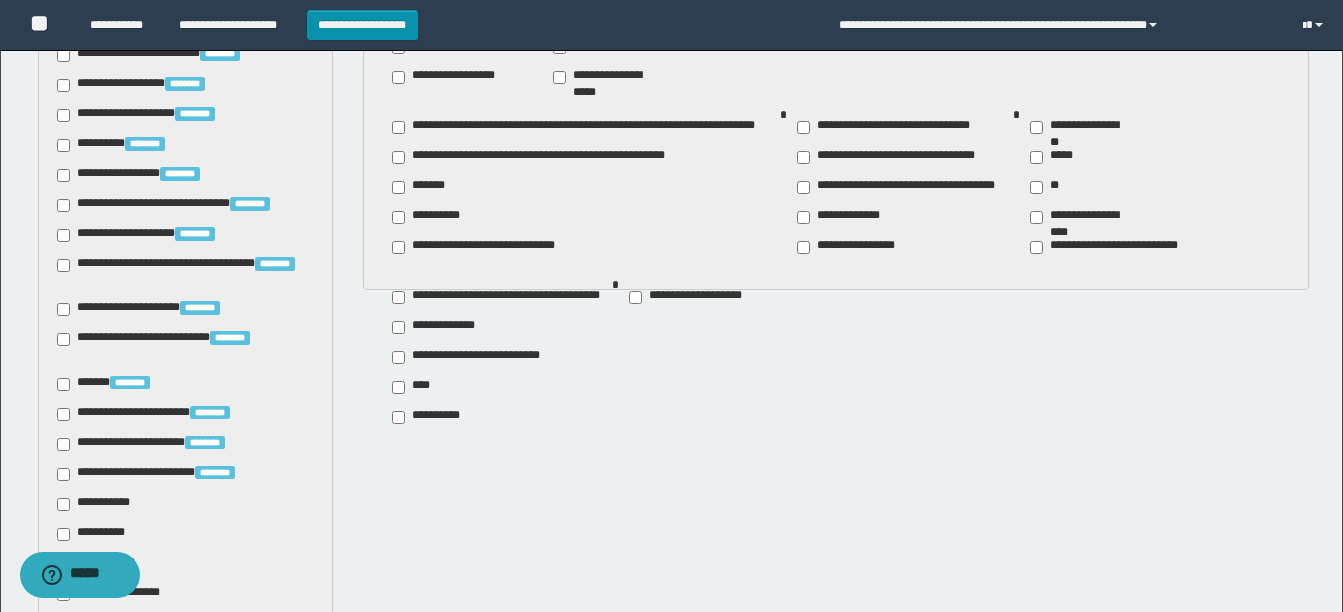click on "**********" at bounding box center [671, 57] 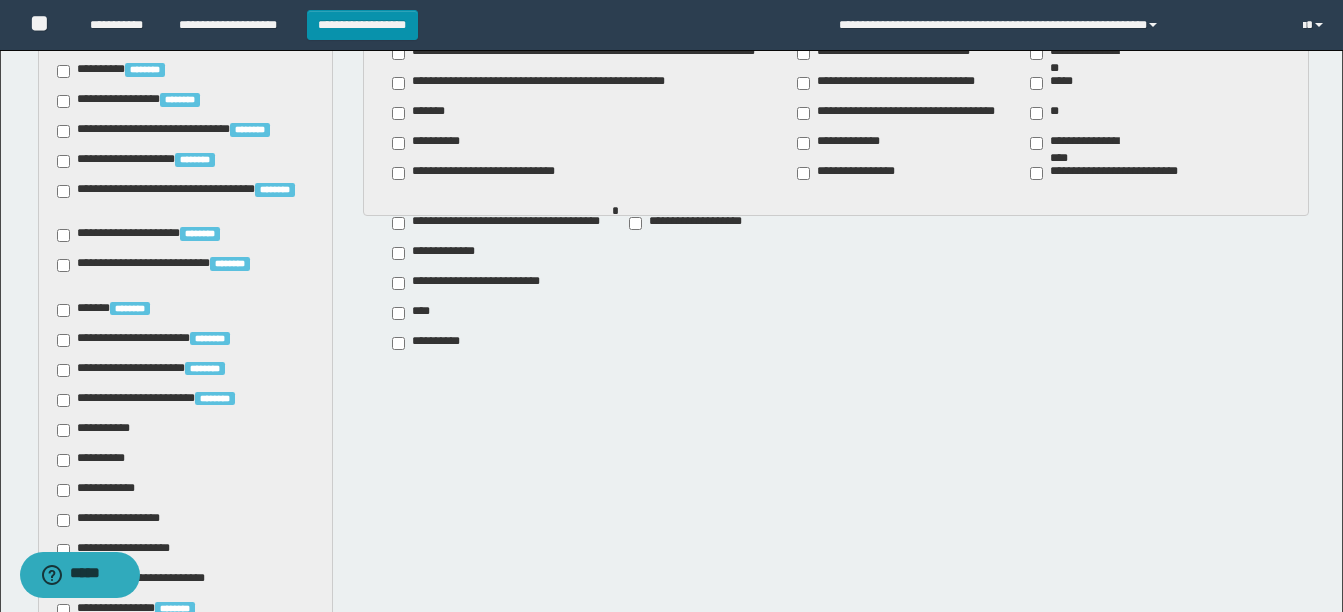 scroll, scrollTop: 1121, scrollLeft: 0, axis: vertical 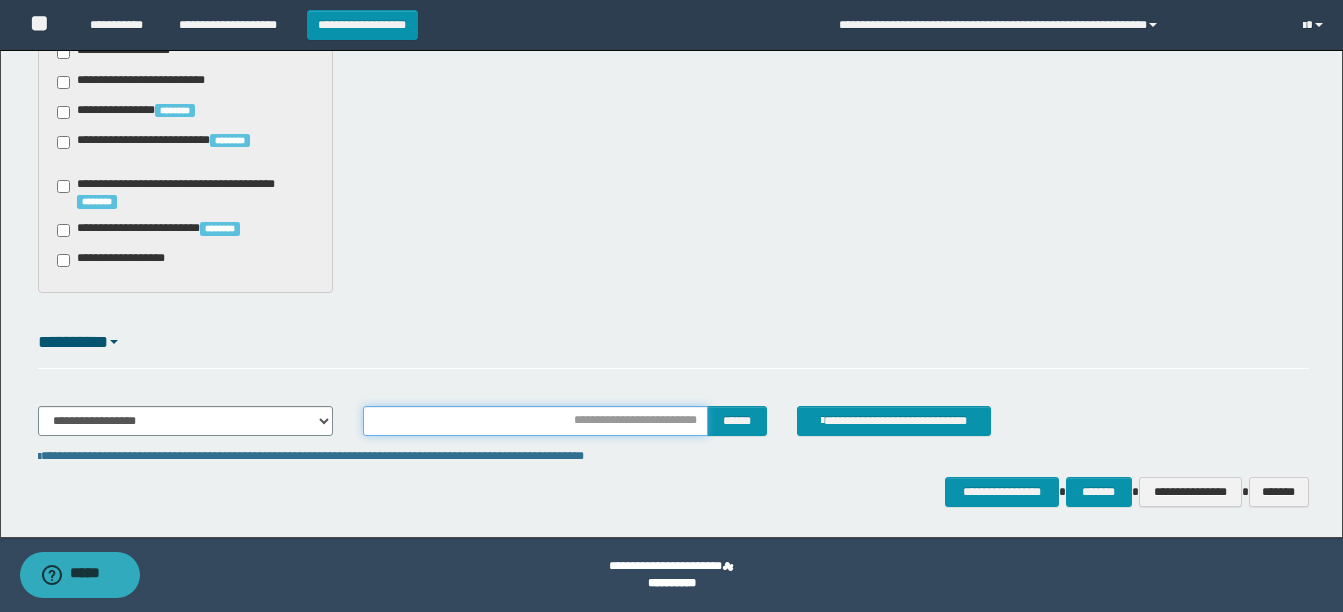 click at bounding box center (535, 421) 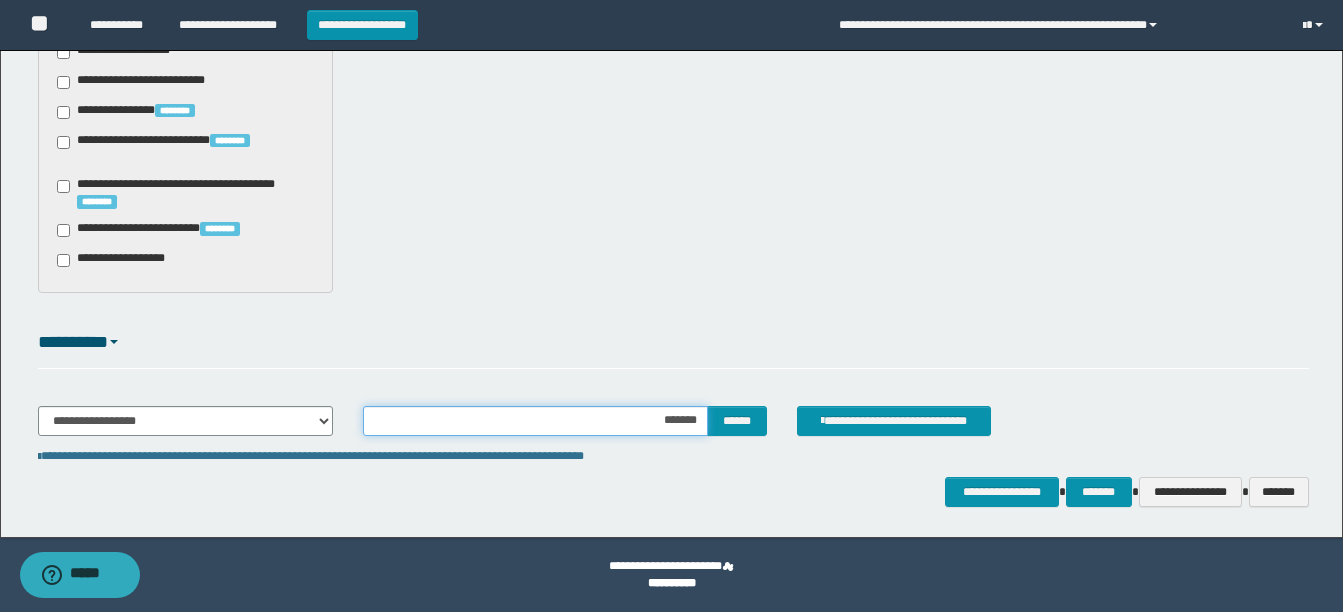 type on "********" 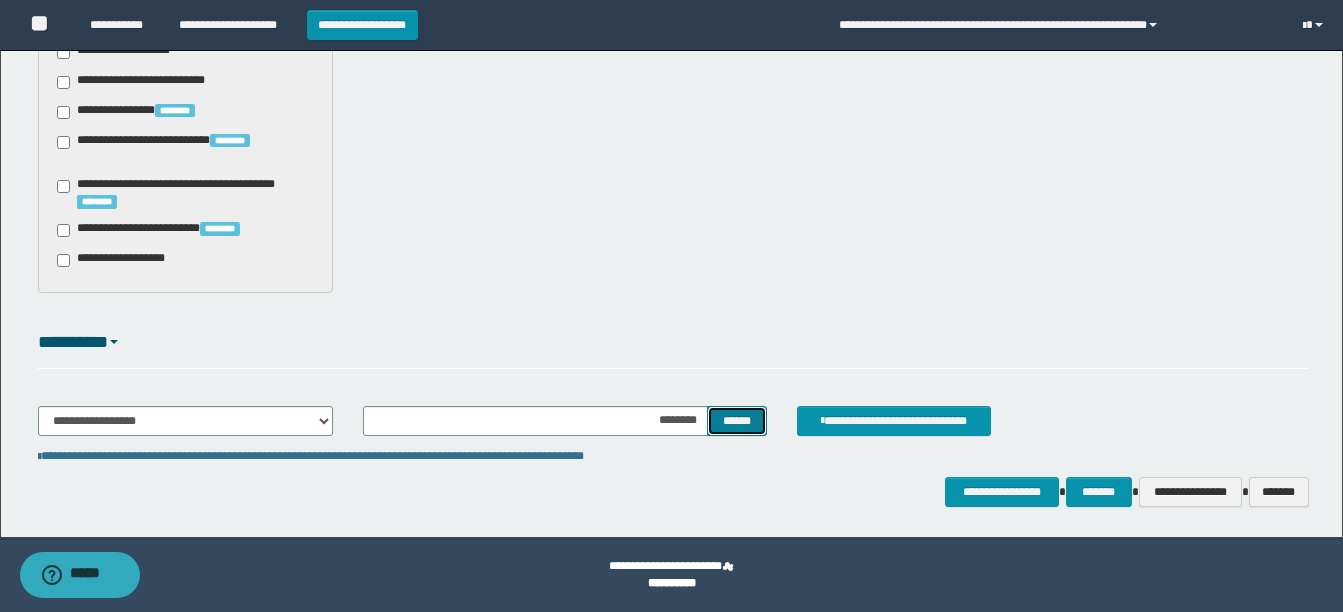 click on "******" at bounding box center (736, 421) 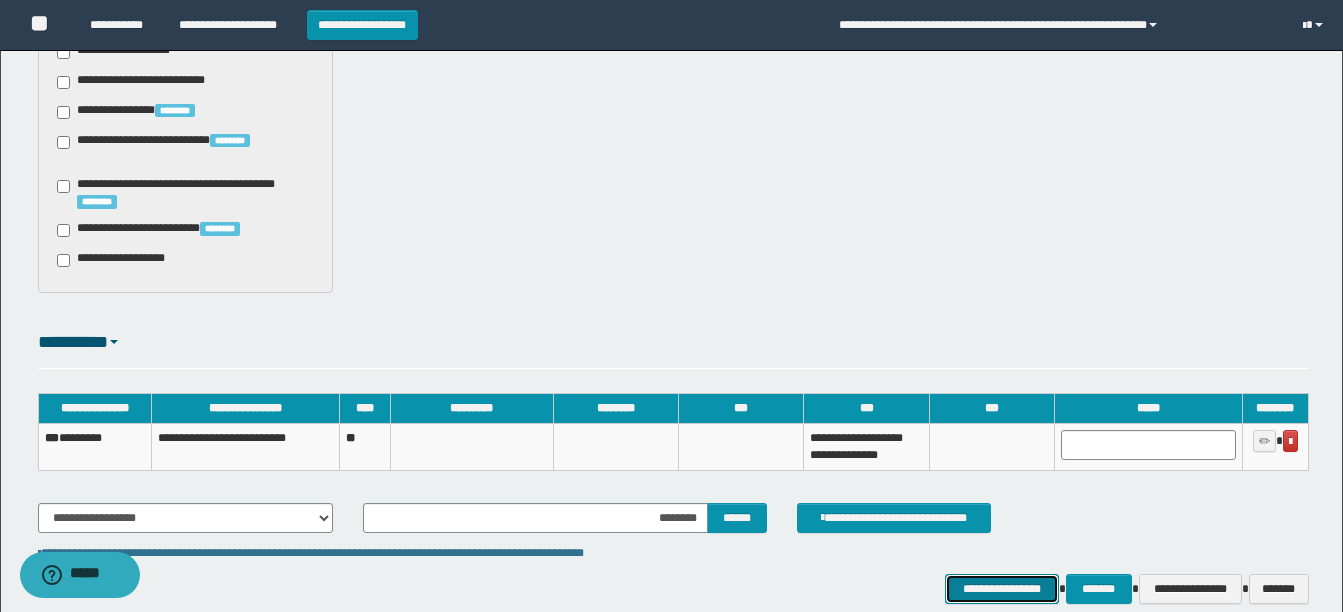 click on "**********" at bounding box center [1001, 589] 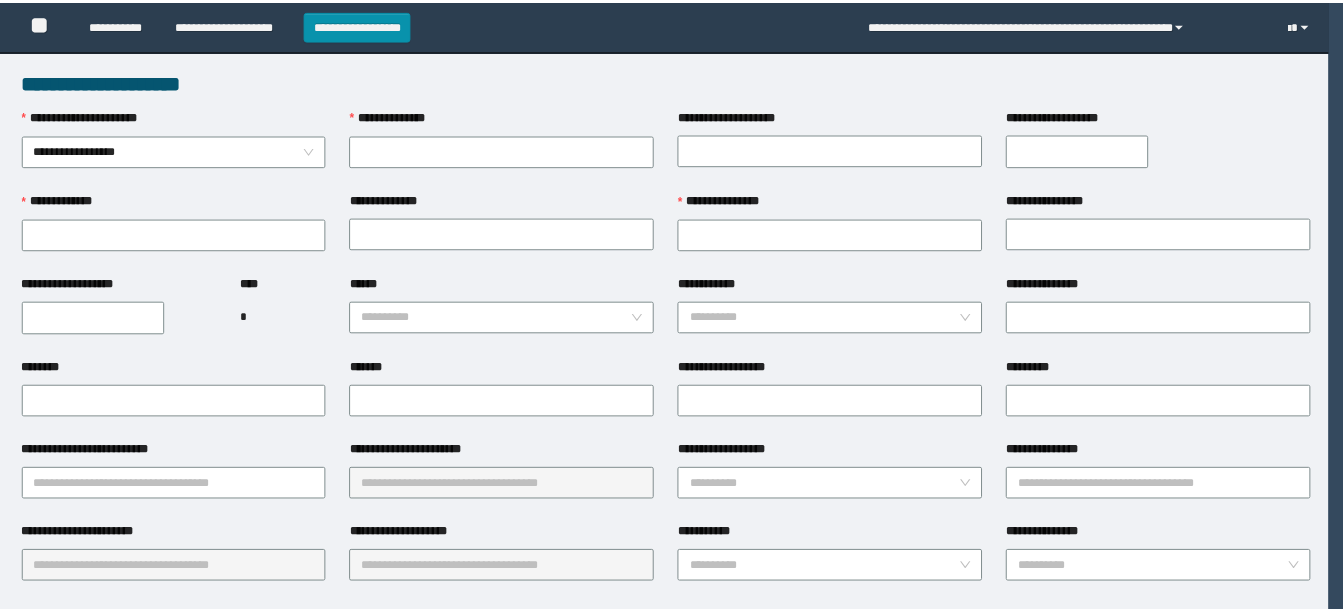 scroll, scrollTop: 0, scrollLeft: 0, axis: both 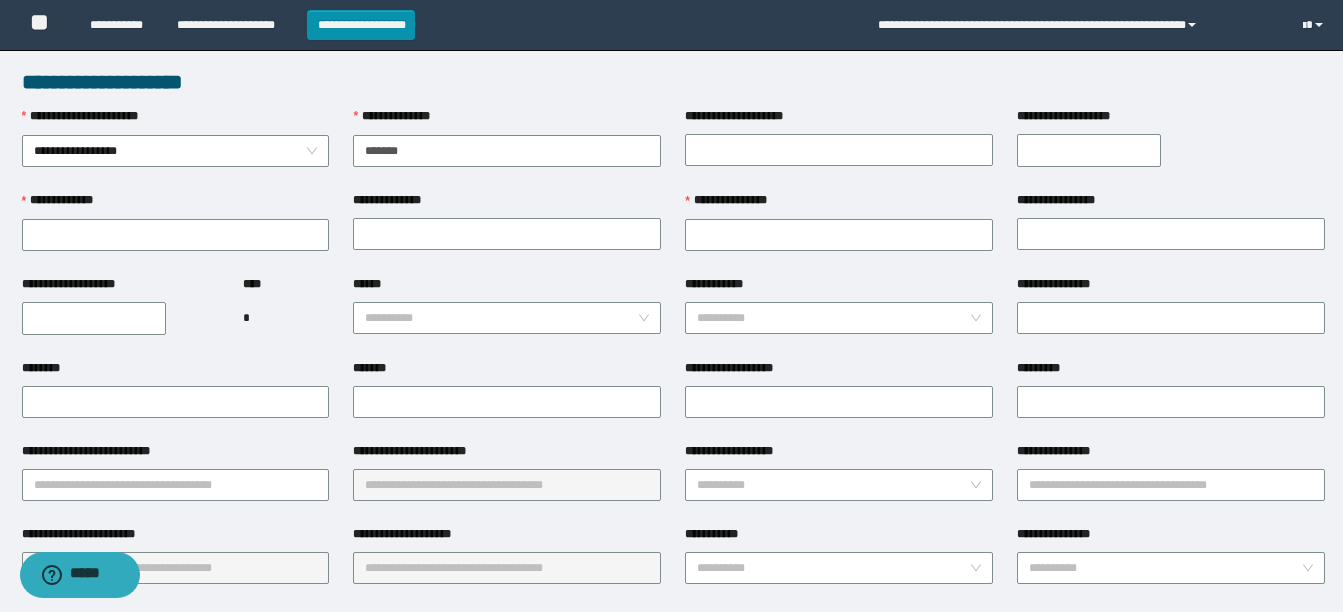 type on "********" 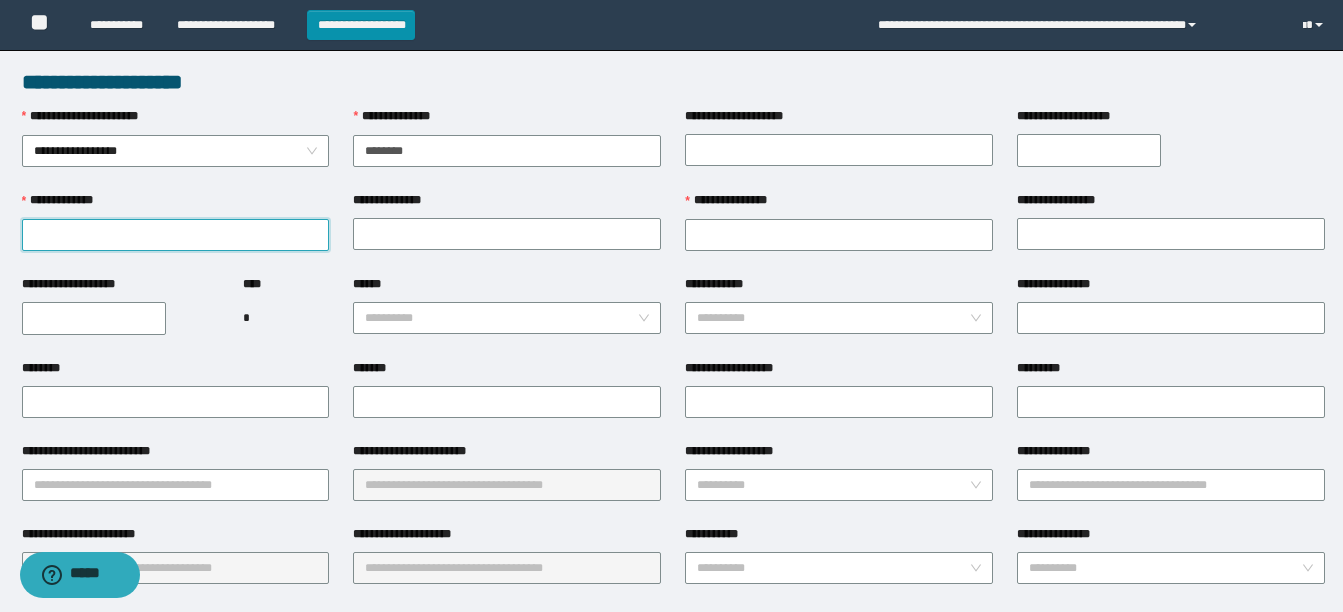 click on "**********" at bounding box center (176, 235) 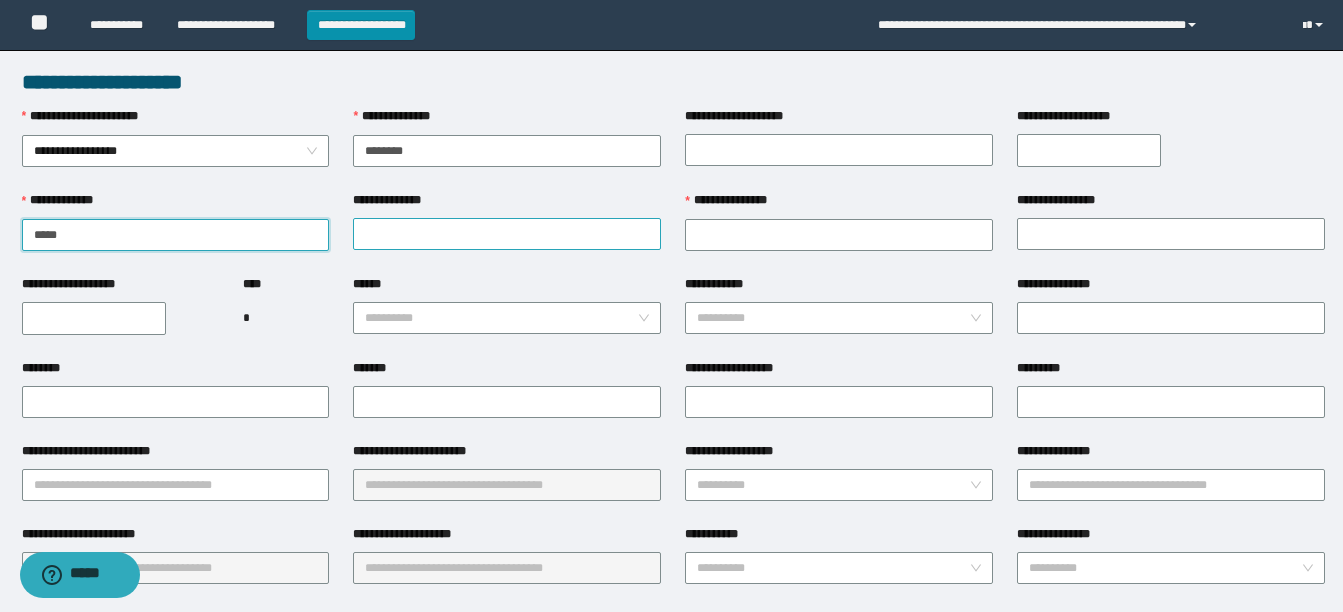 type on "****" 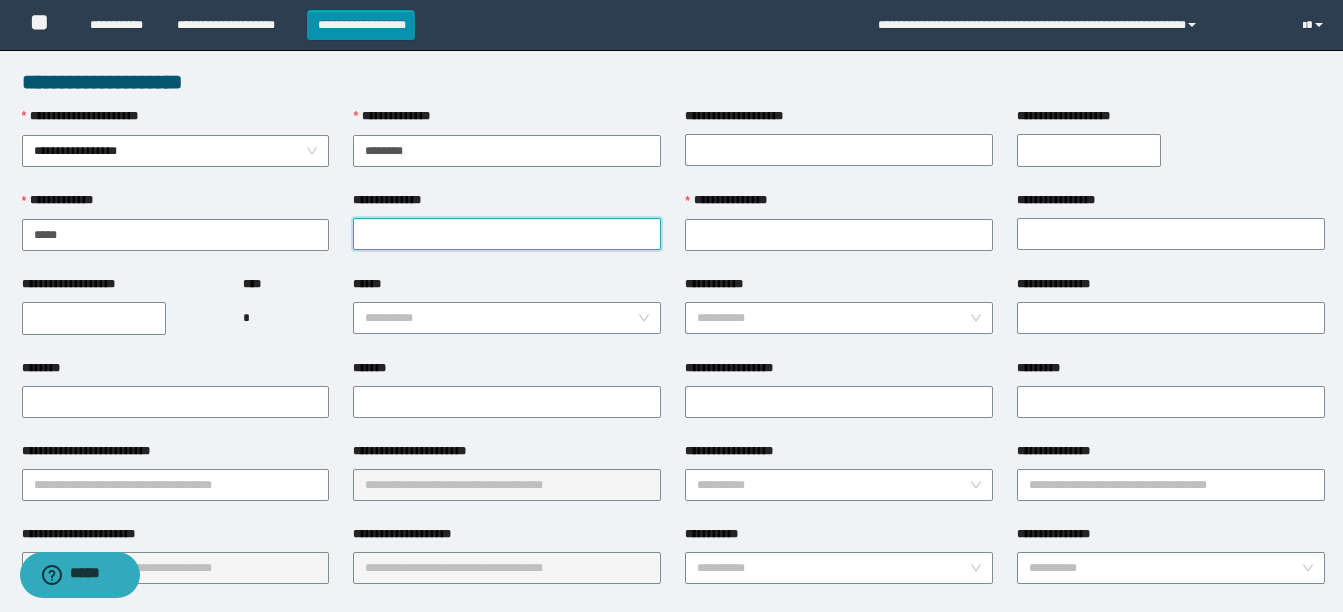 click on "**********" at bounding box center [507, 234] 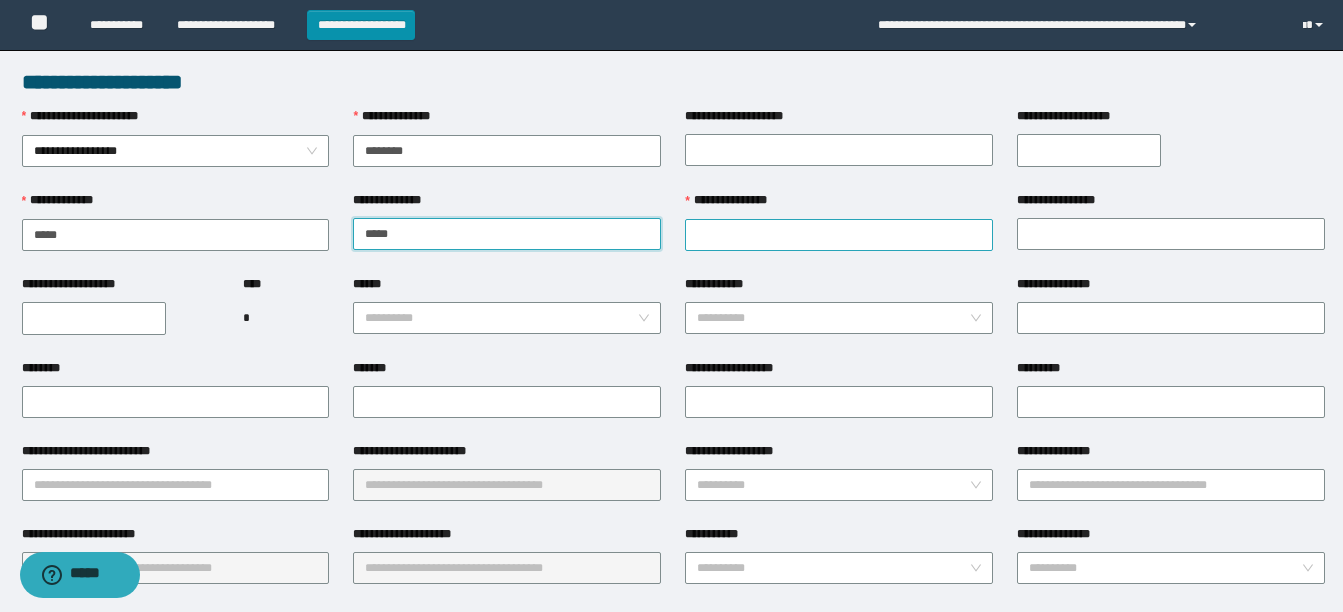 type on "*****" 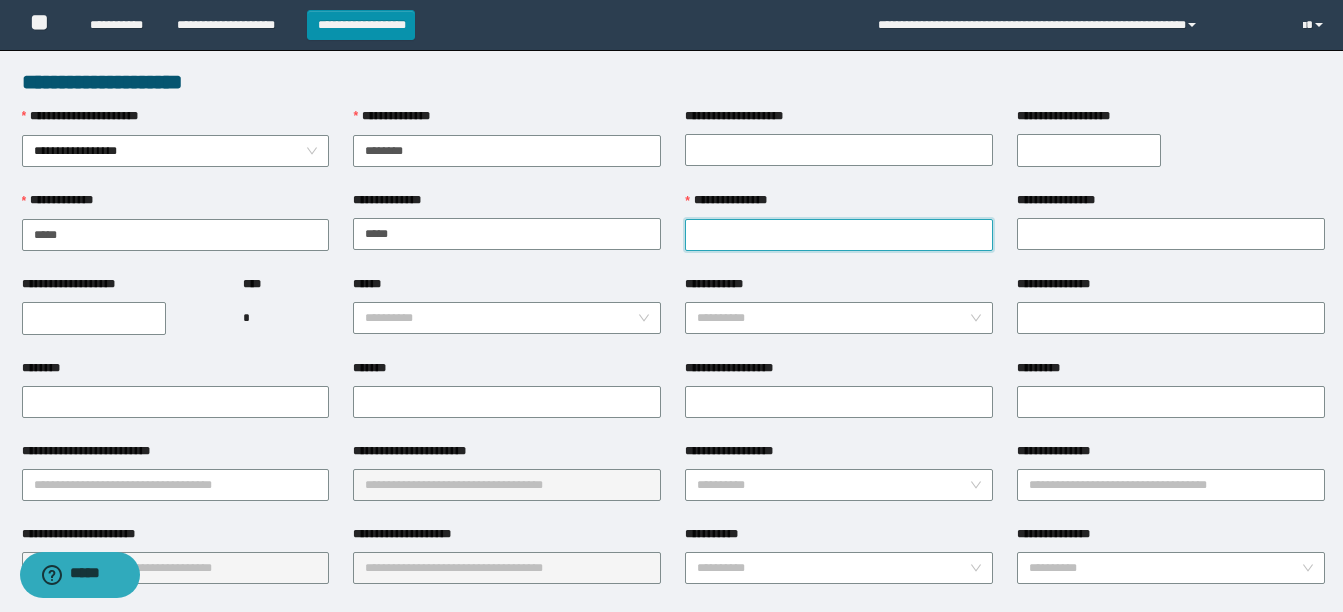 click on "**********" at bounding box center (839, 235) 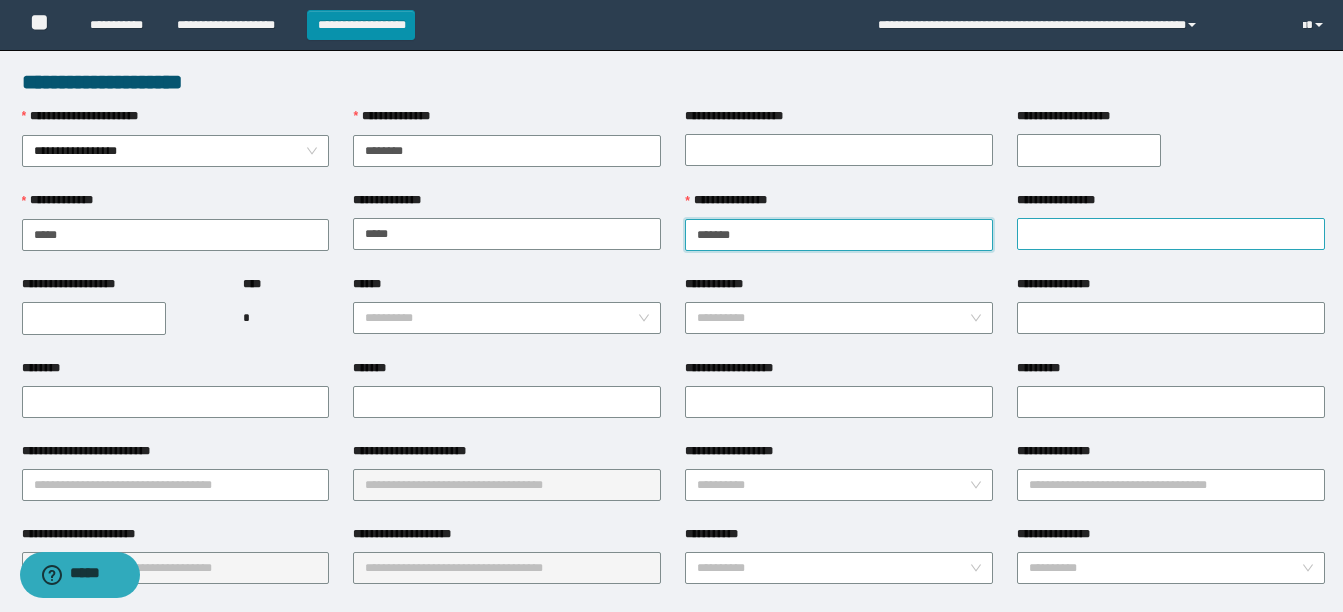 type on "*******" 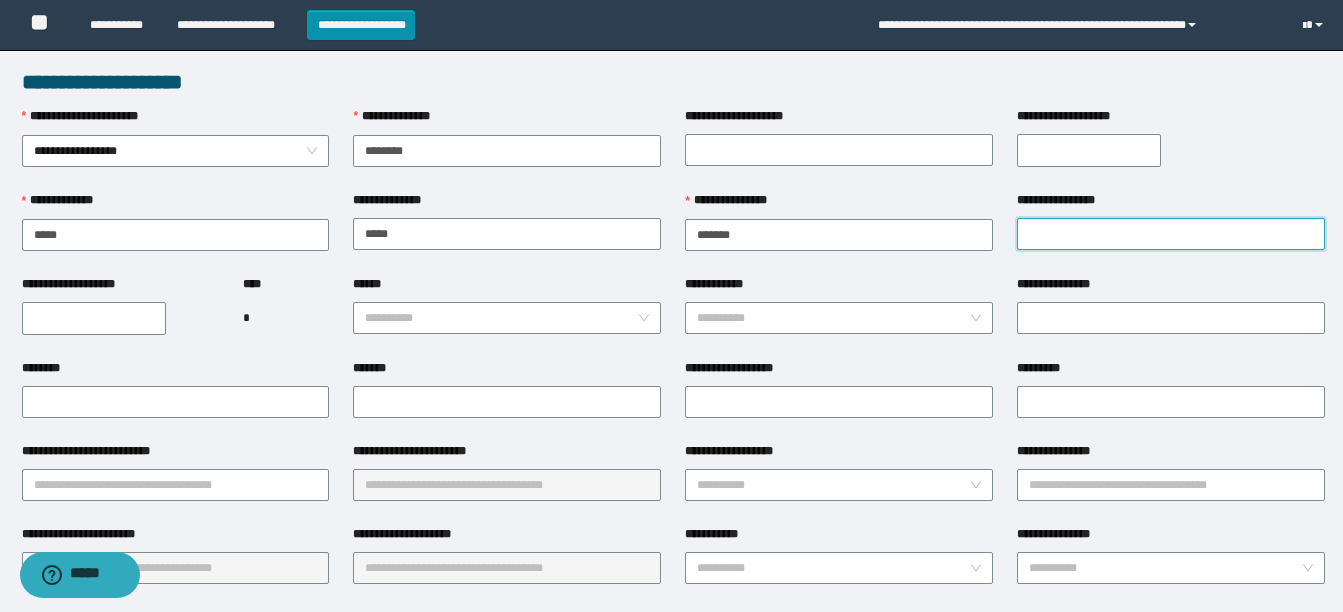 click on "**********" at bounding box center (1171, 234) 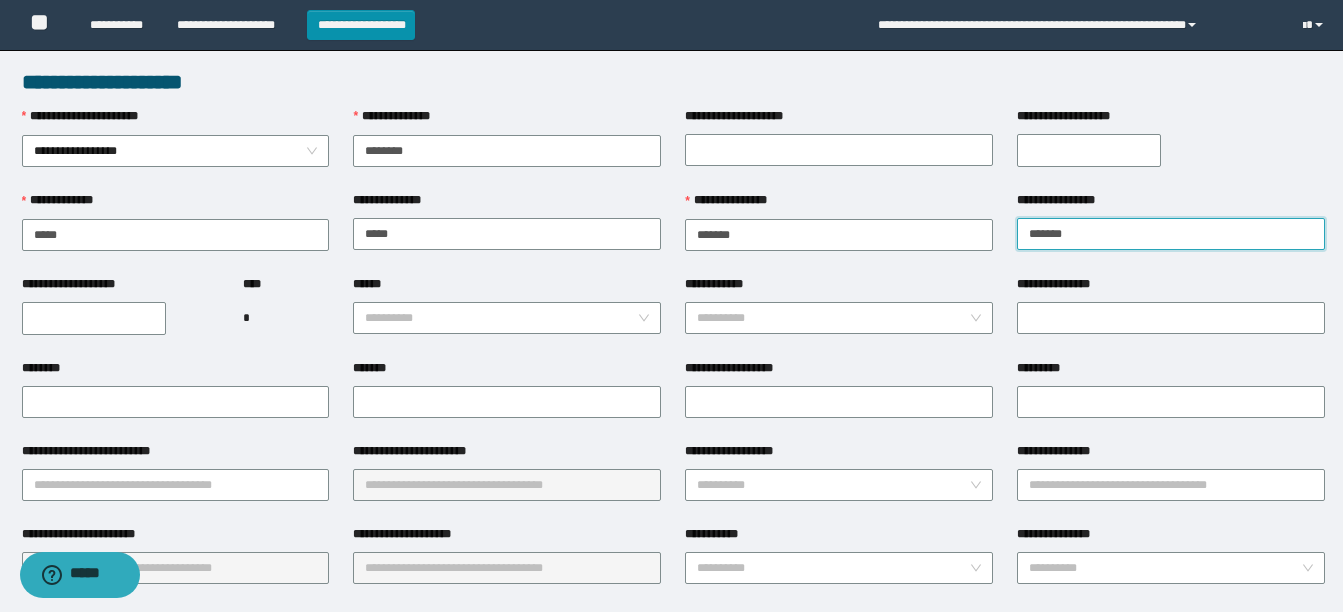 type on "*******" 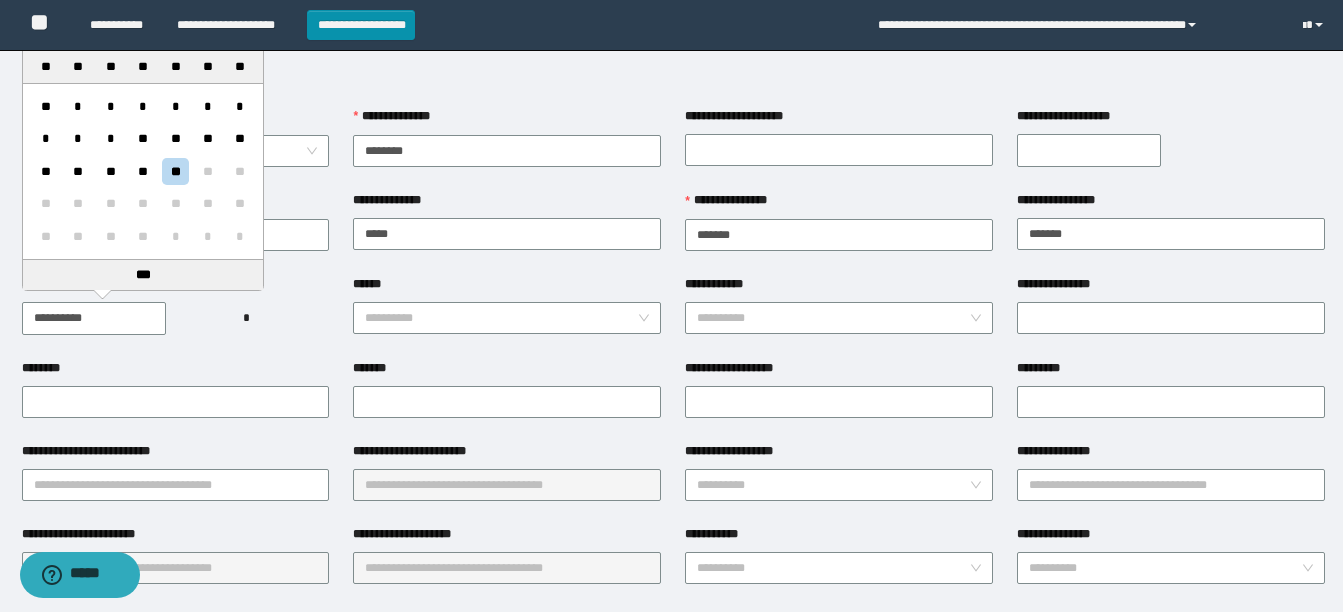 click on "**********" at bounding box center (94, 318) 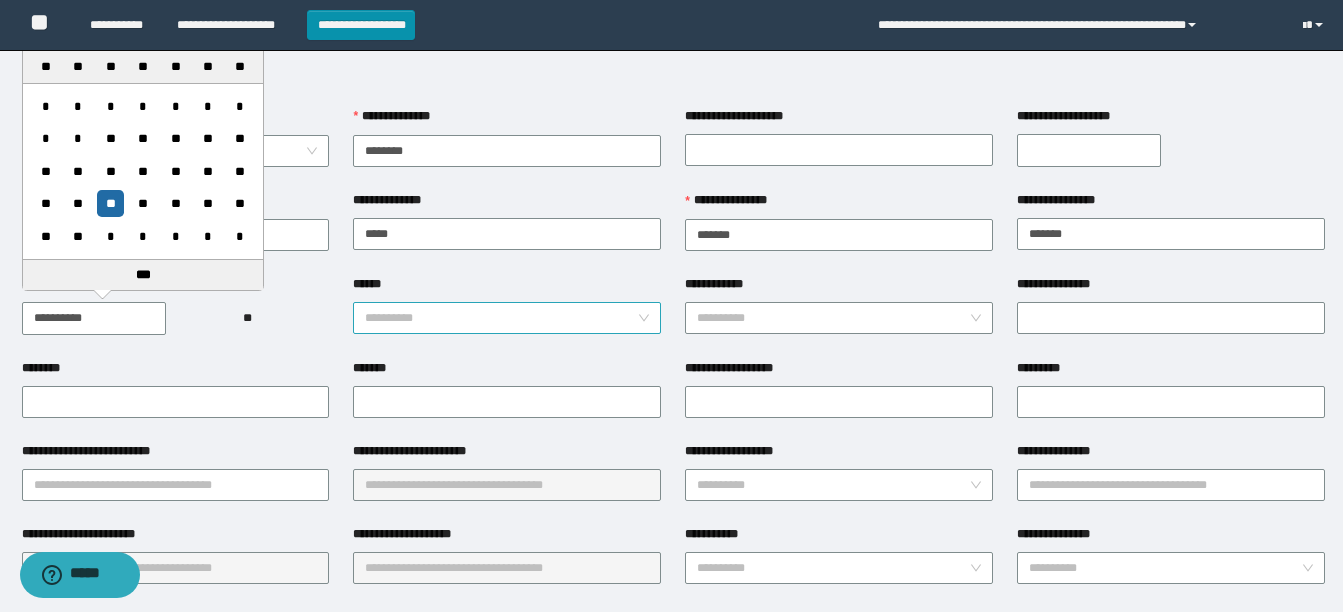 type on "**********" 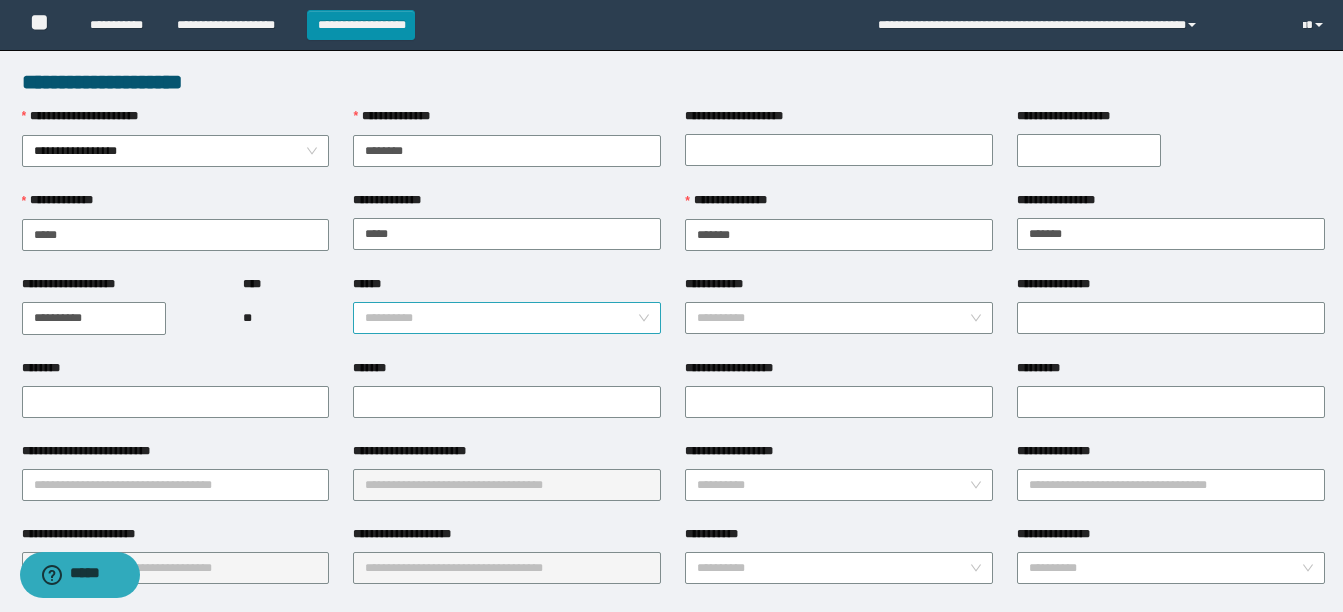 click on "******" at bounding box center [501, 318] 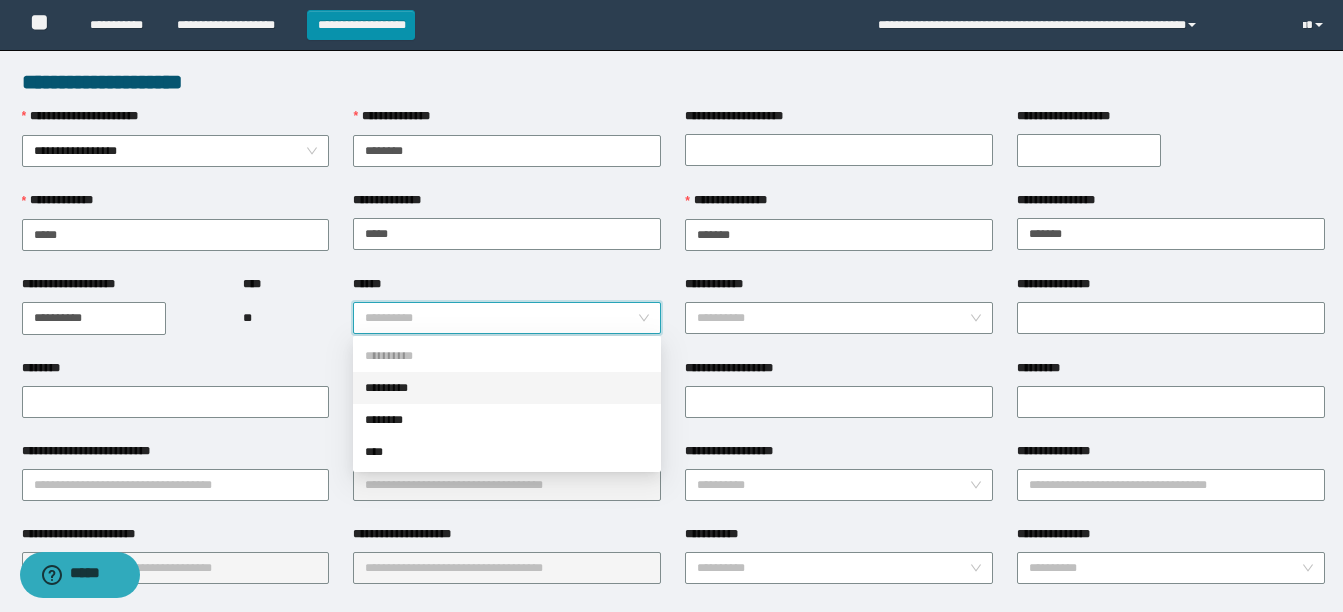 click on "*********" at bounding box center (507, 388) 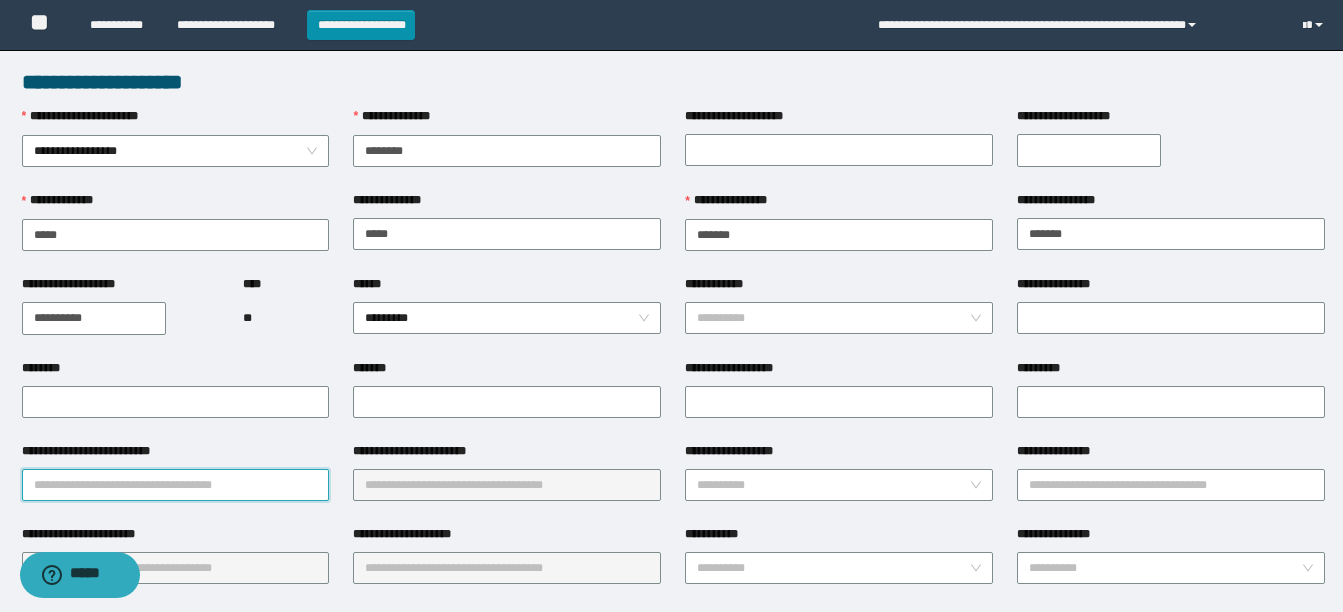 click on "**********" at bounding box center (176, 485) 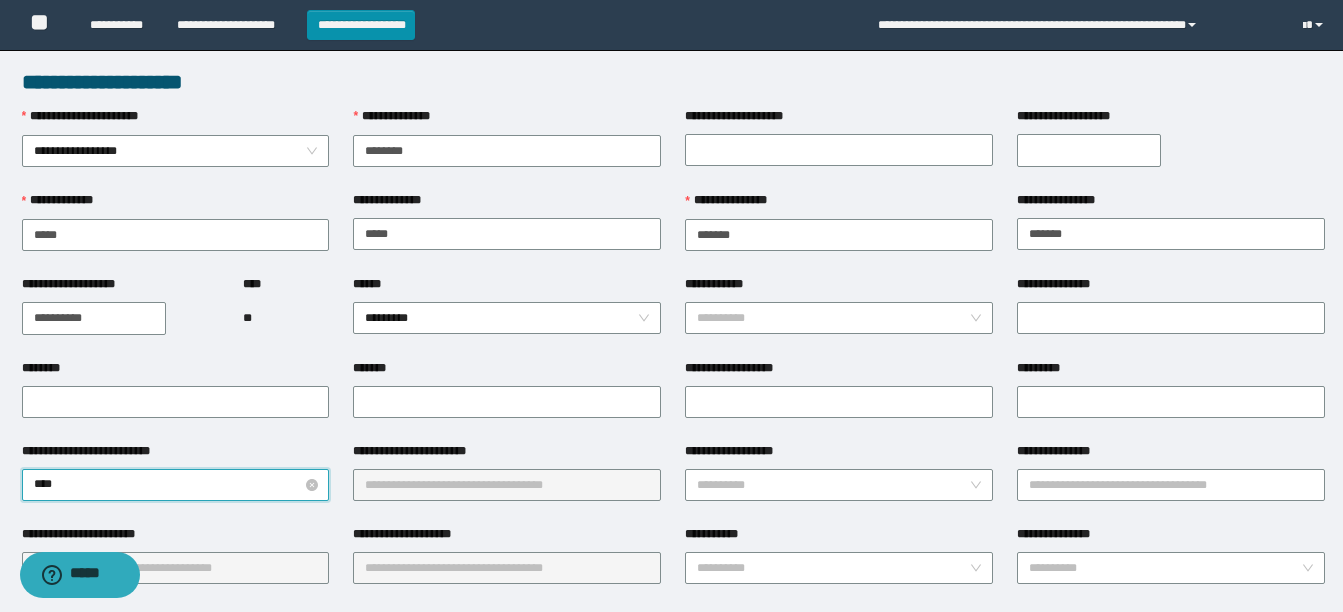 type on "*****" 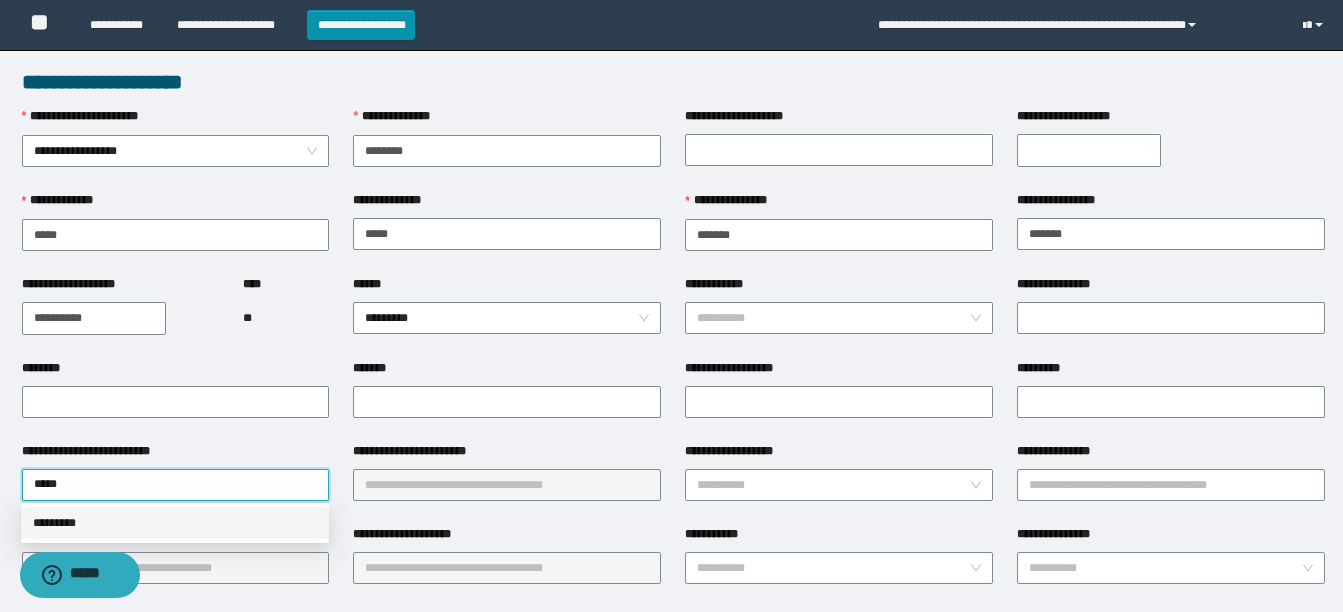 click on "*********" at bounding box center (175, 523) 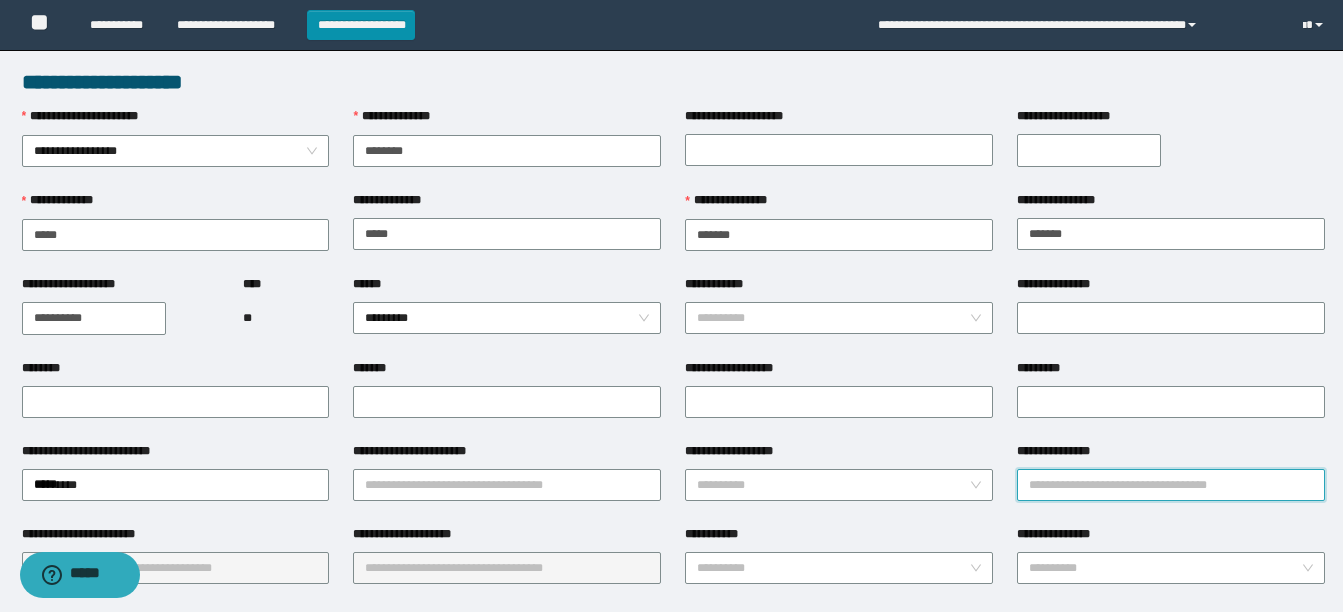 click on "**********" at bounding box center [1171, 485] 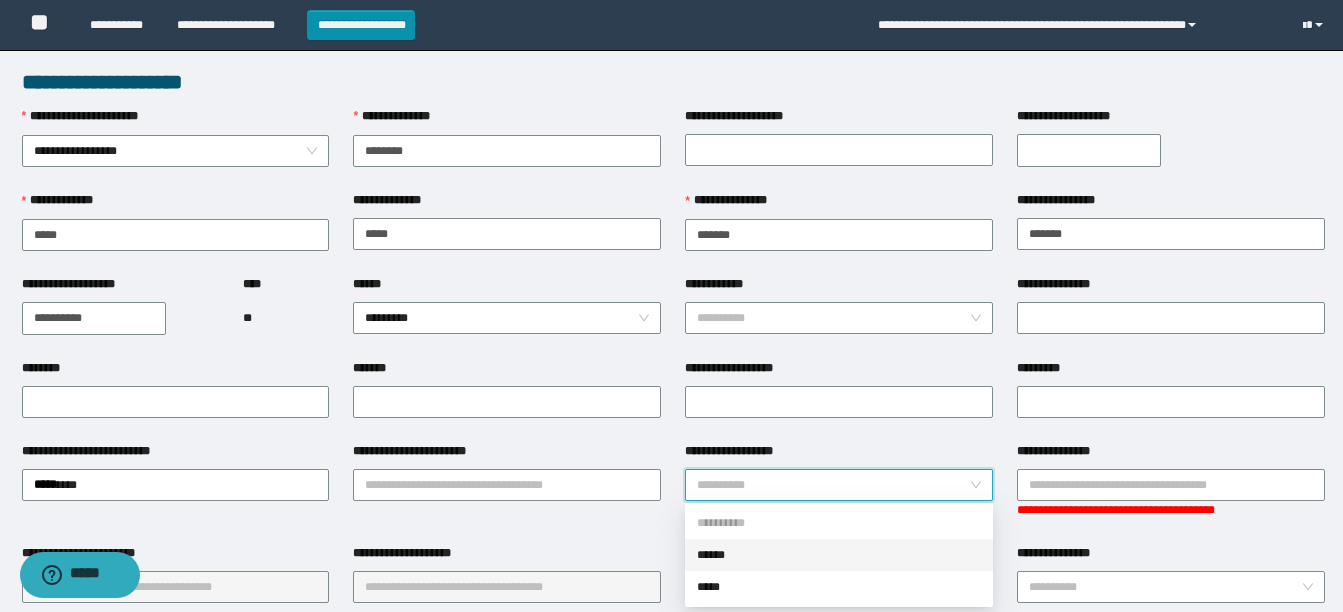 click on "**********" at bounding box center (833, 485) 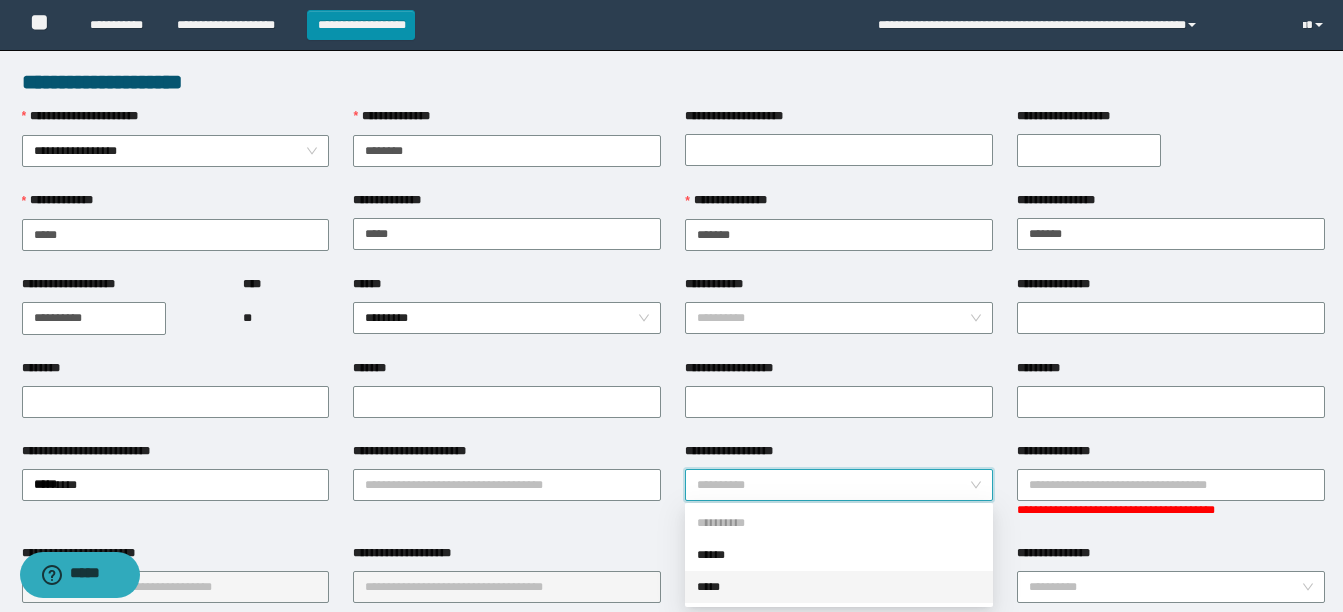 click on "*****" at bounding box center [839, 587] 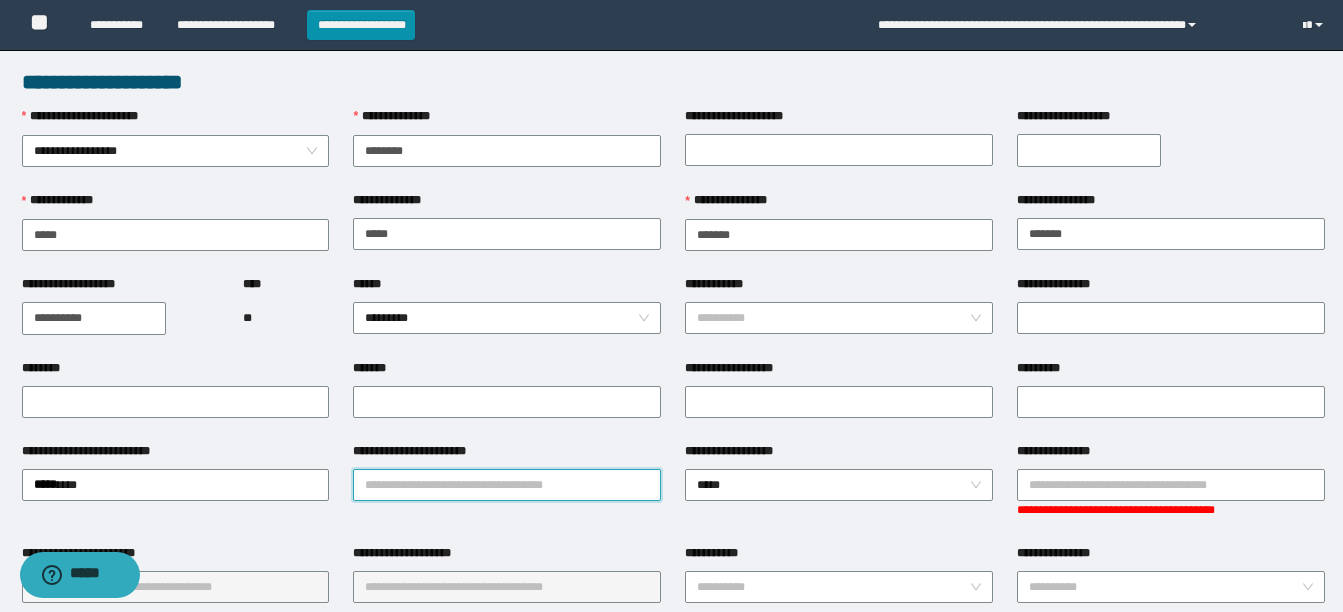 click on "**********" at bounding box center [507, 485] 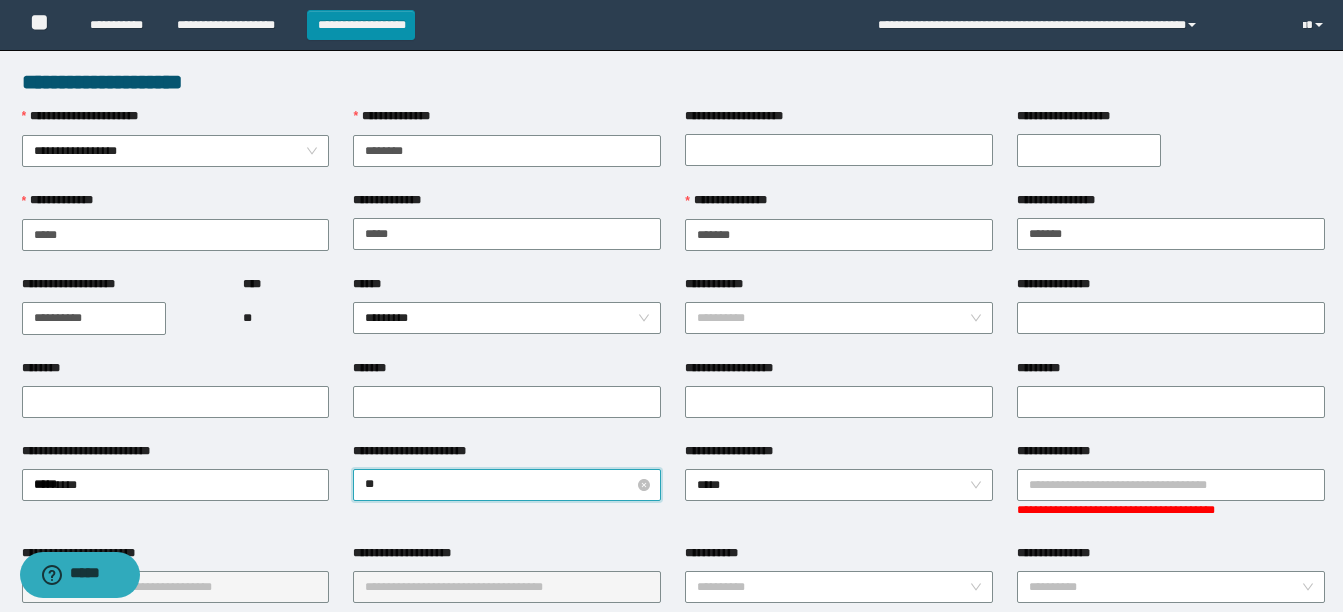 type on "*" 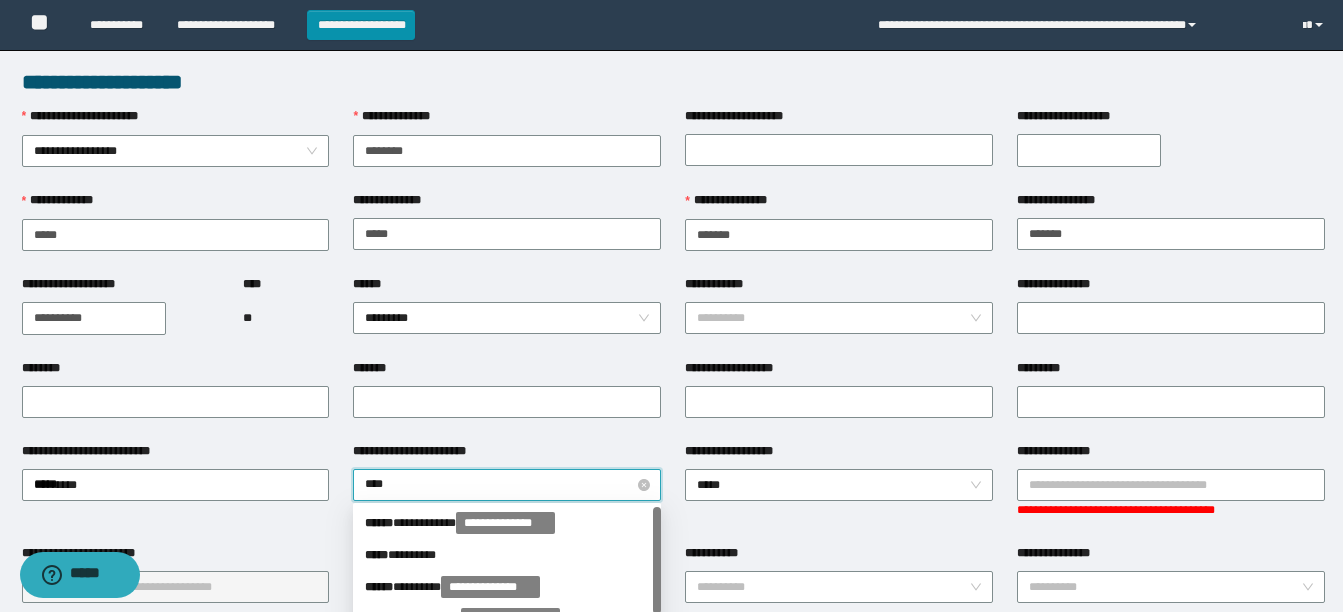 type on "*****" 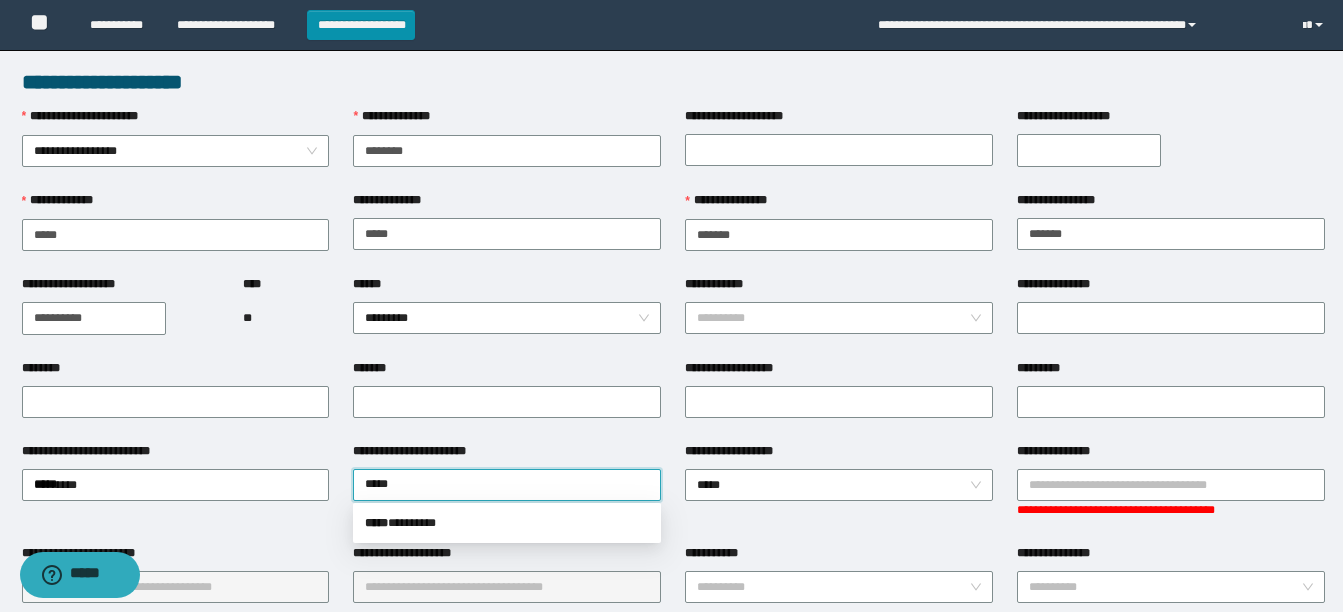 click on "**********" at bounding box center [414, 553] 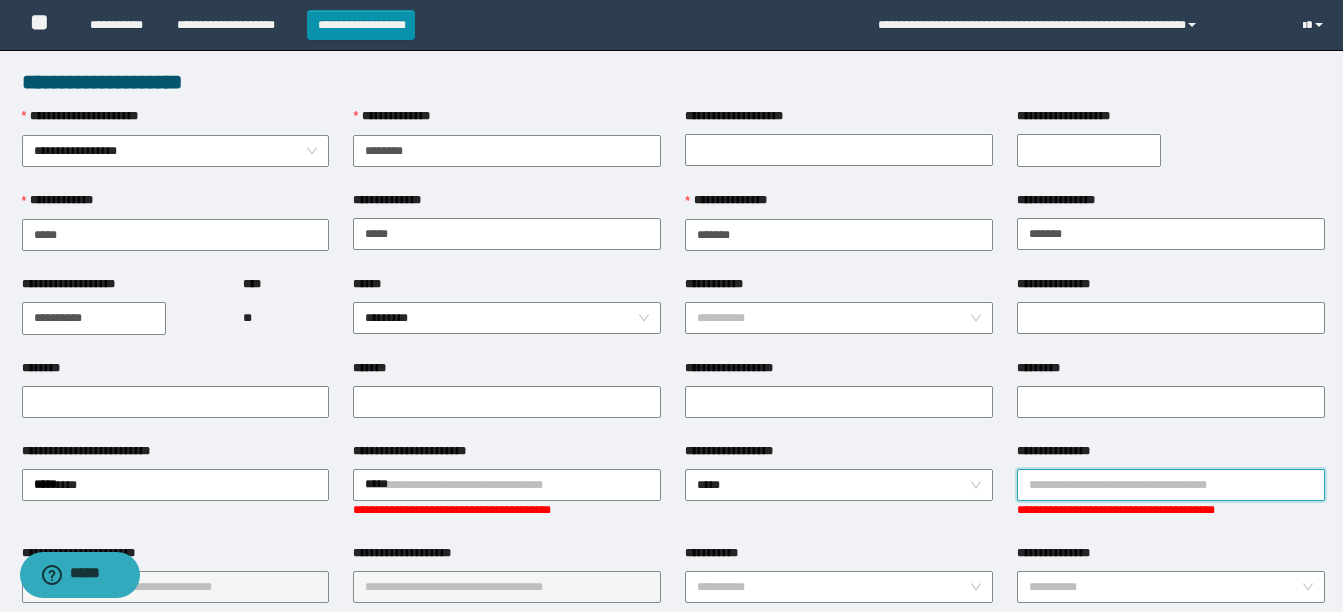 click on "**********" at bounding box center (1171, 485) 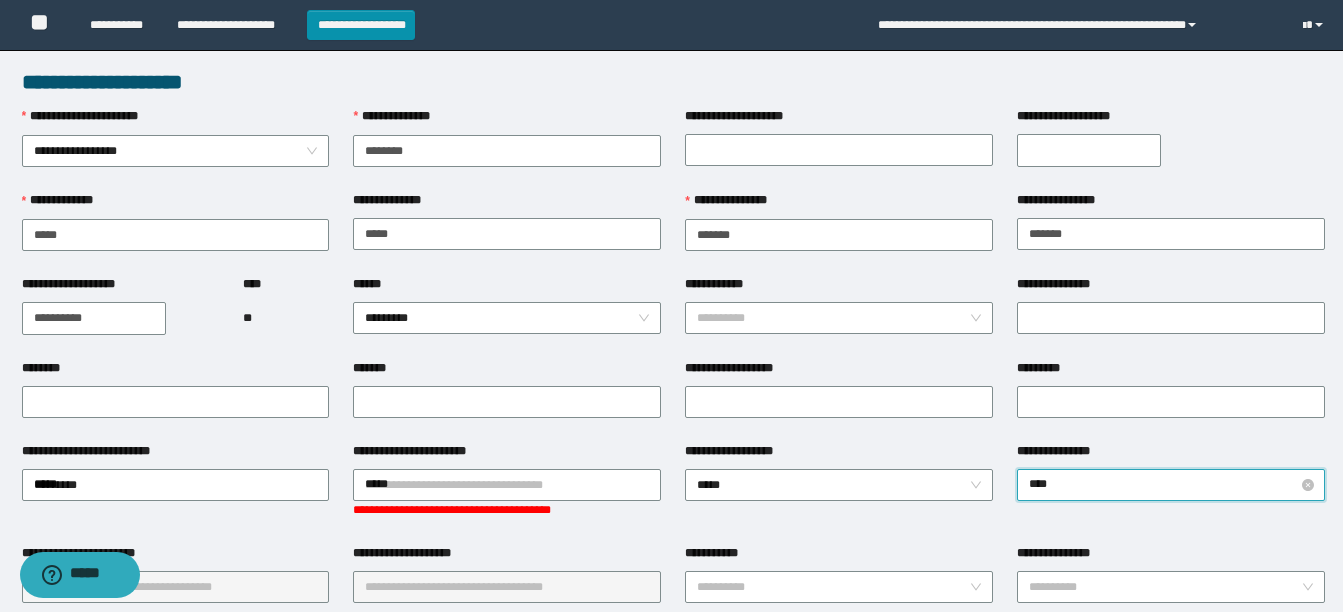 type on "*****" 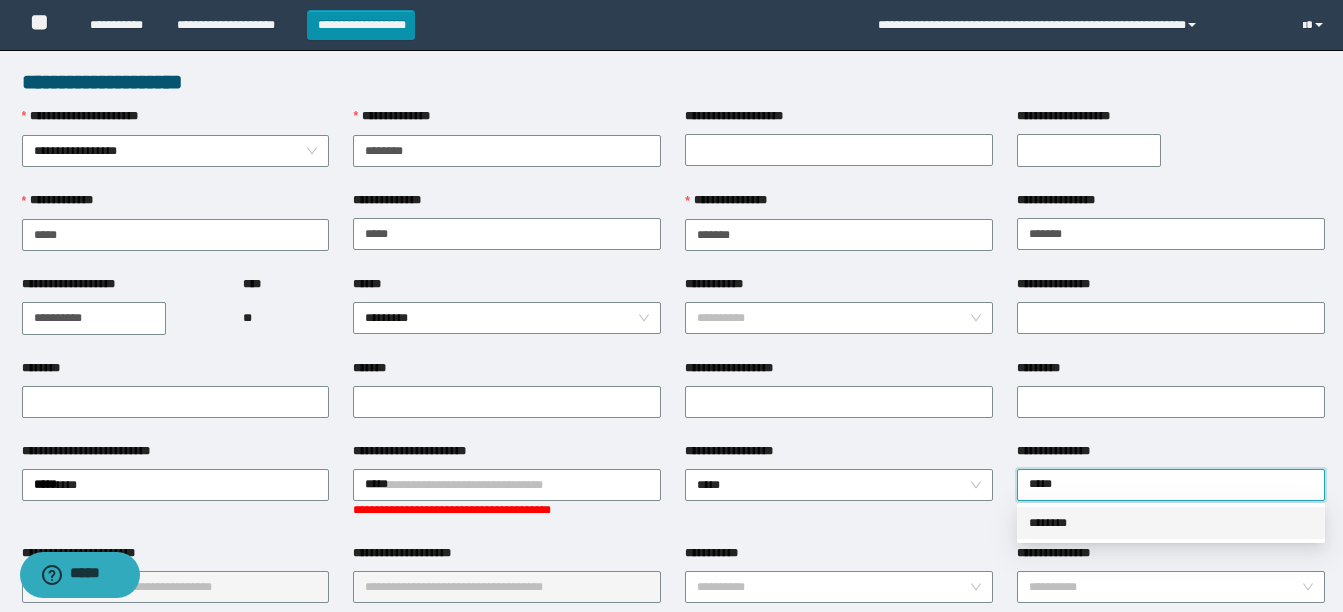 click on "********" at bounding box center (1171, 523) 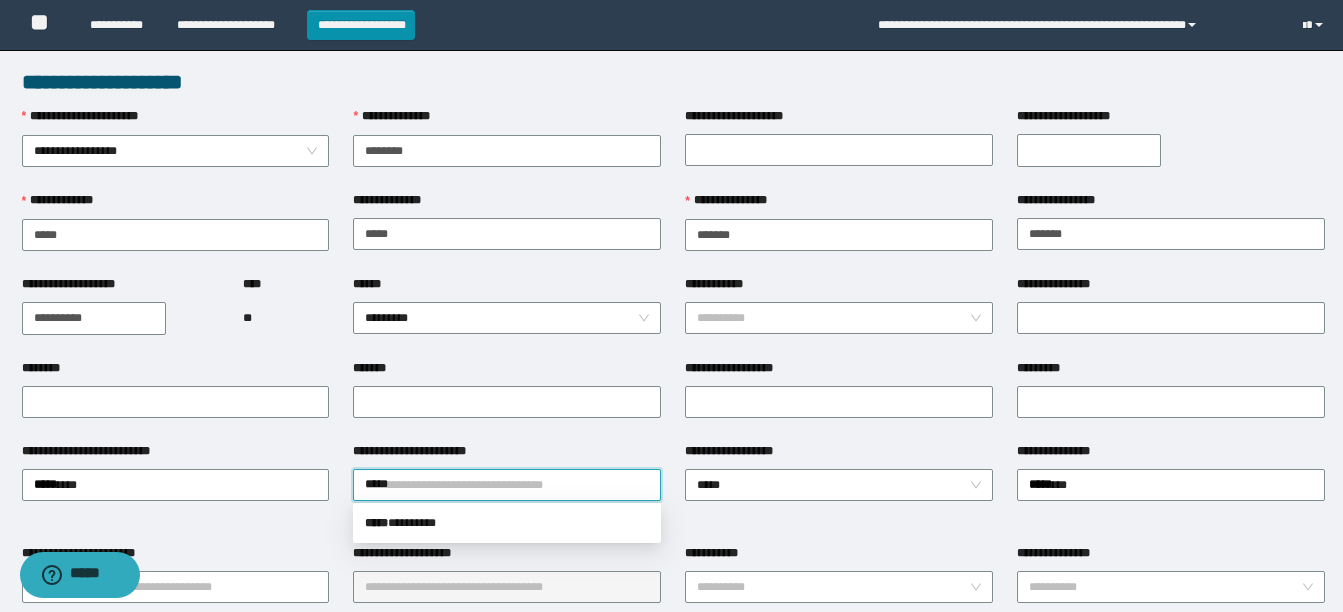 click on "*****" at bounding box center (507, 485) 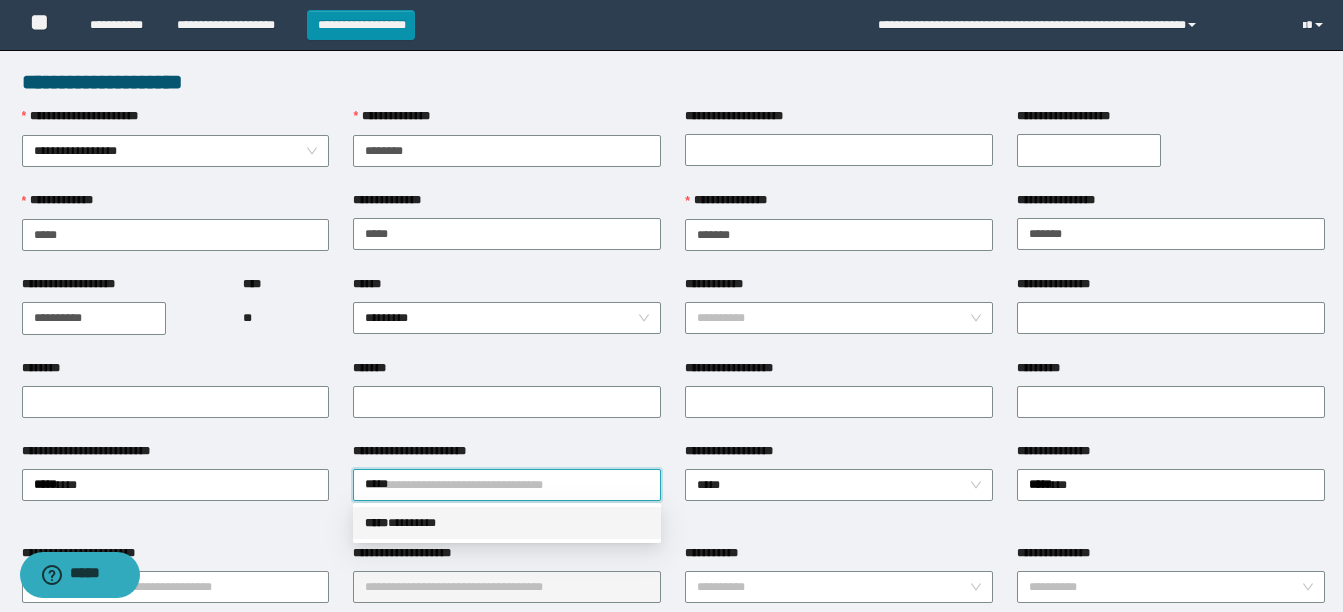 click on "***** * *******" at bounding box center [507, 523] 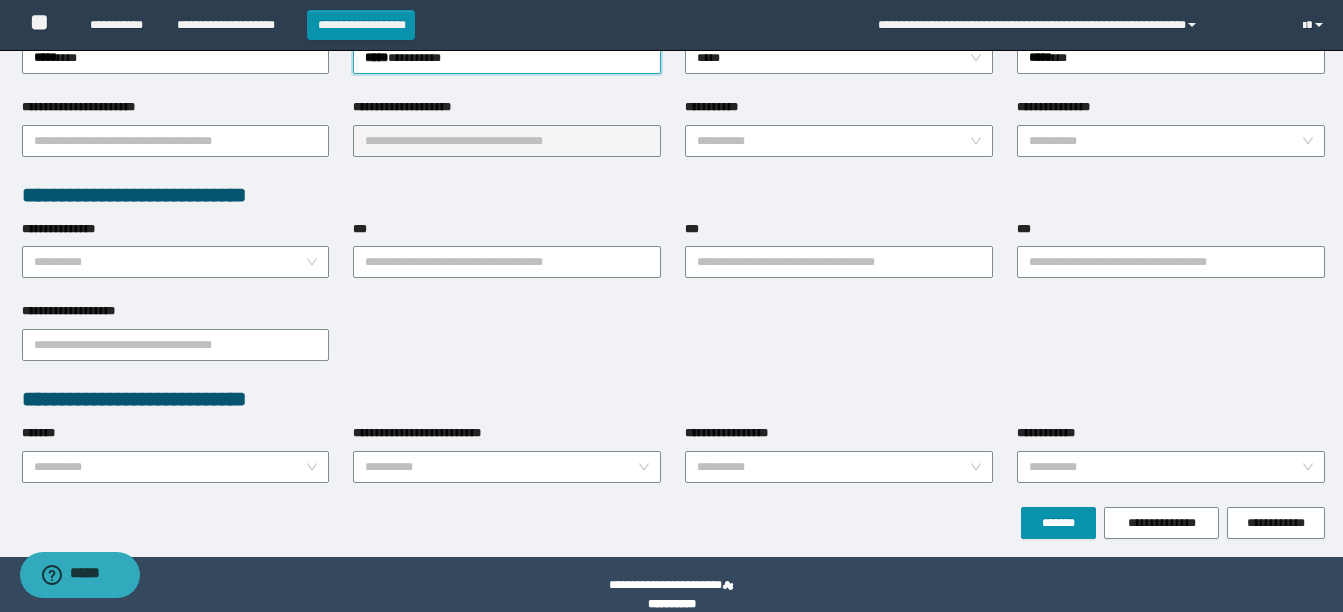 scroll, scrollTop: 449, scrollLeft: 0, axis: vertical 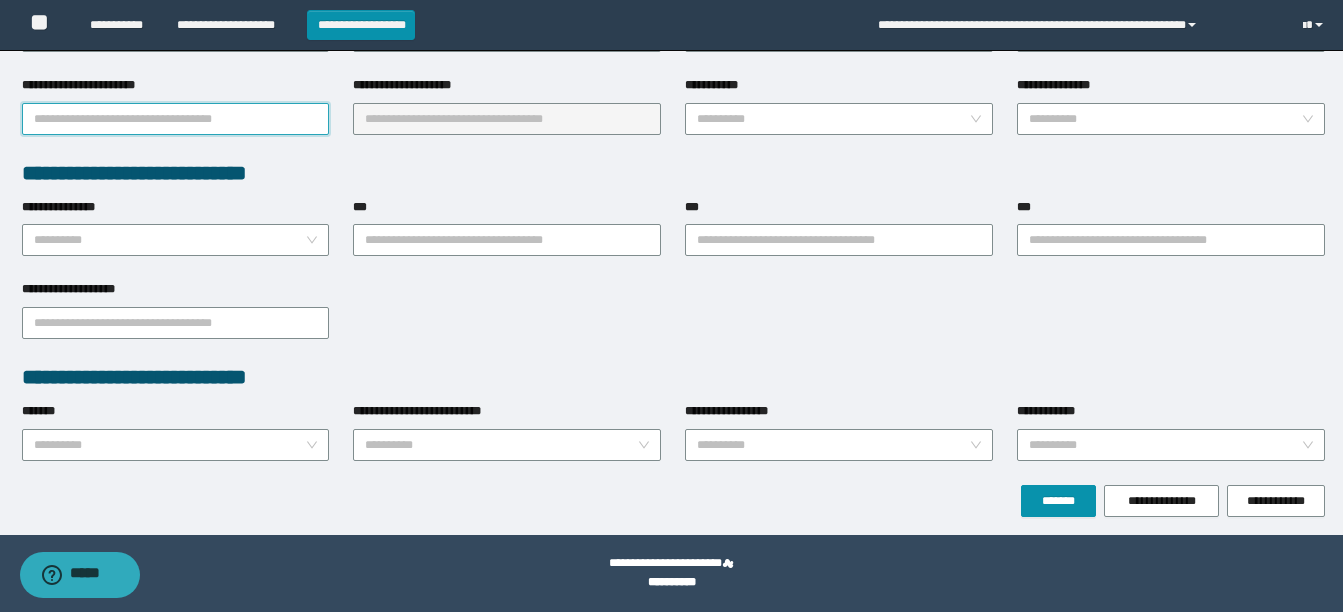 click on "**********" at bounding box center [176, 119] 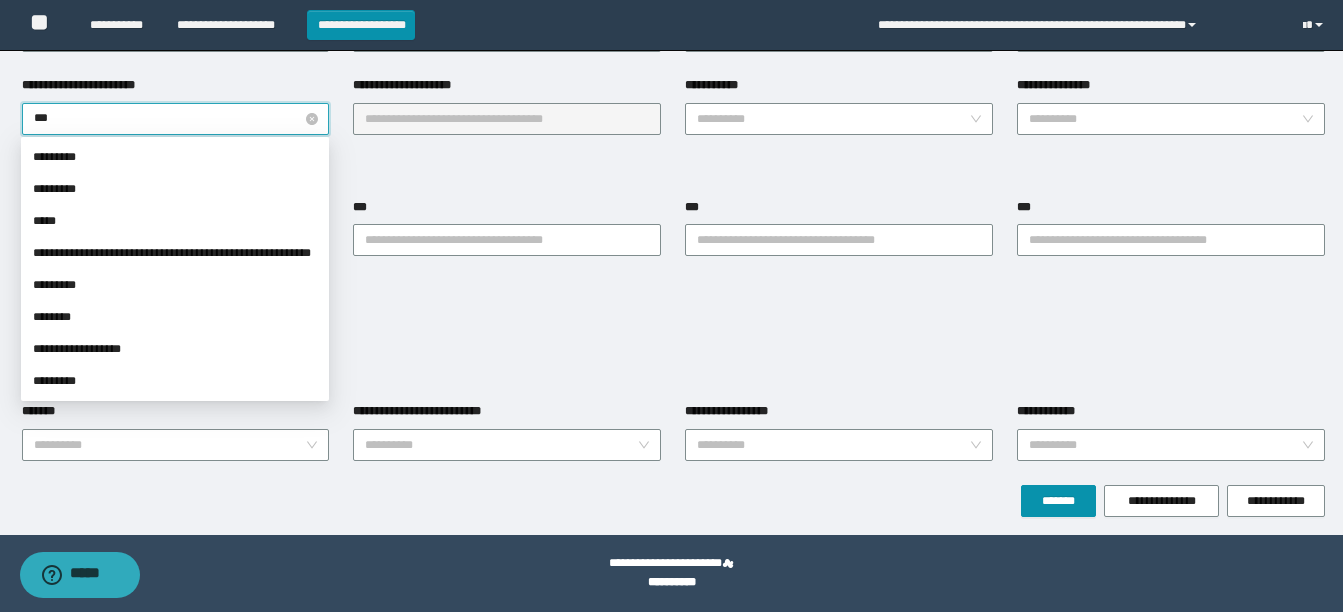 type on "****" 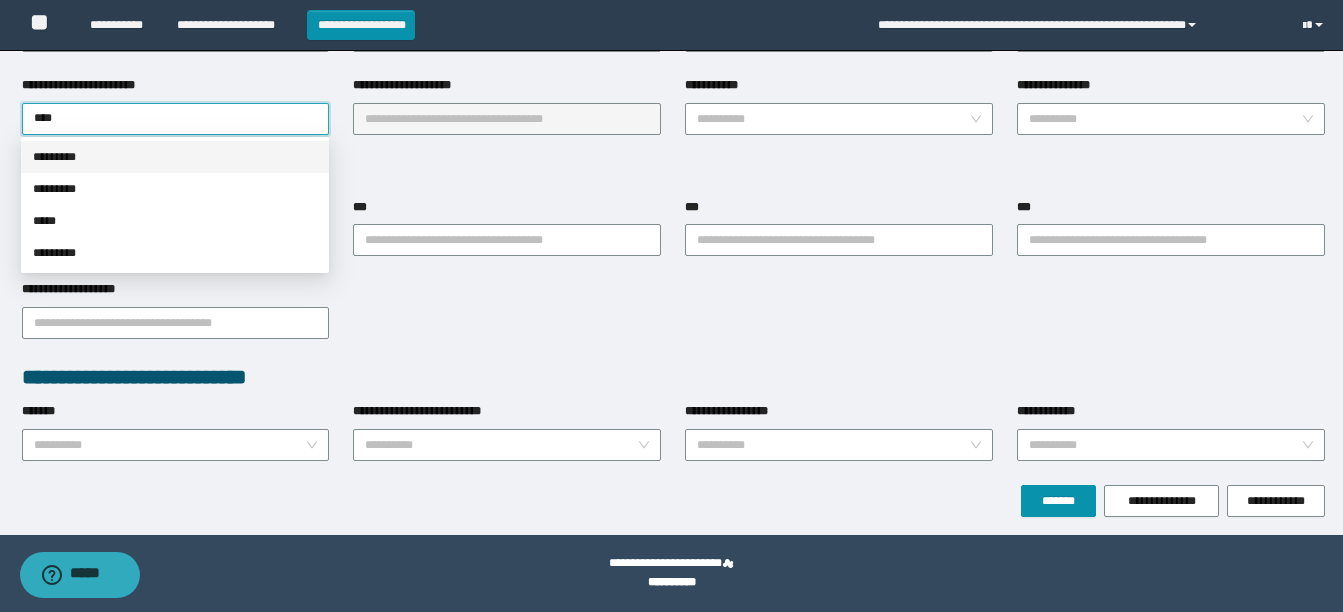 click on "*********" at bounding box center [175, 157] 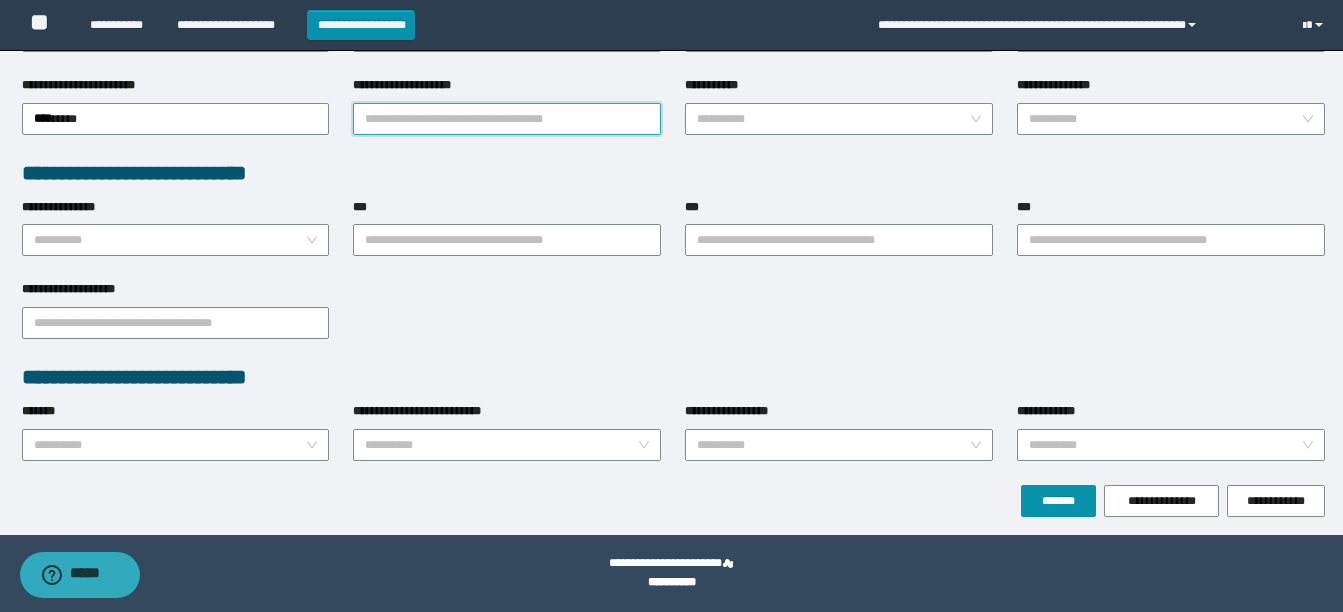 click on "**********" at bounding box center (507, 119) 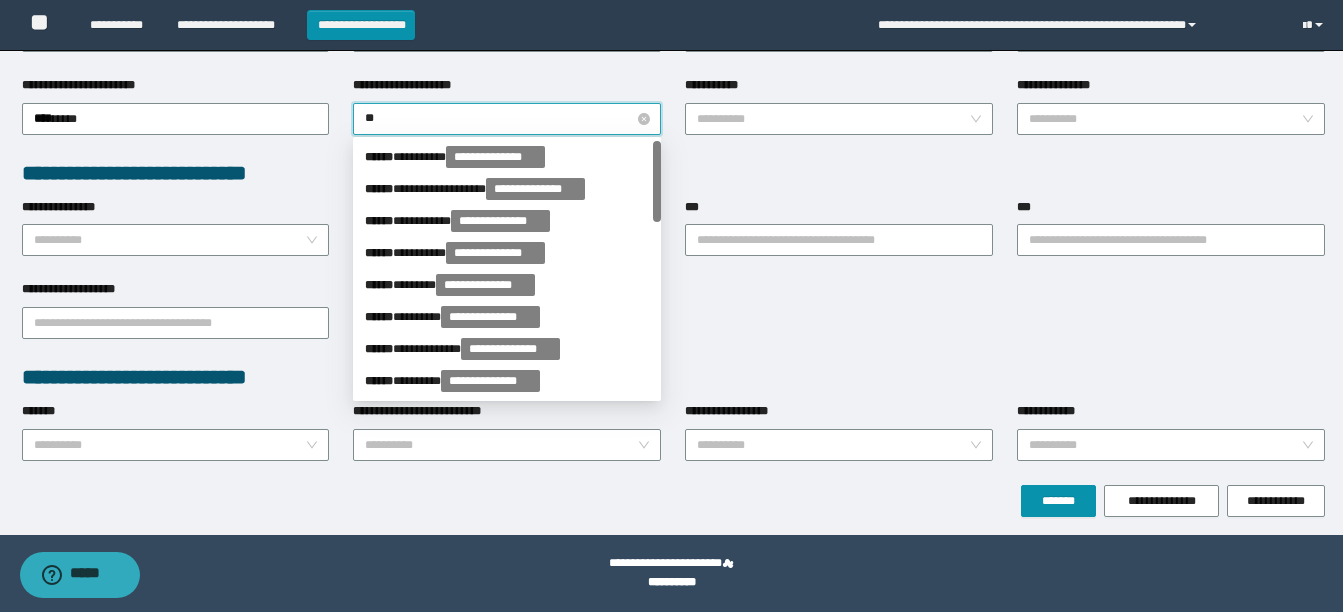 type on "***" 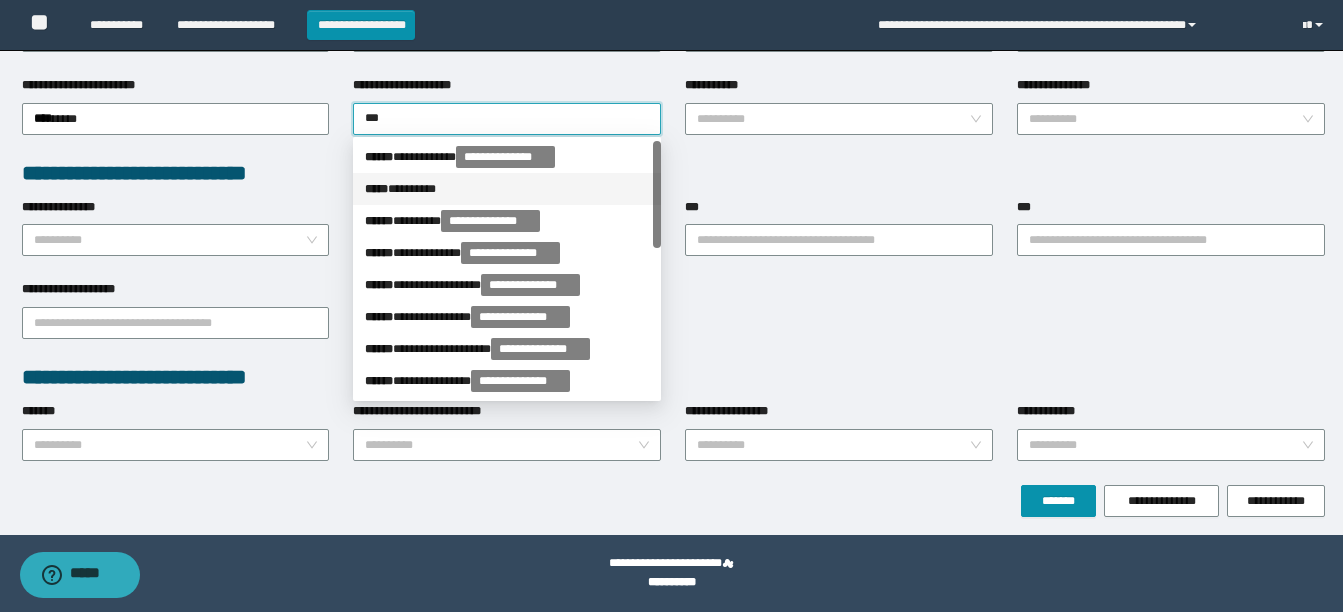 click on "***** * *******" at bounding box center (507, 189) 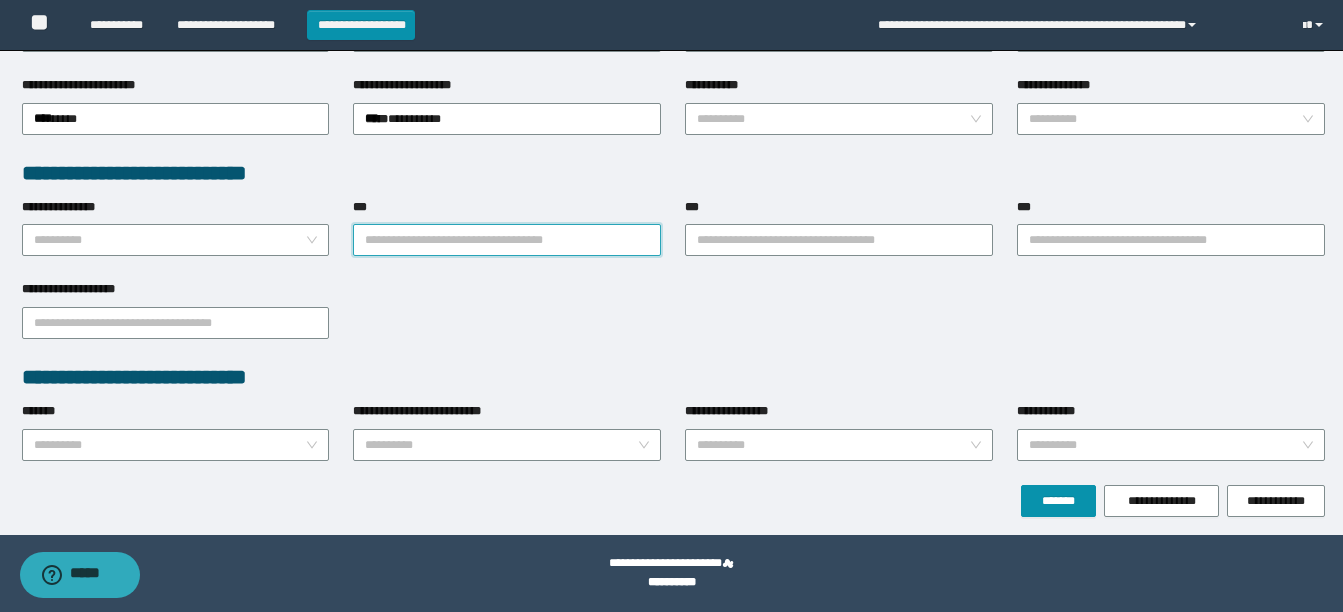 click on "***" at bounding box center [507, 240] 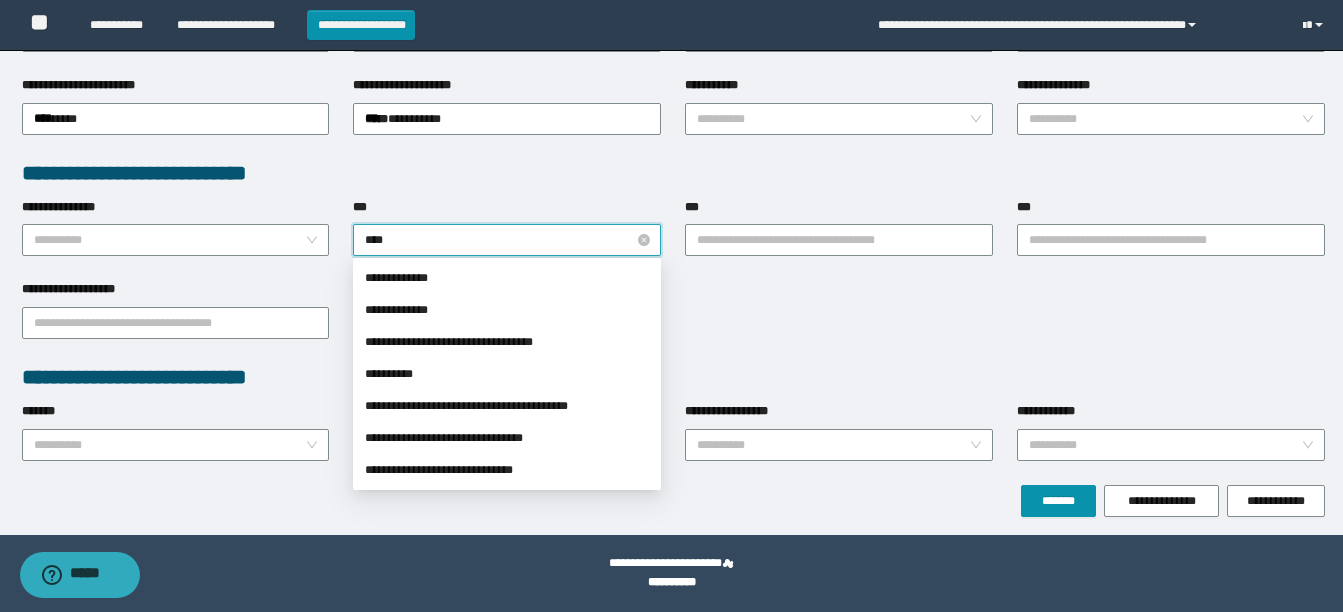 type on "*****" 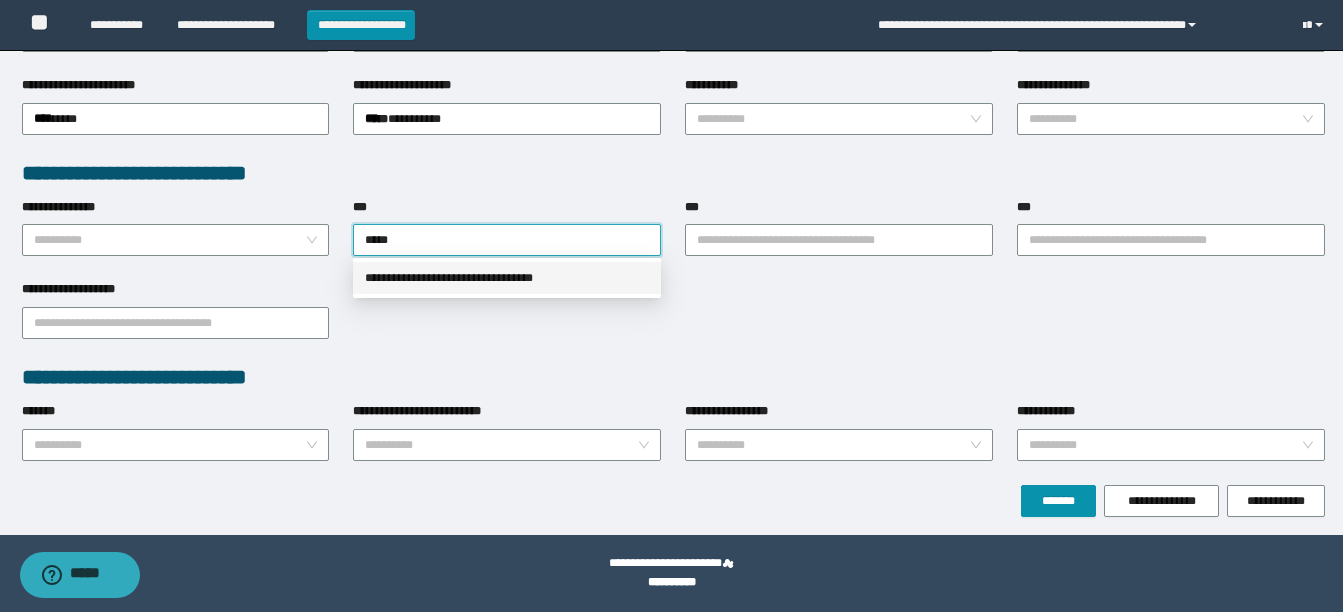 click on "**********" at bounding box center (507, 278) 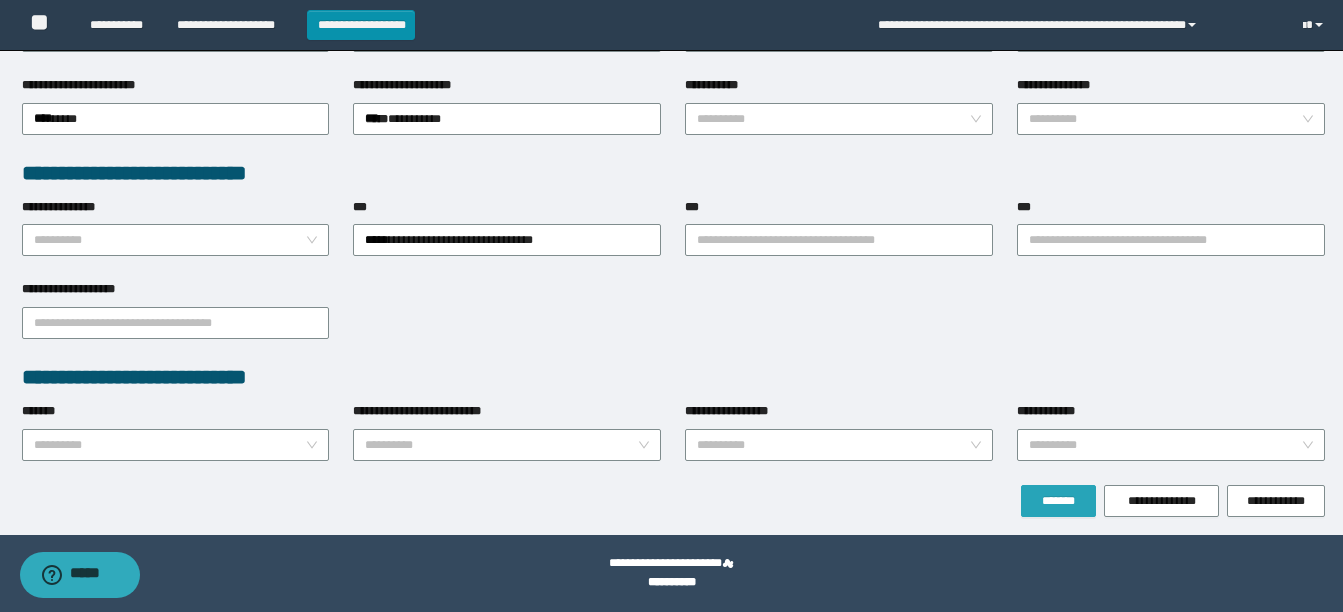 click on "*******" at bounding box center (1058, 501) 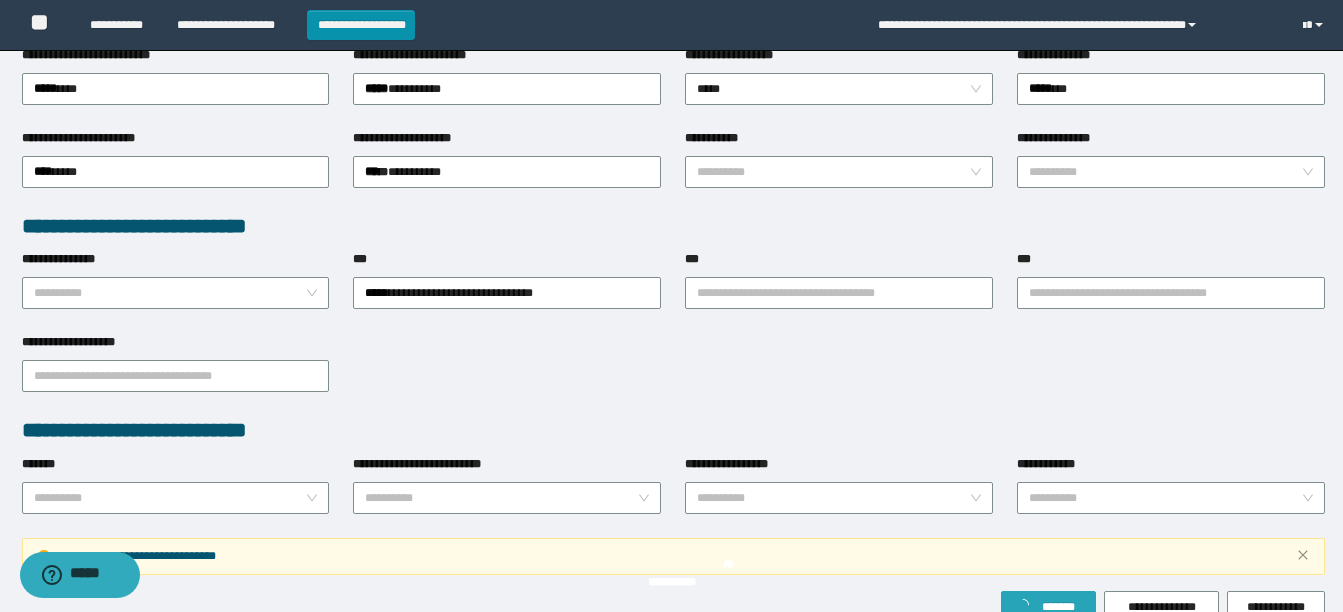 scroll, scrollTop: 501, scrollLeft: 0, axis: vertical 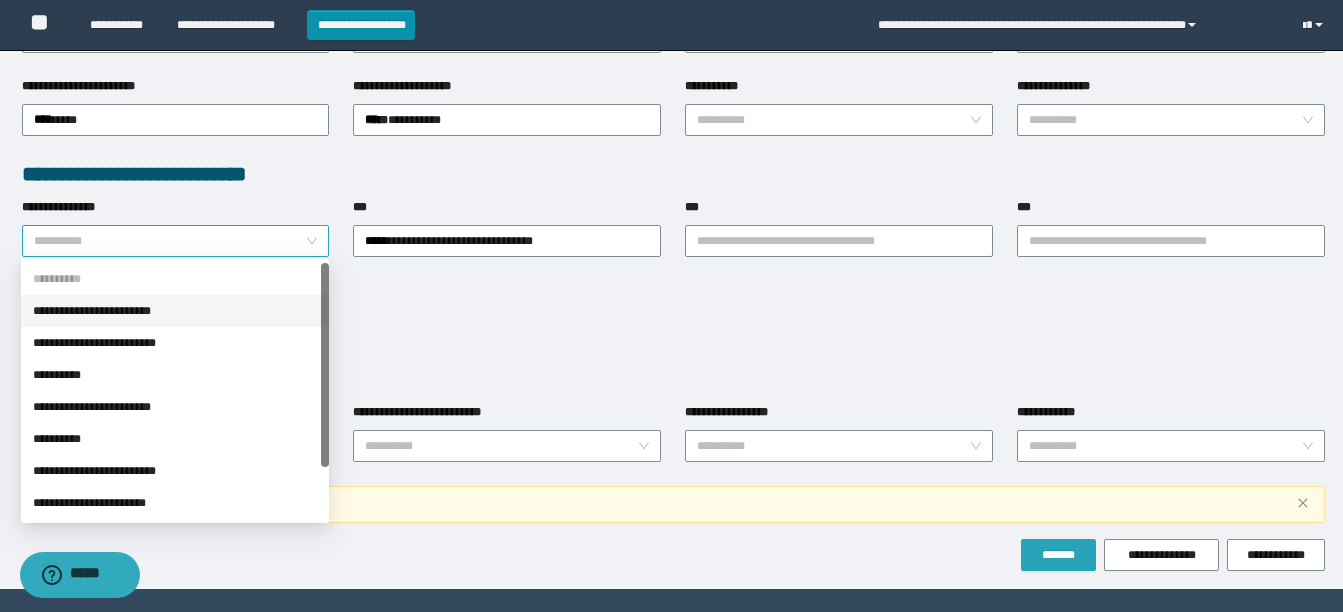 click on "**********" at bounding box center [176, 241] 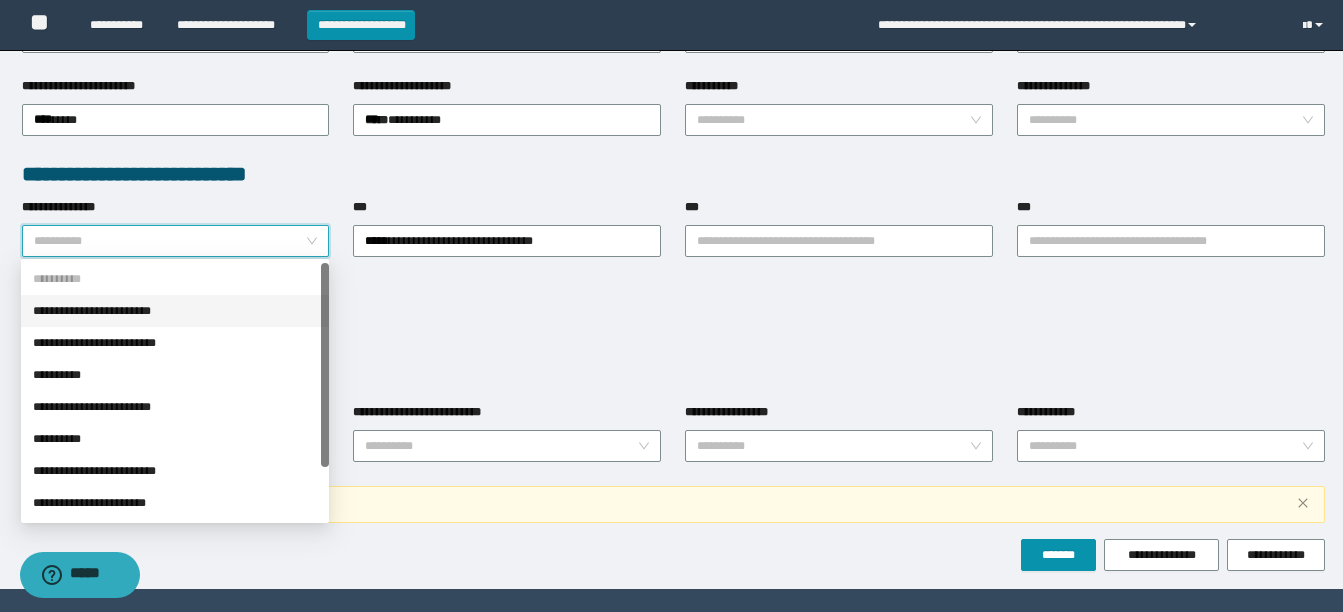 click on "**********" at bounding box center [175, 311] 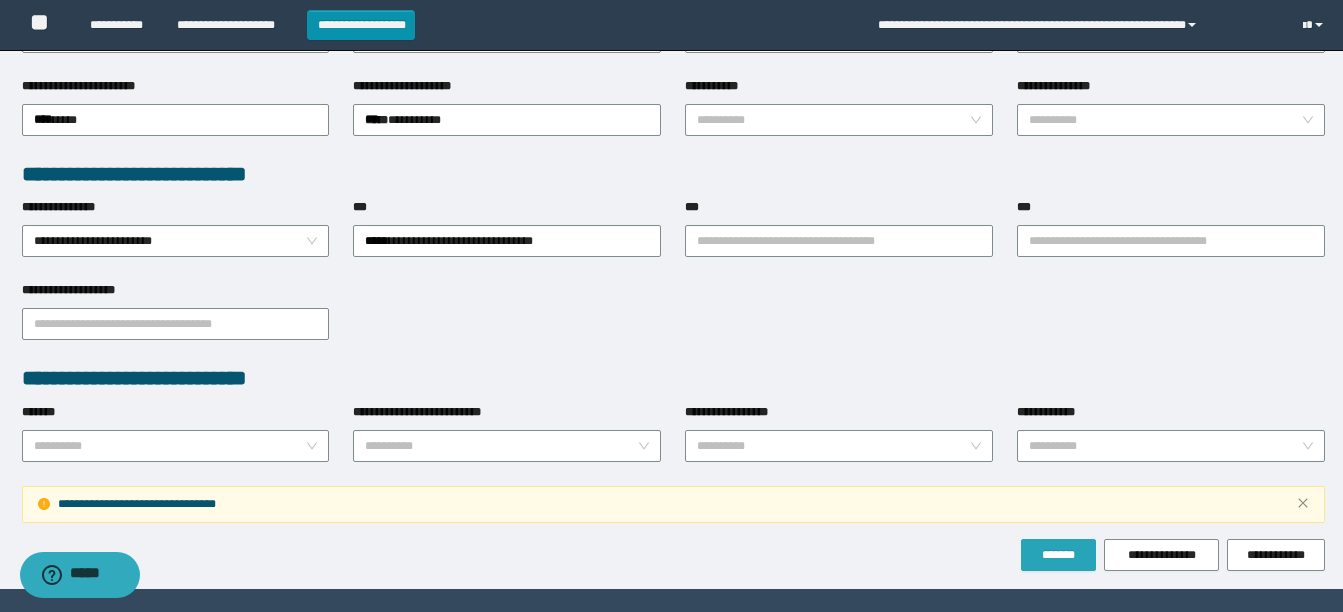 click on "*******" at bounding box center [1058, 555] 